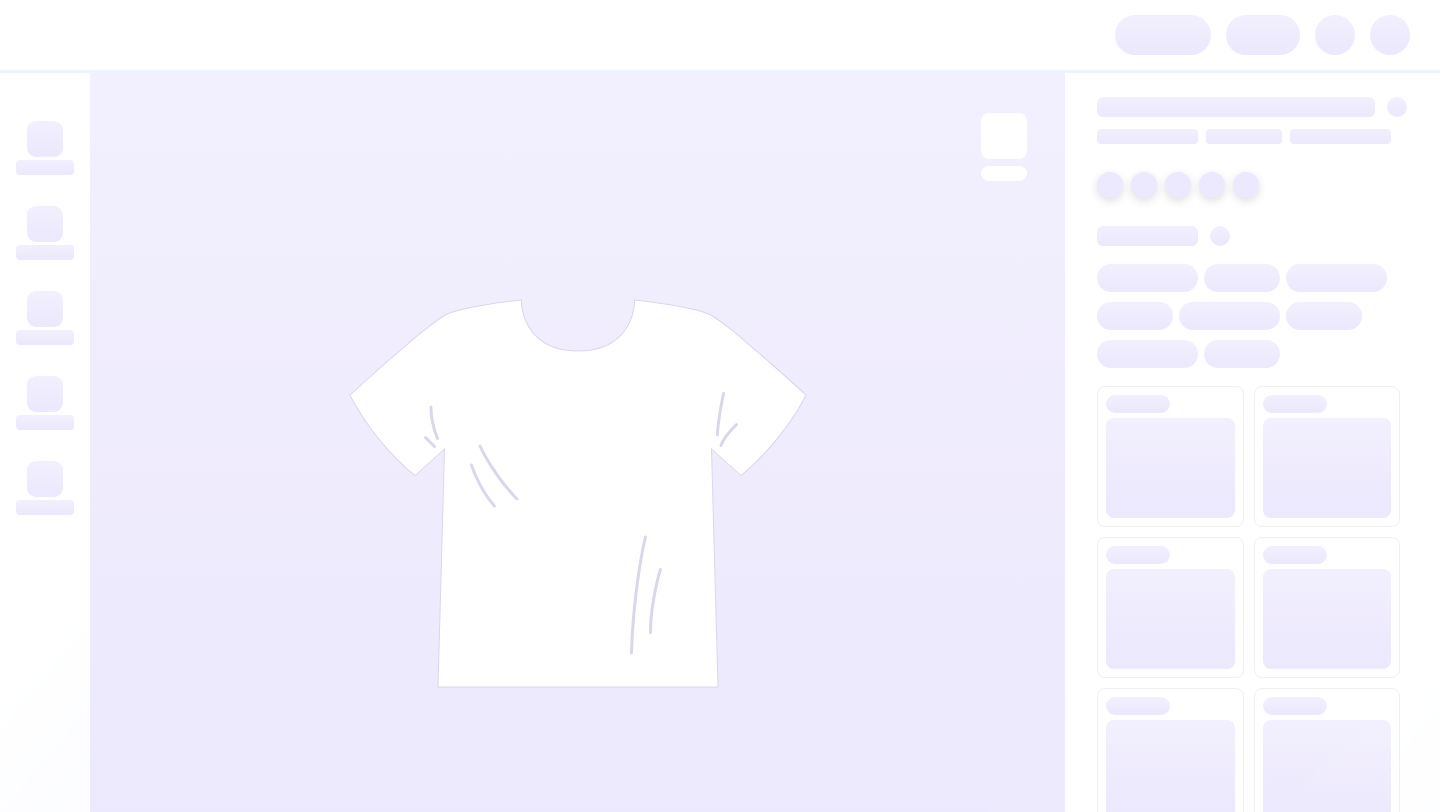 scroll, scrollTop: 0, scrollLeft: 0, axis: both 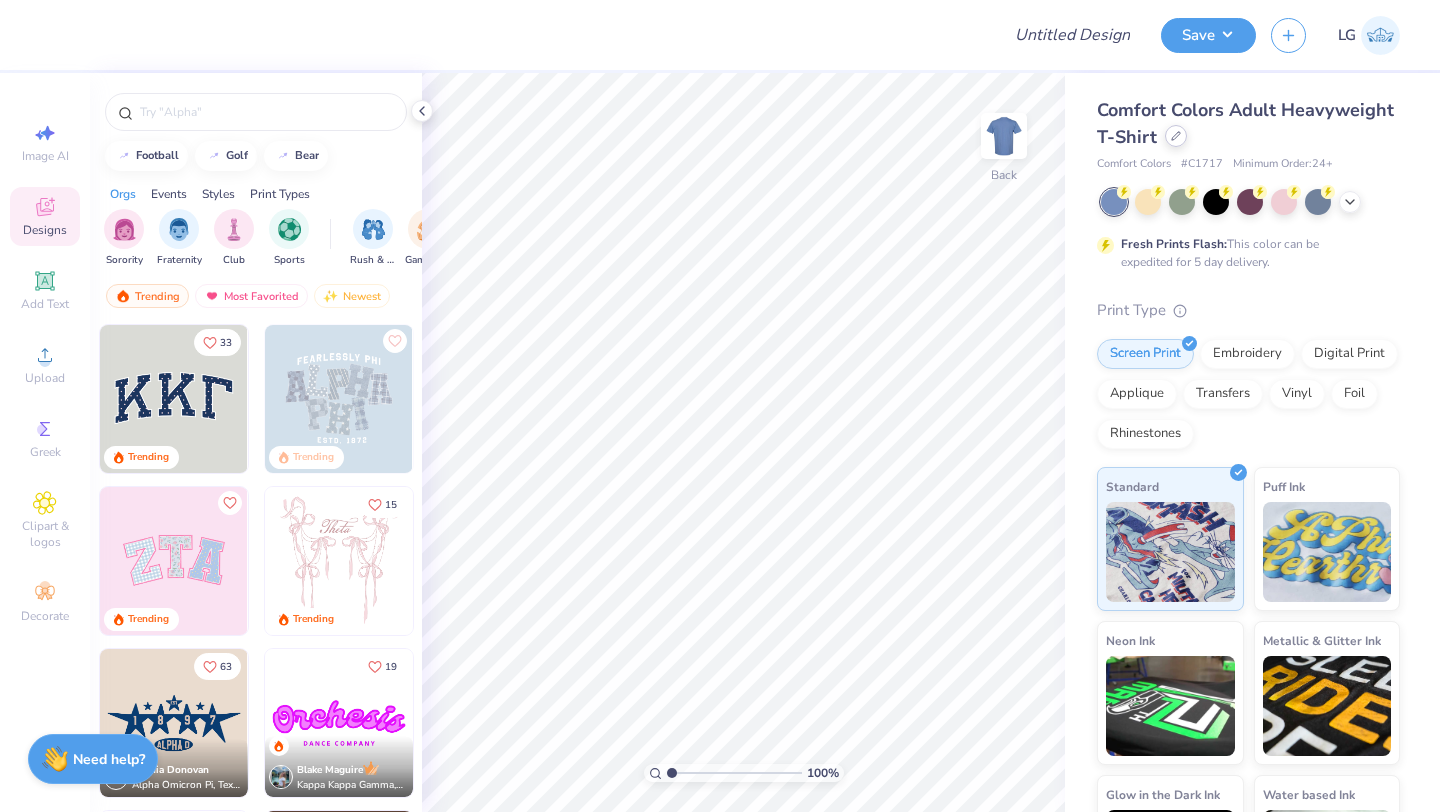 click at bounding box center [1176, 136] 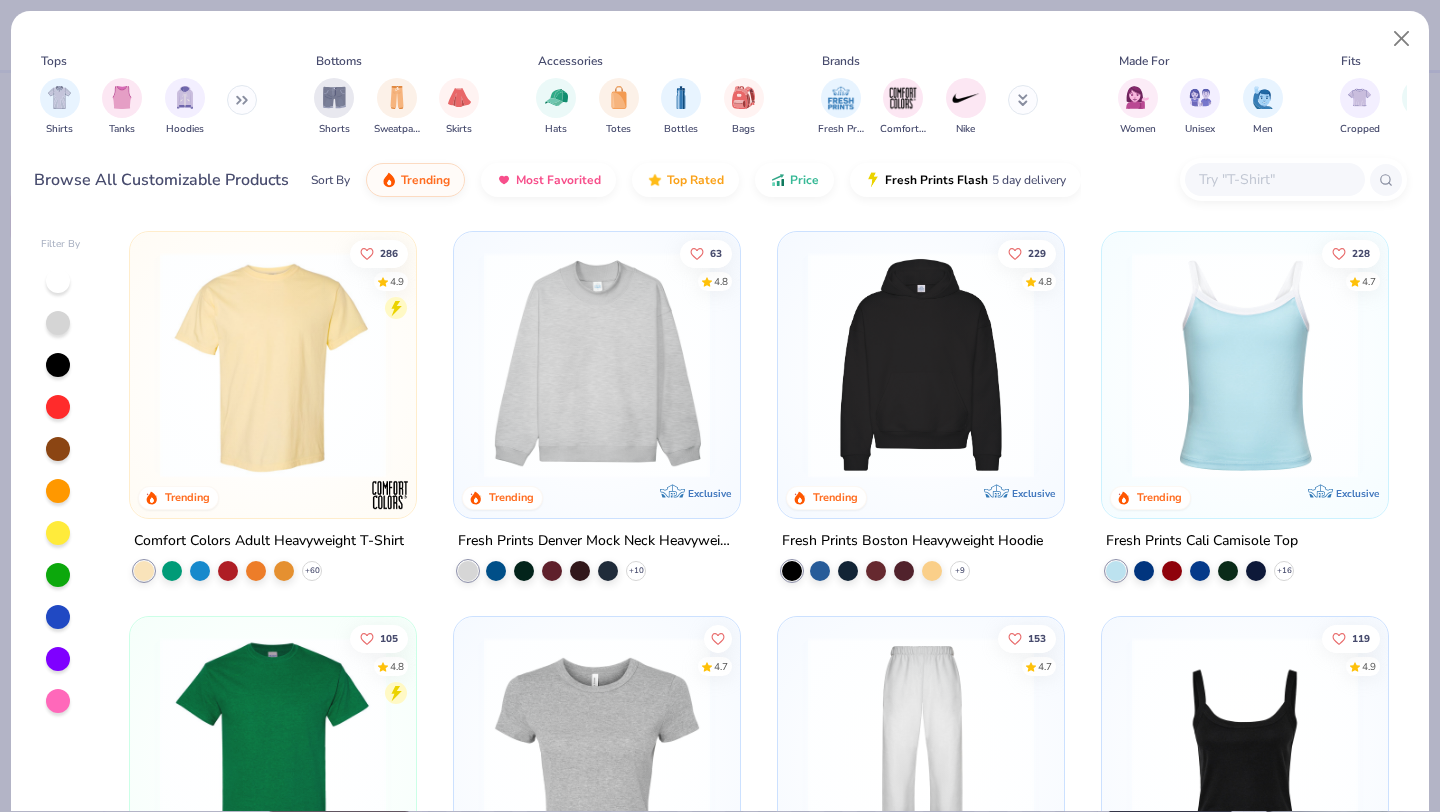 click at bounding box center [1274, 179] 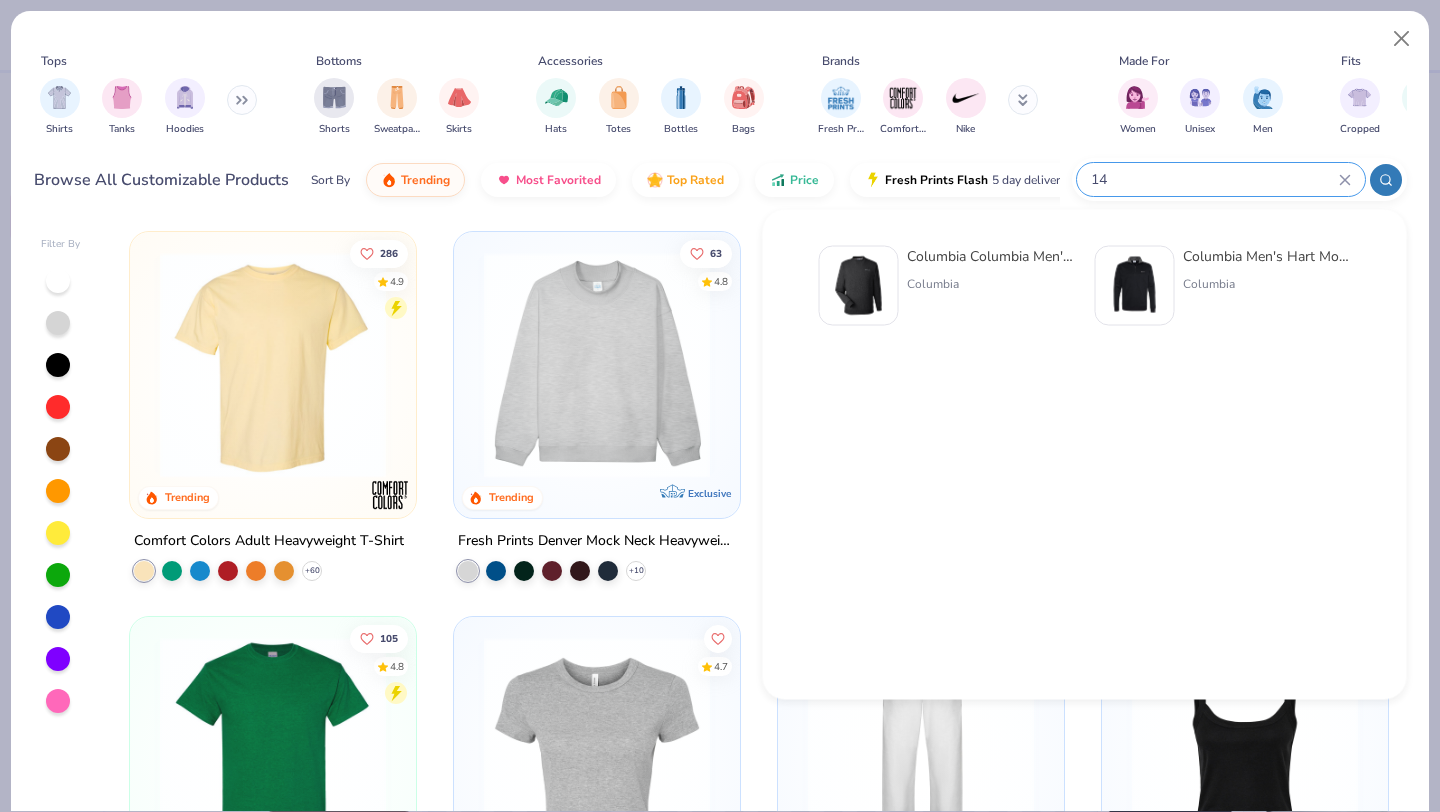 type on "1" 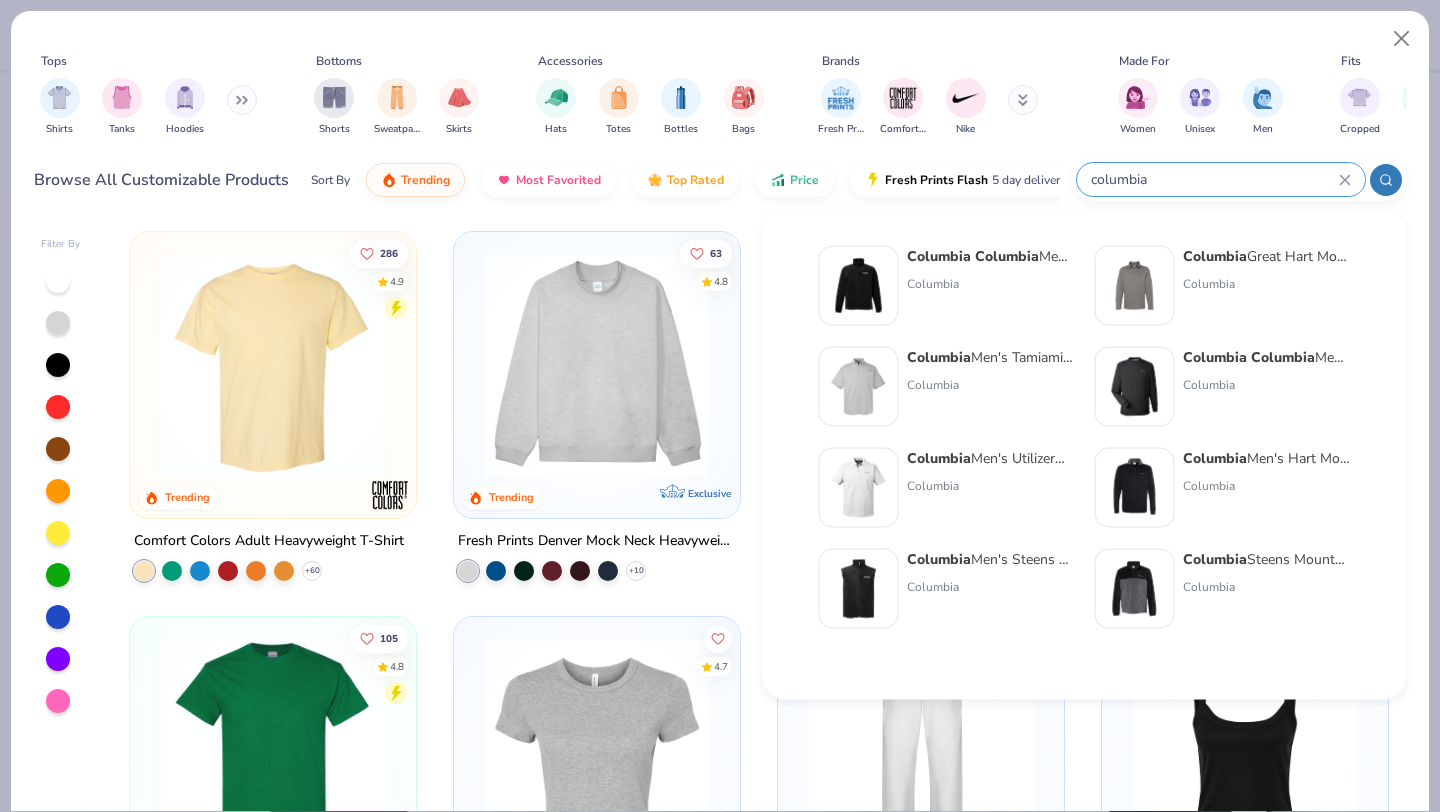 type on "columbia" 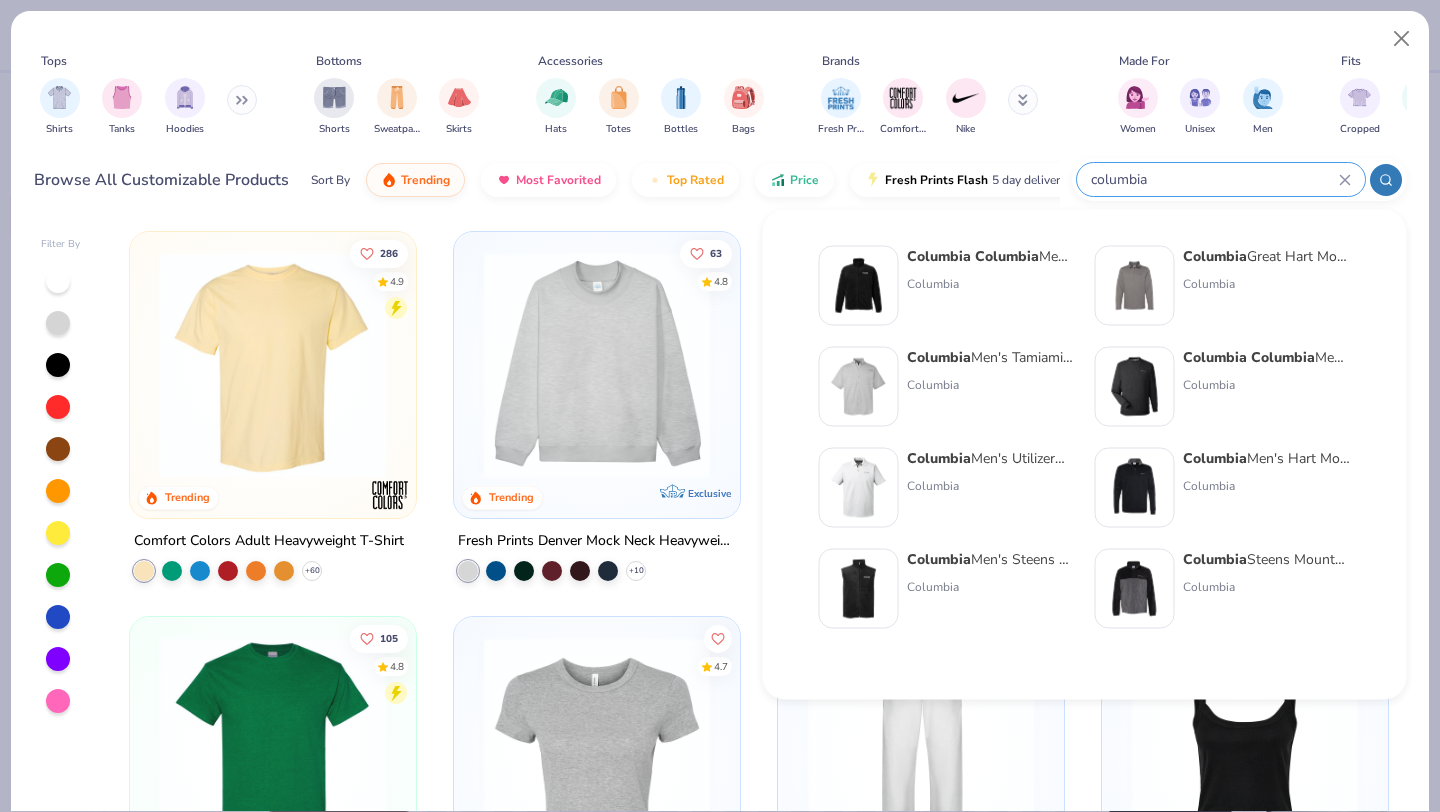 click on "Columbia" at bounding box center (1215, 357) 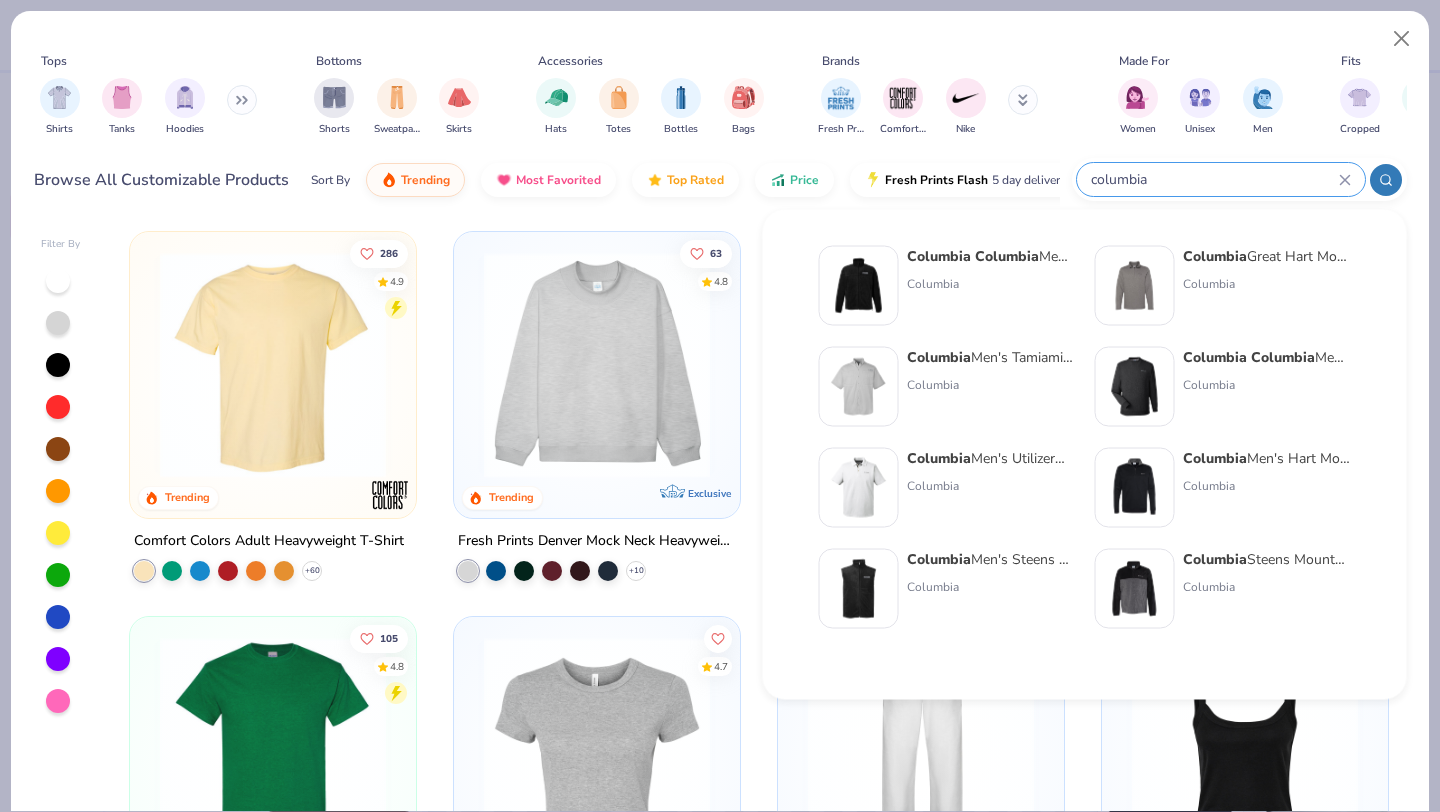 type 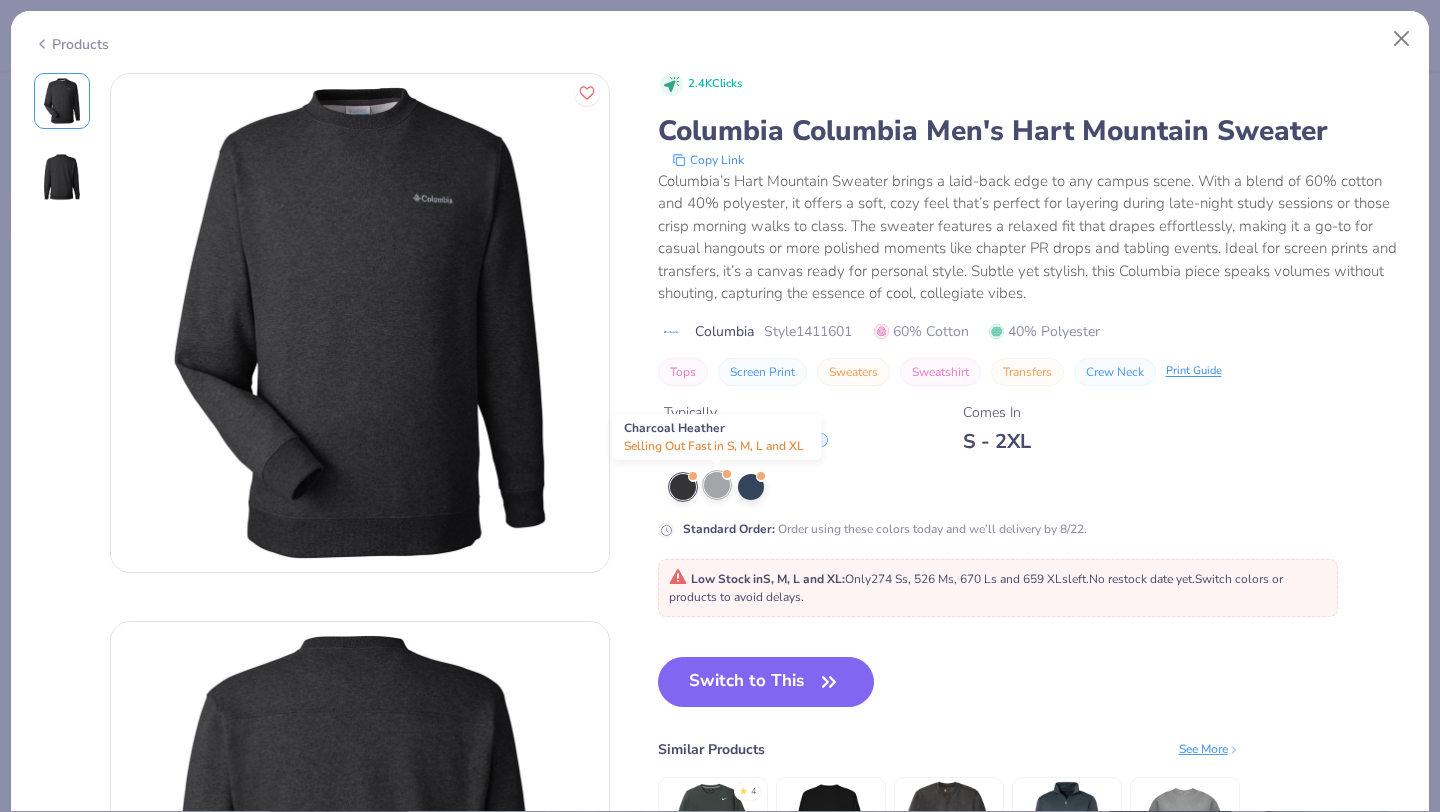 click at bounding box center (717, 485) 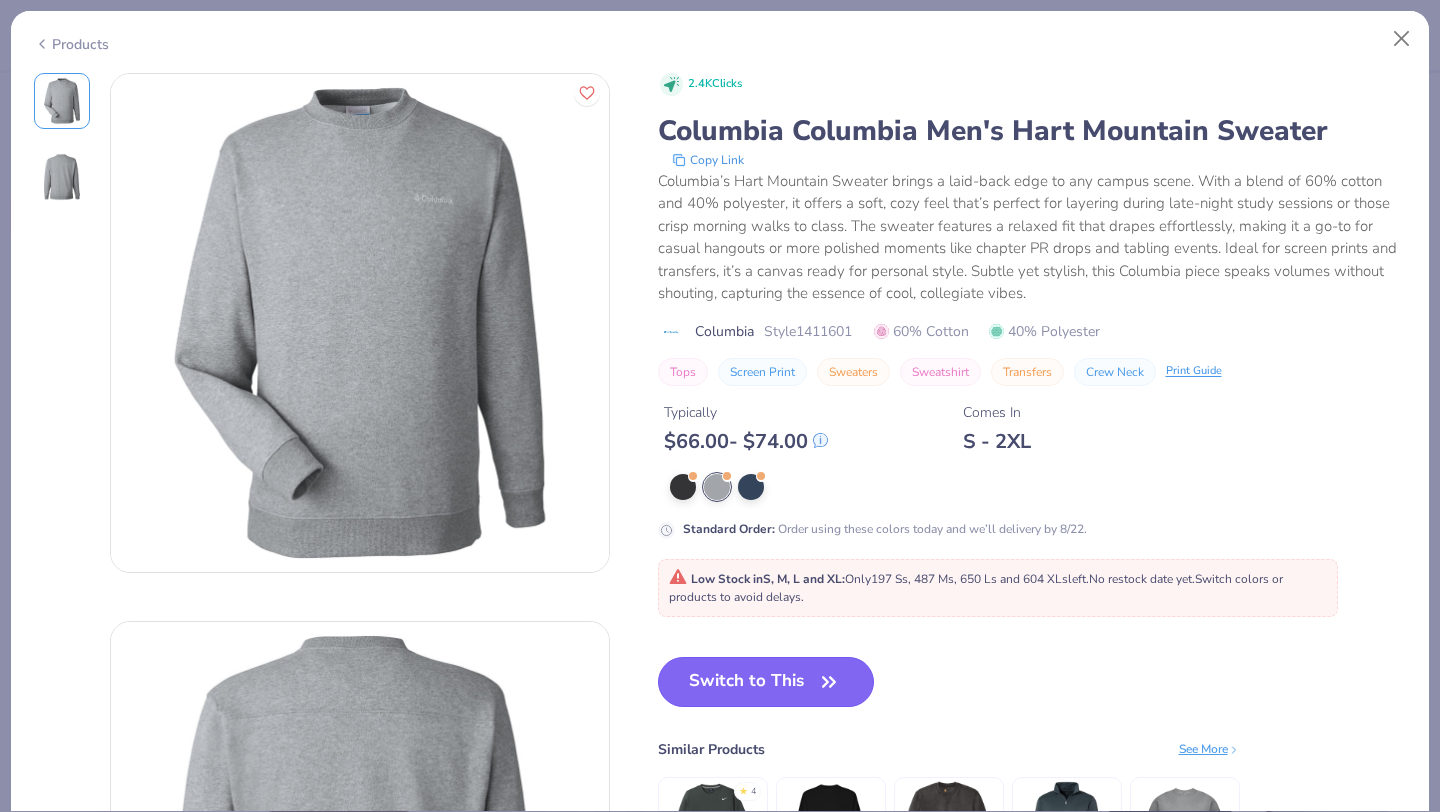 click on "Switch to This" at bounding box center [766, 682] 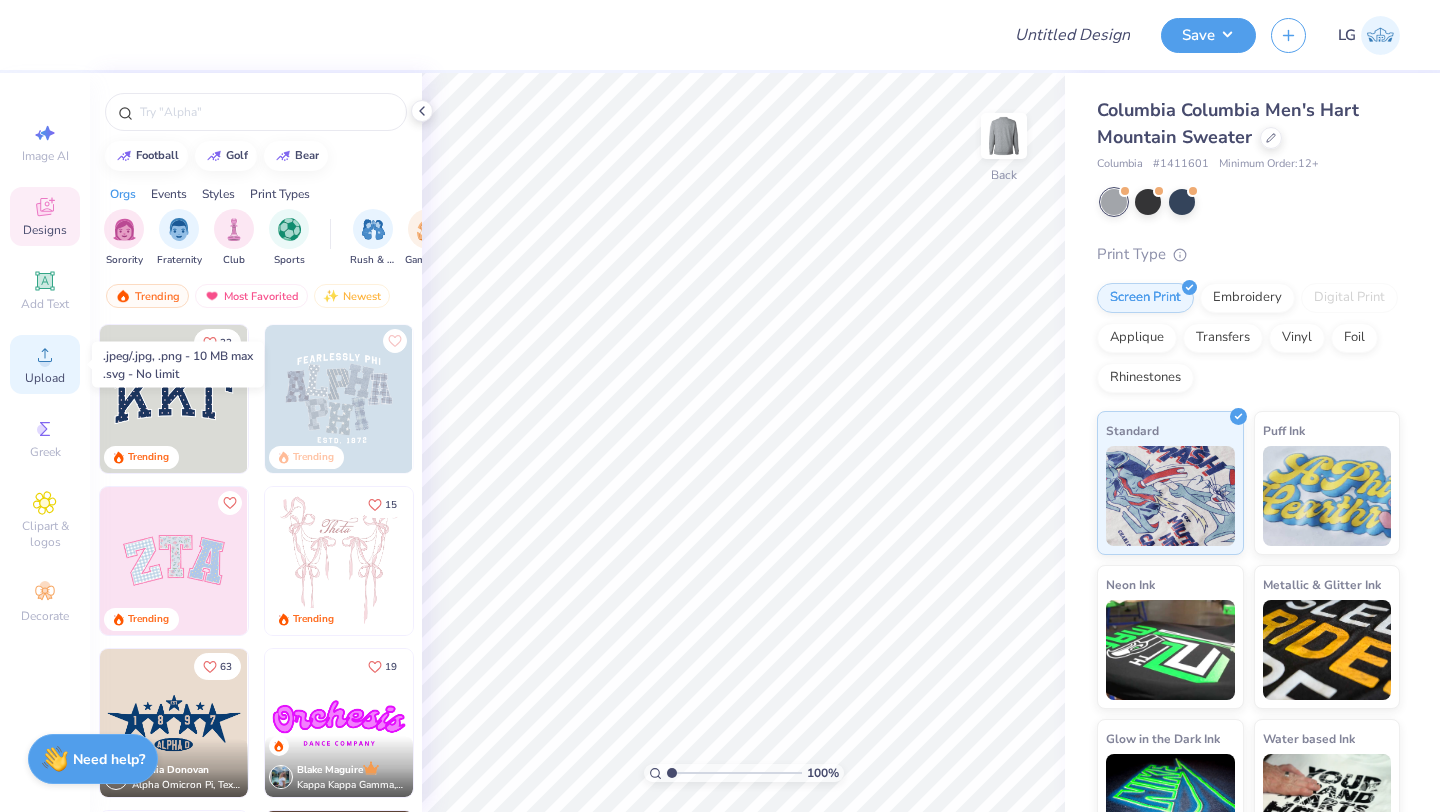 click 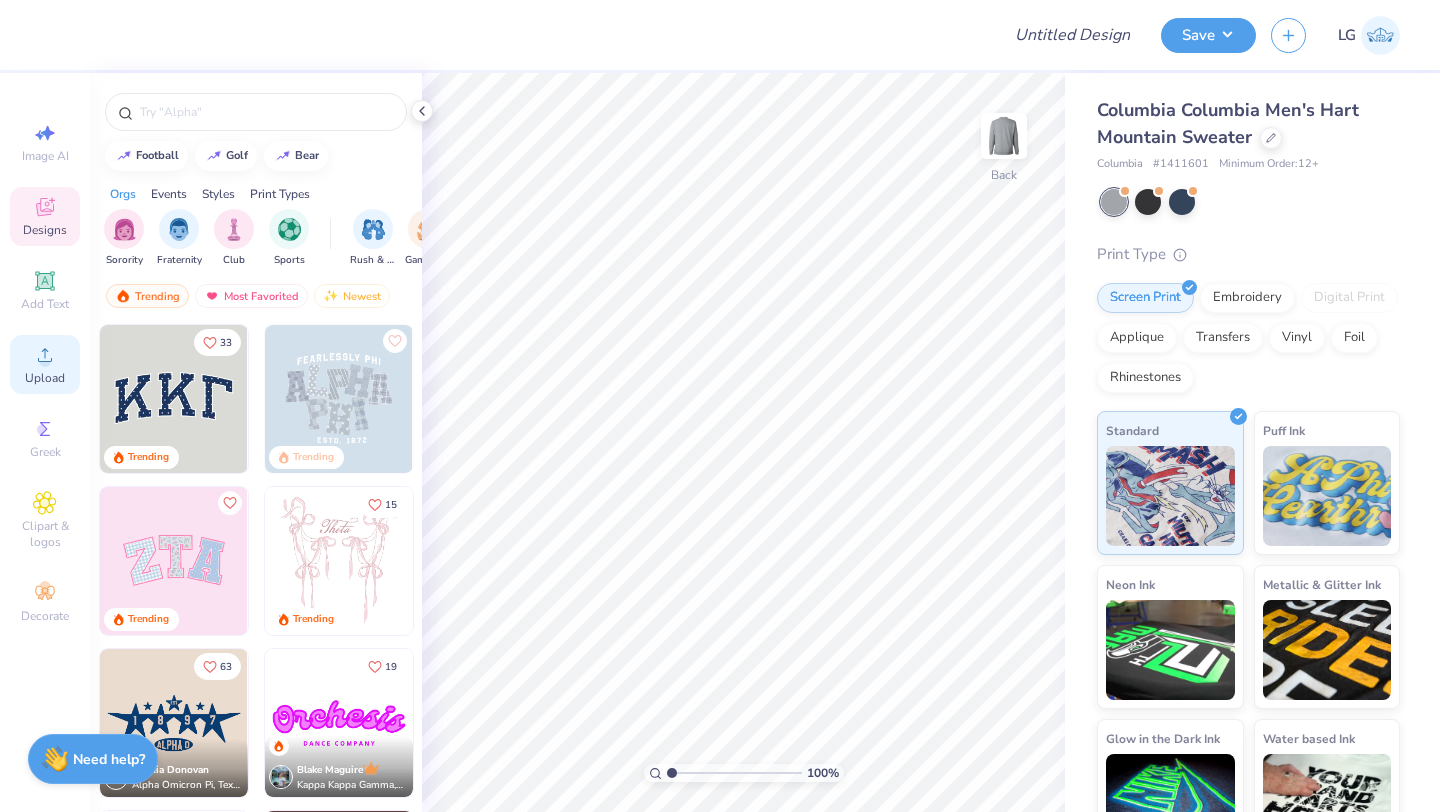 click 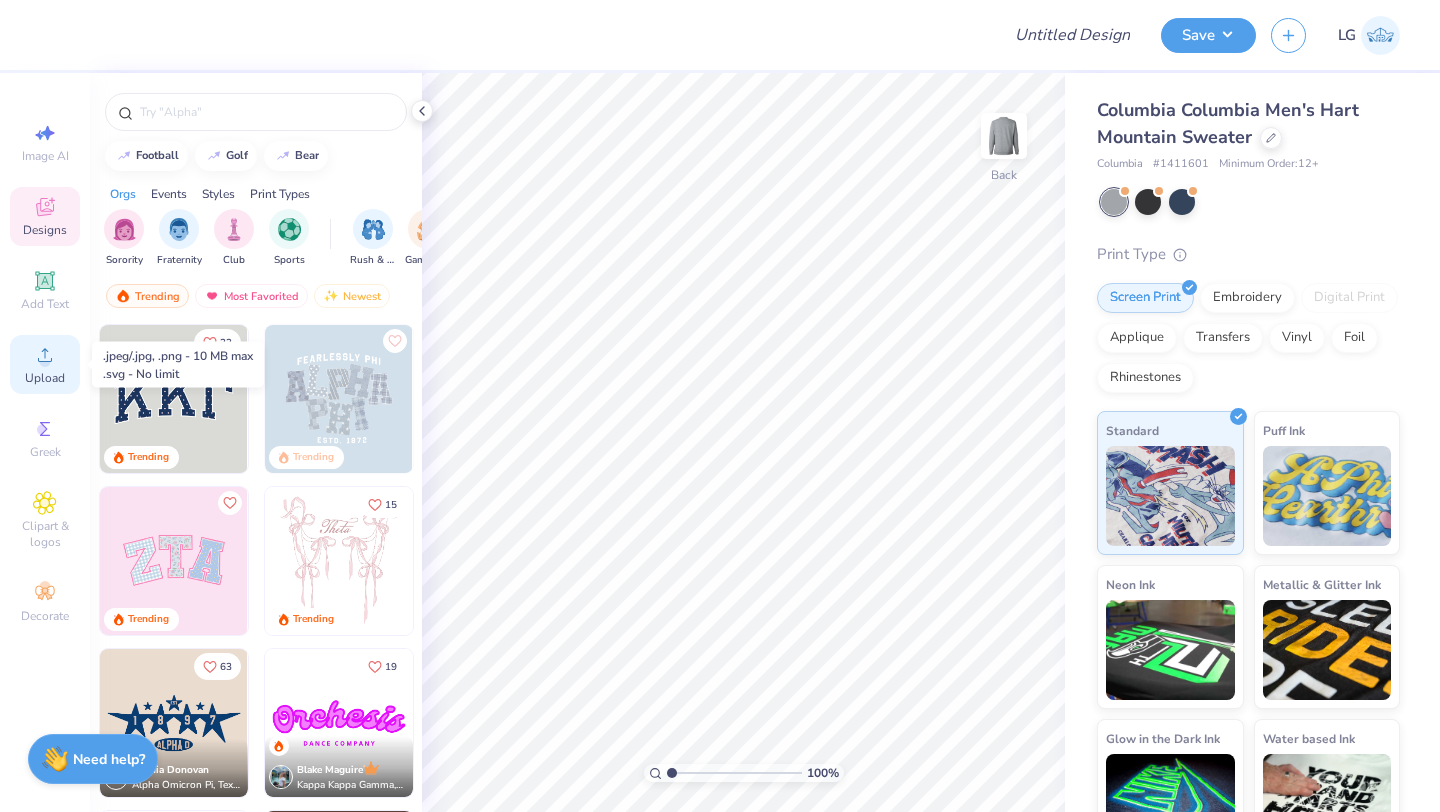 click 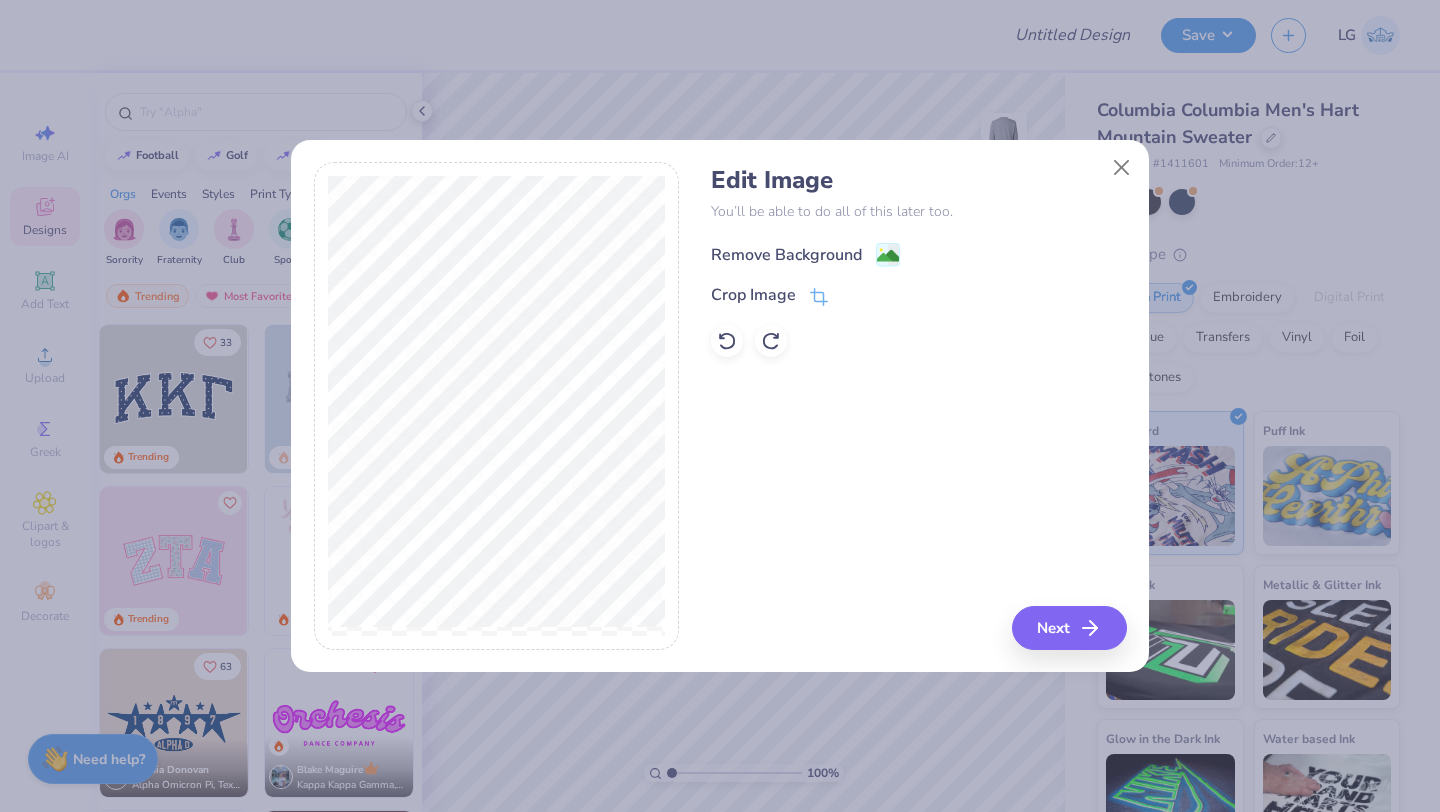 click on "Remove Background" at bounding box center (786, 255) 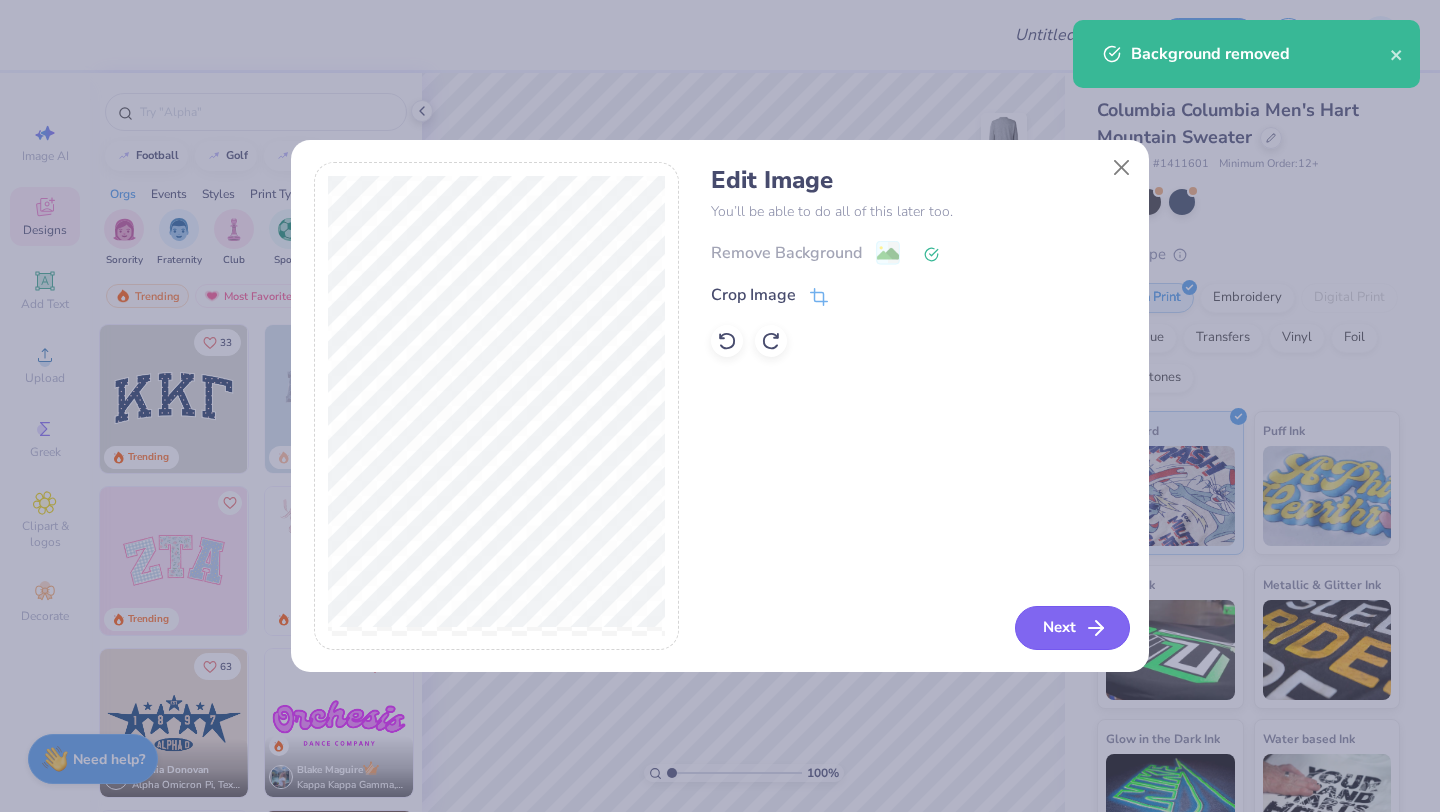 click on "Next" at bounding box center (1072, 628) 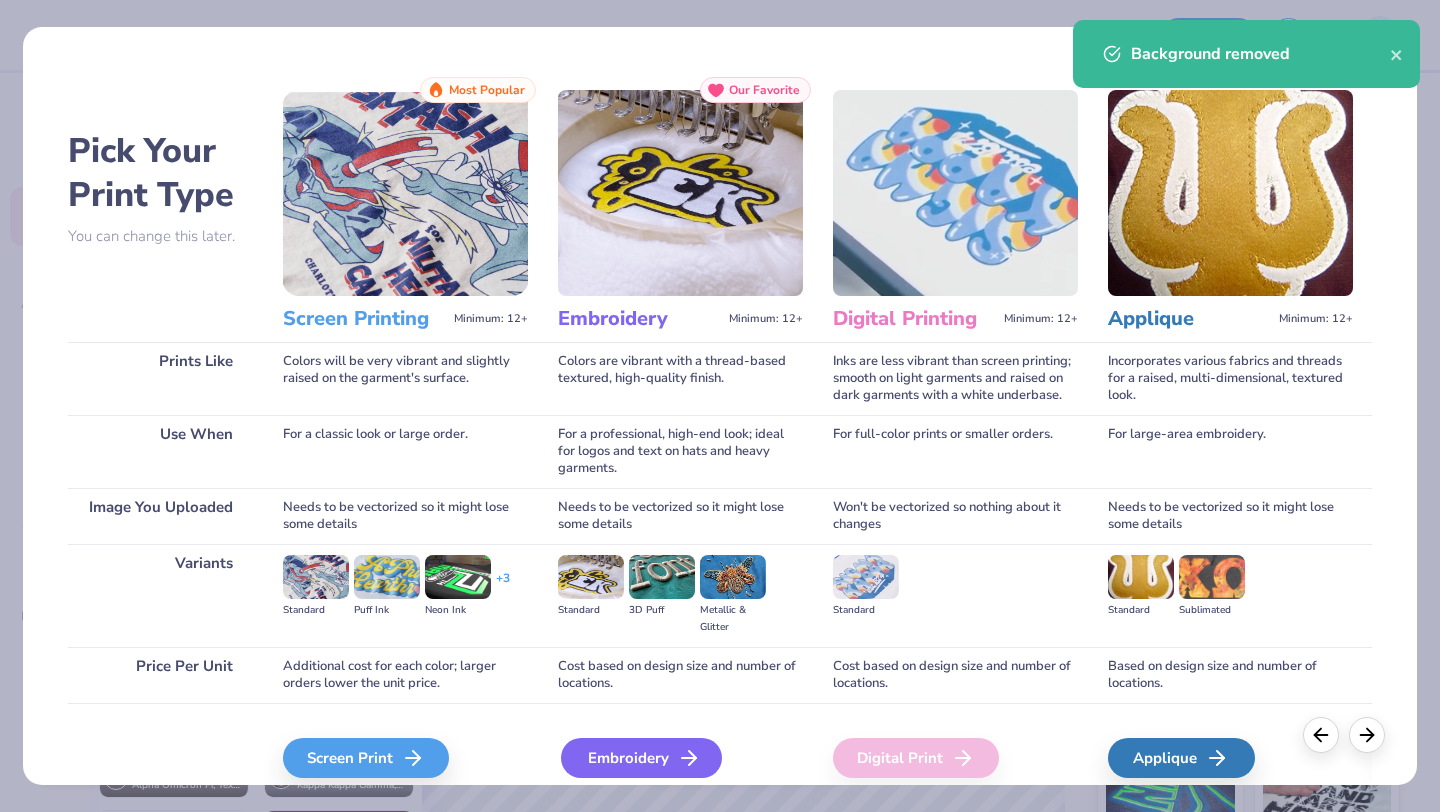 click on "Embroidery" at bounding box center (641, 758) 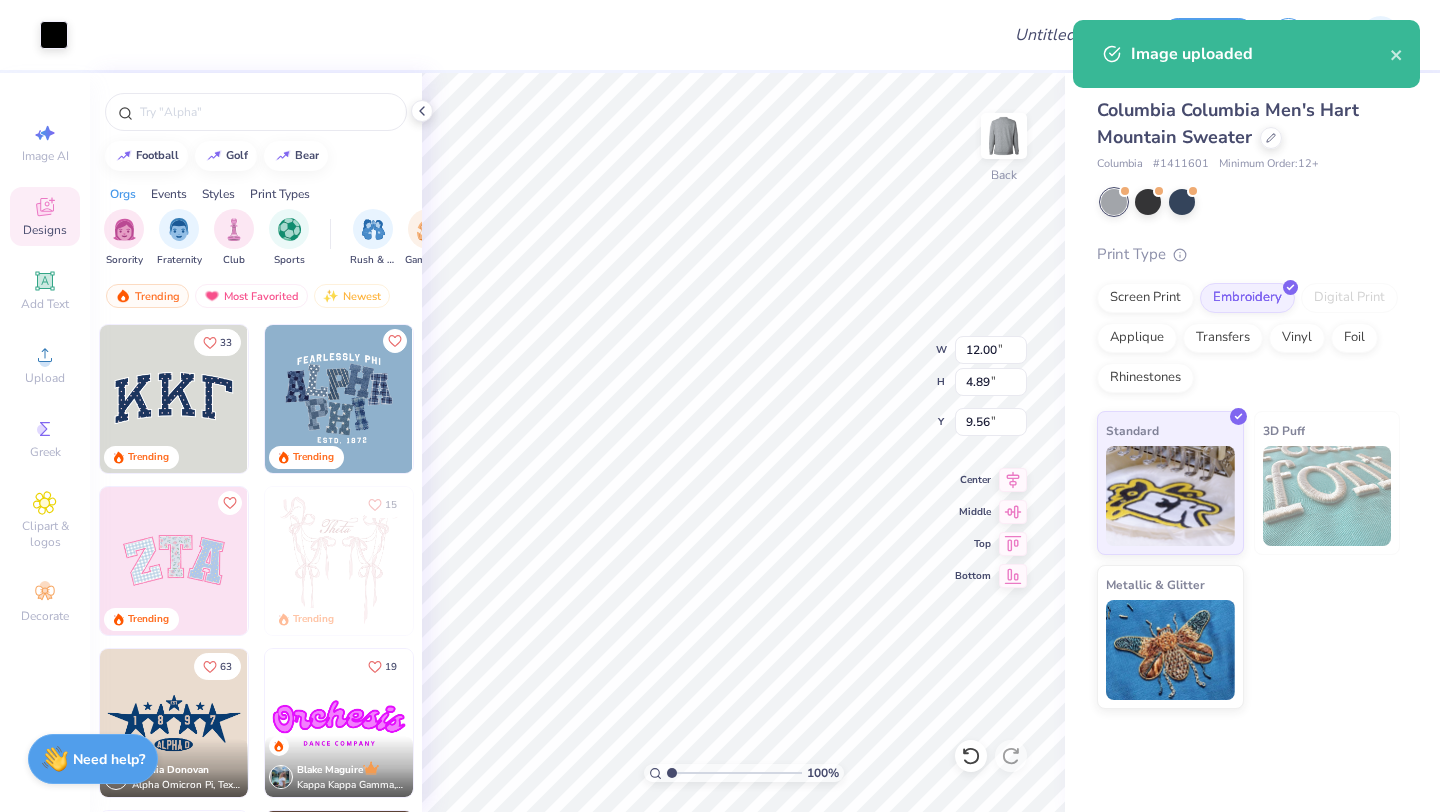 type on "3.66" 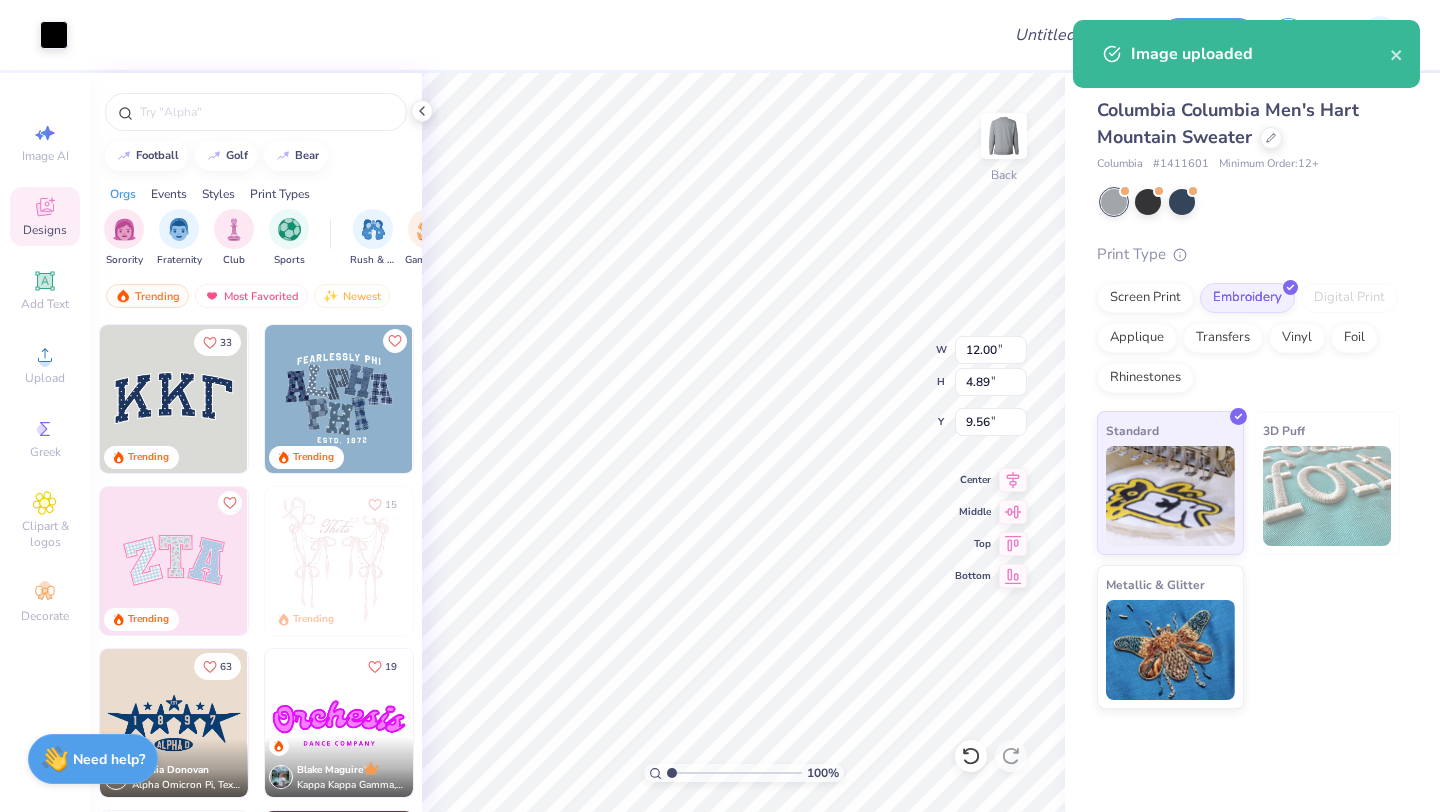 type on "1.49" 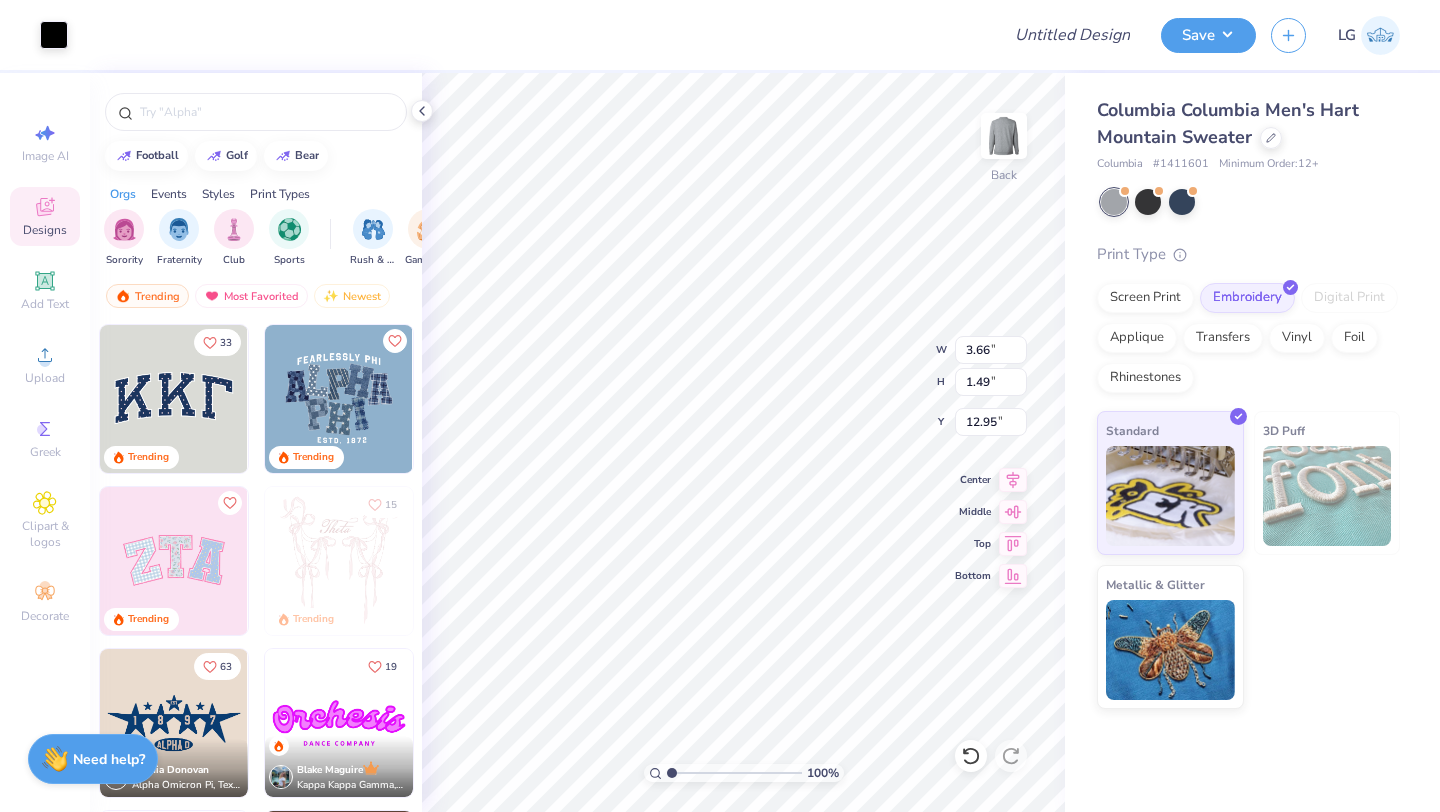 type on "3.22" 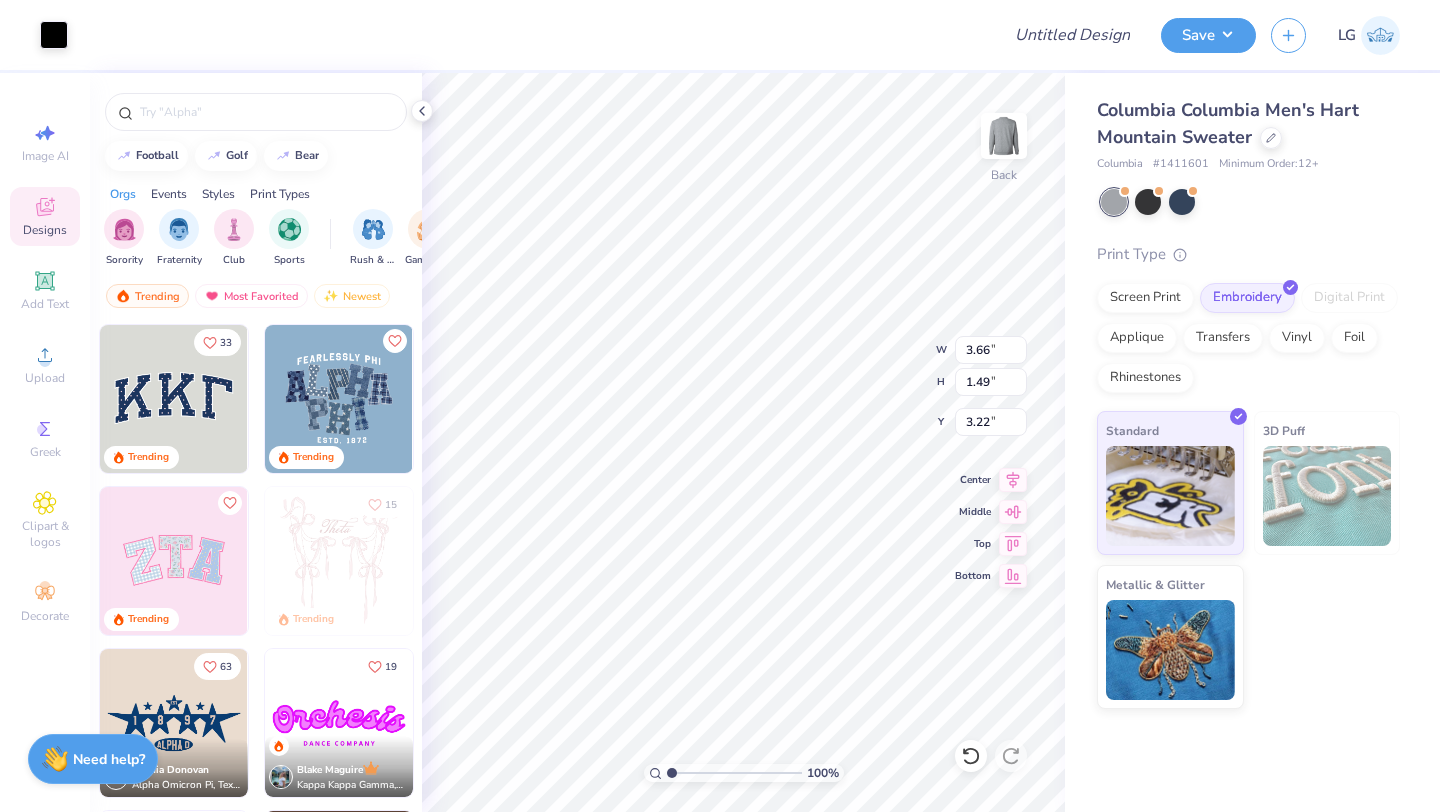 type on "3.00" 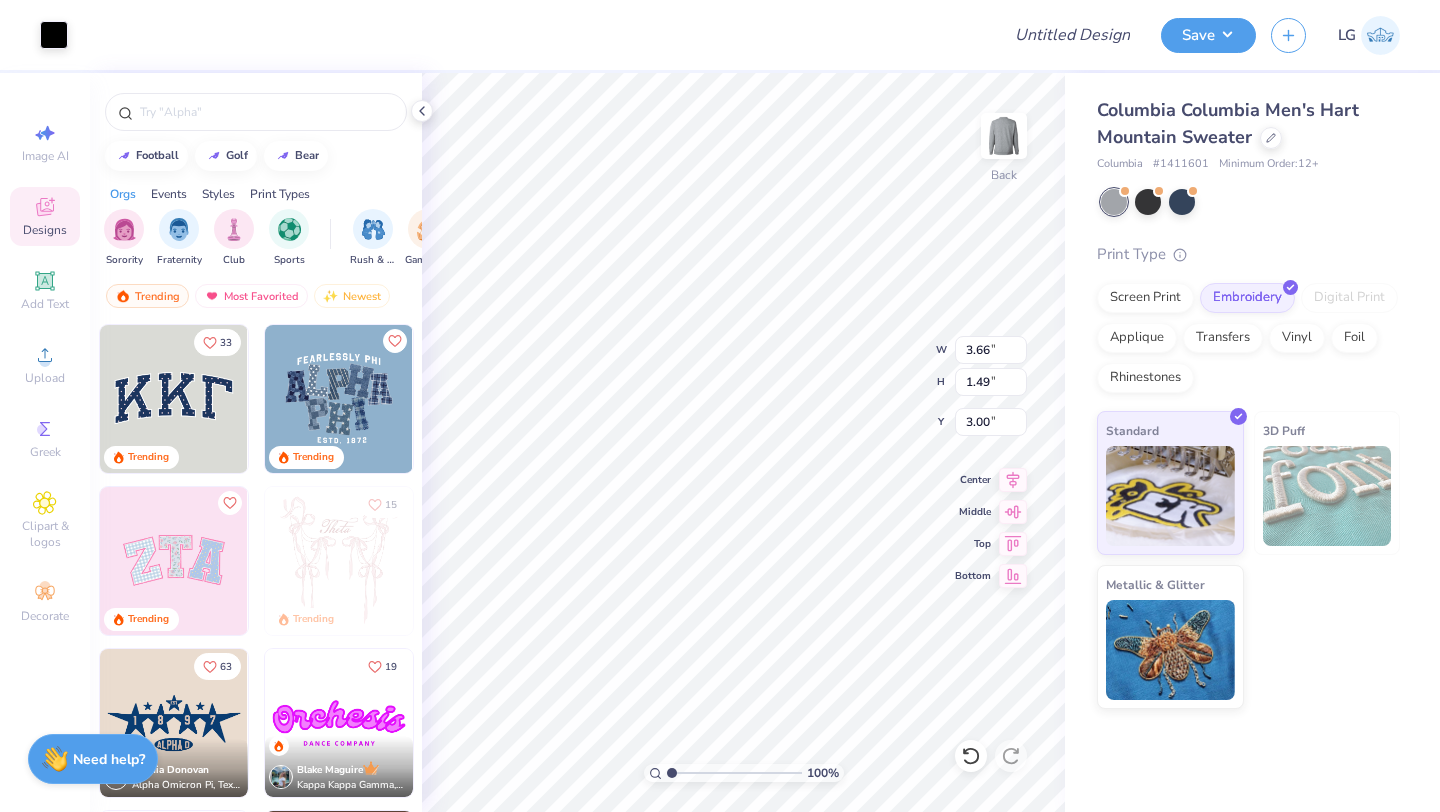 type on "3.24" 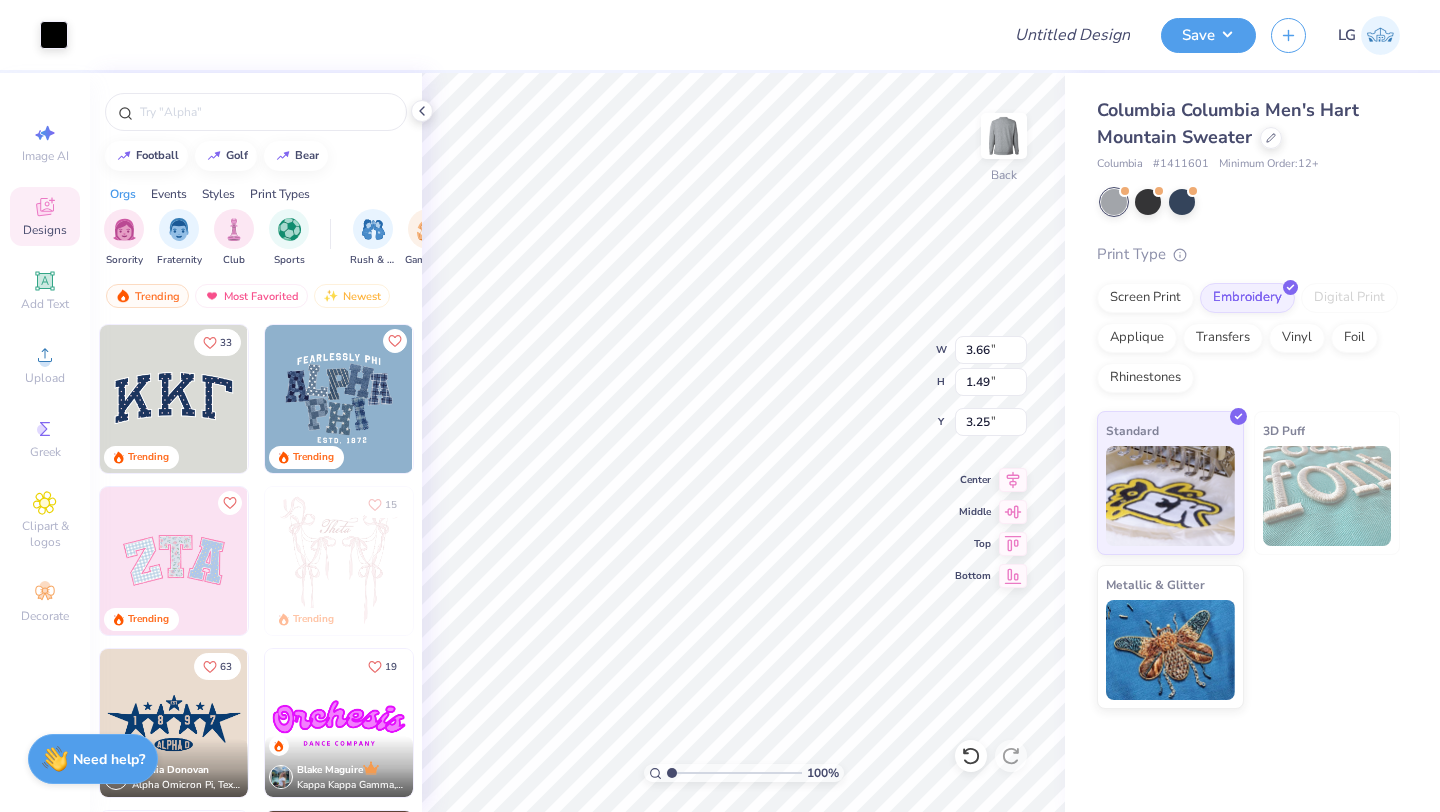type on "3.00" 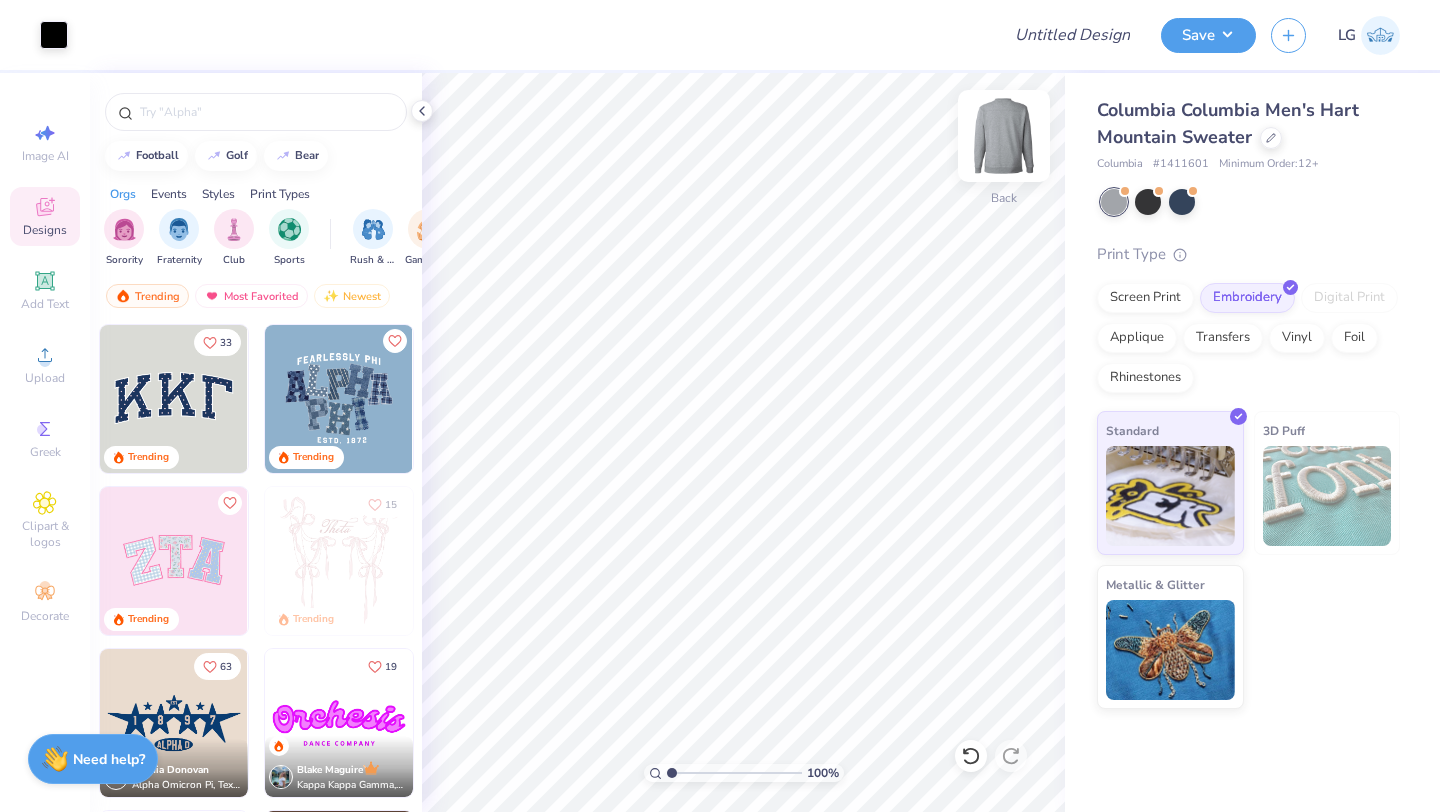 click at bounding box center [1004, 136] 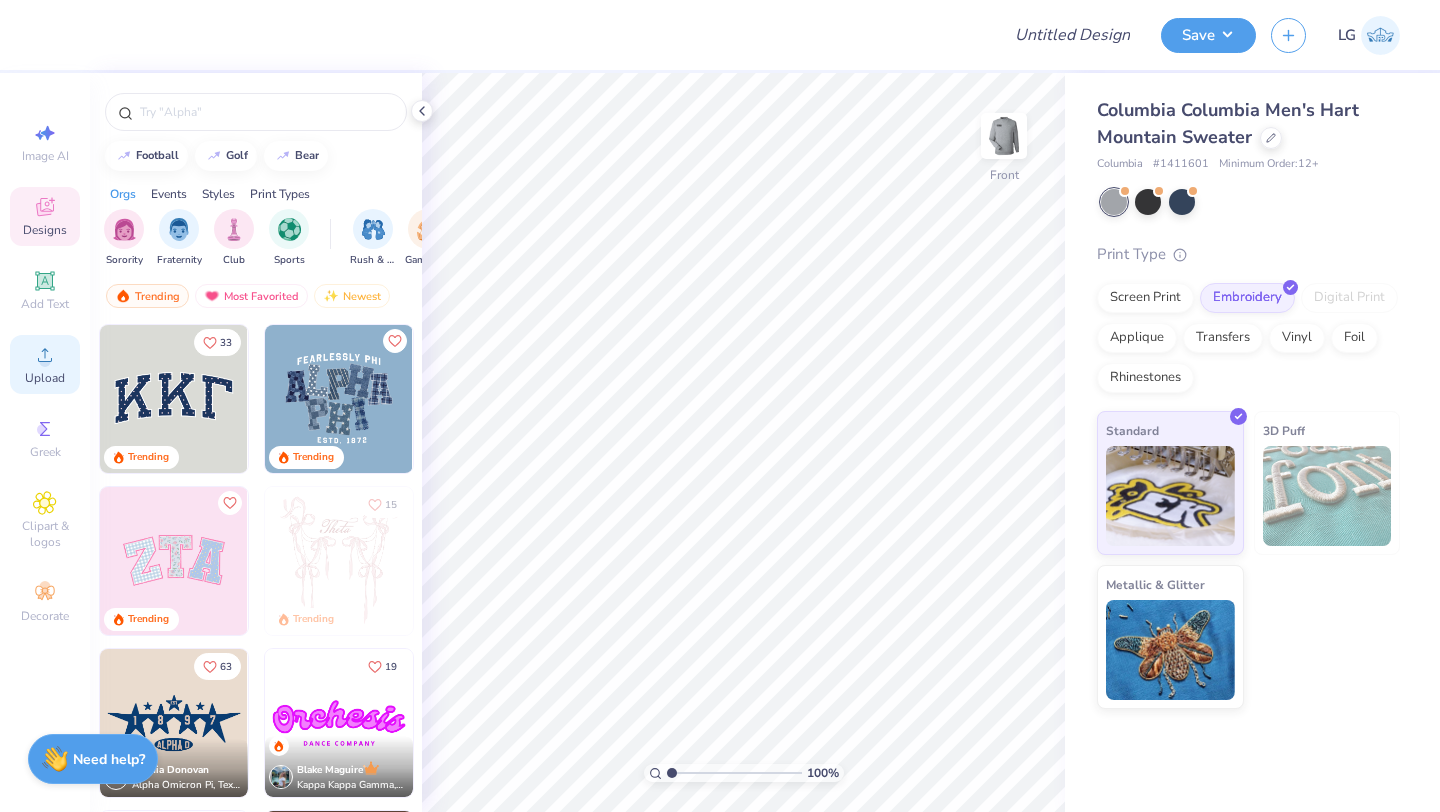click 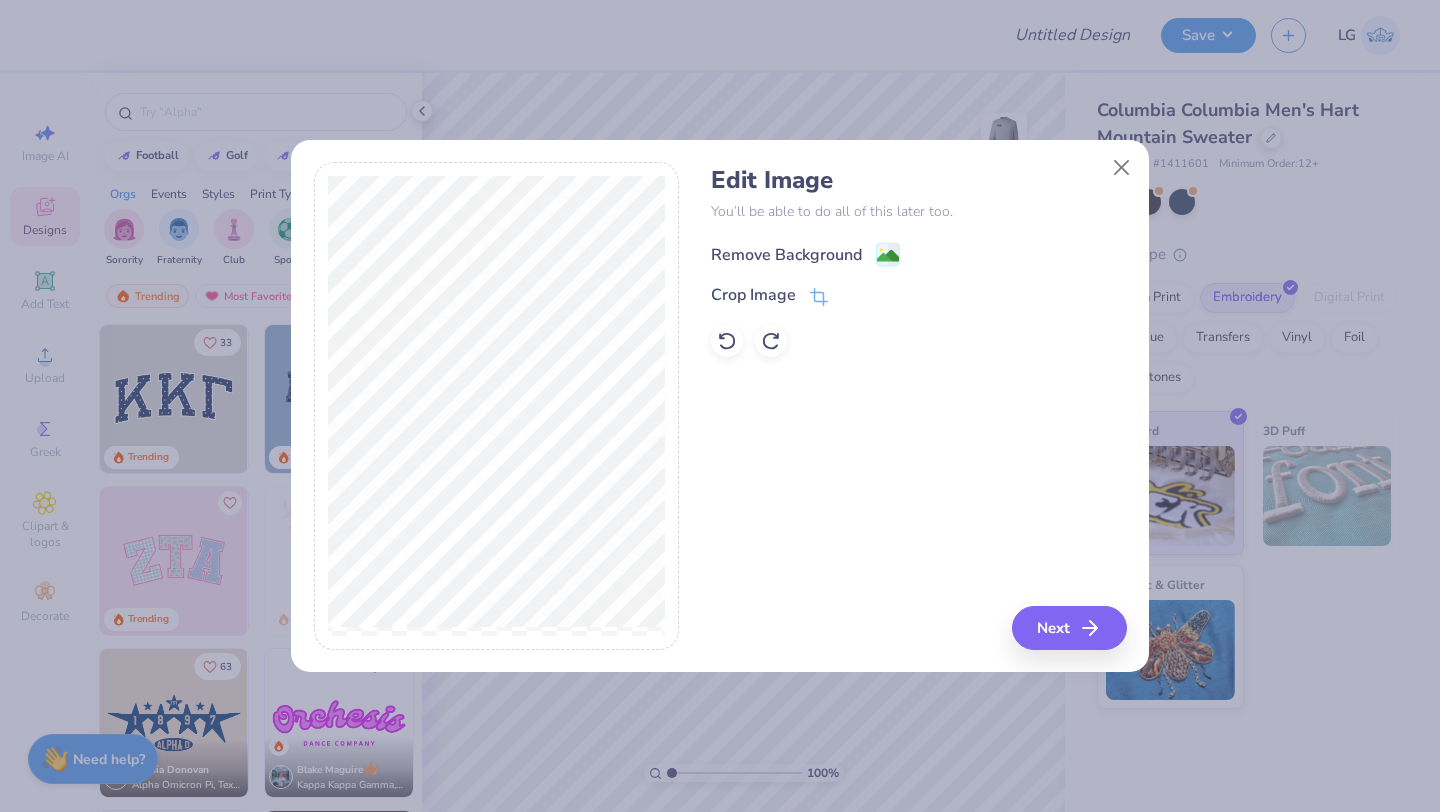 click on "Remove Background" at bounding box center [786, 255] 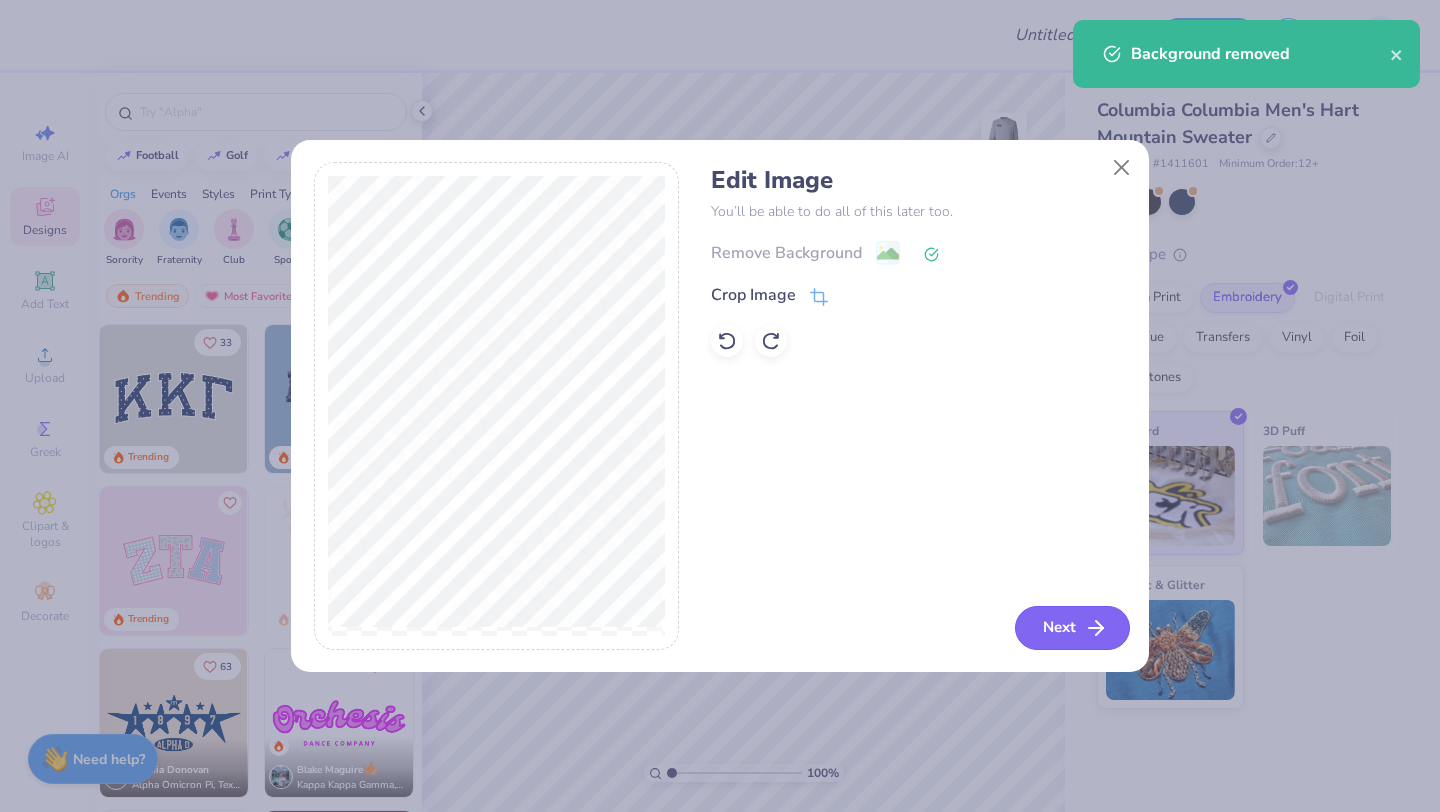click on "Next" at bounding box center [1072, 628] 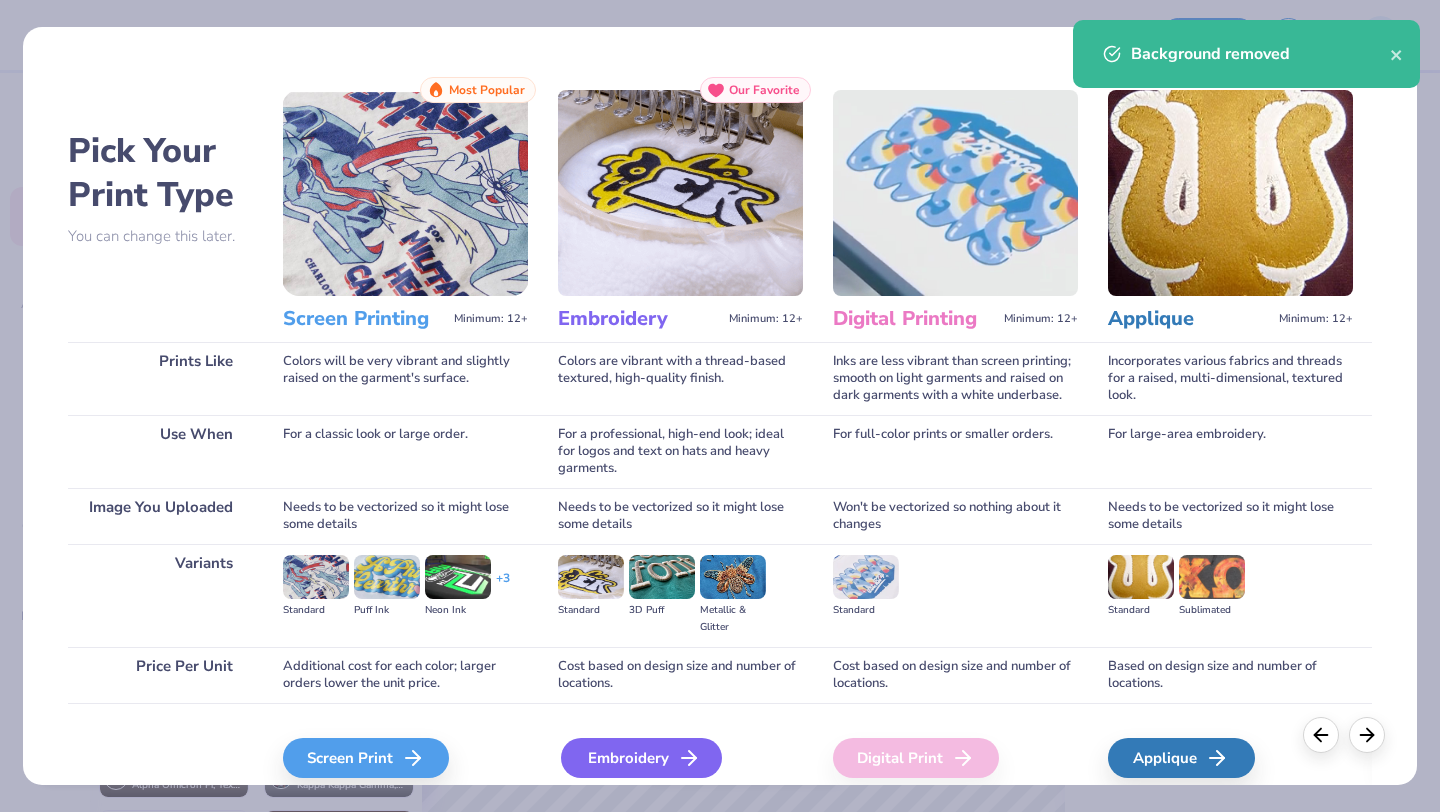 click on "Embroidery" at bounding box center [641, 758] 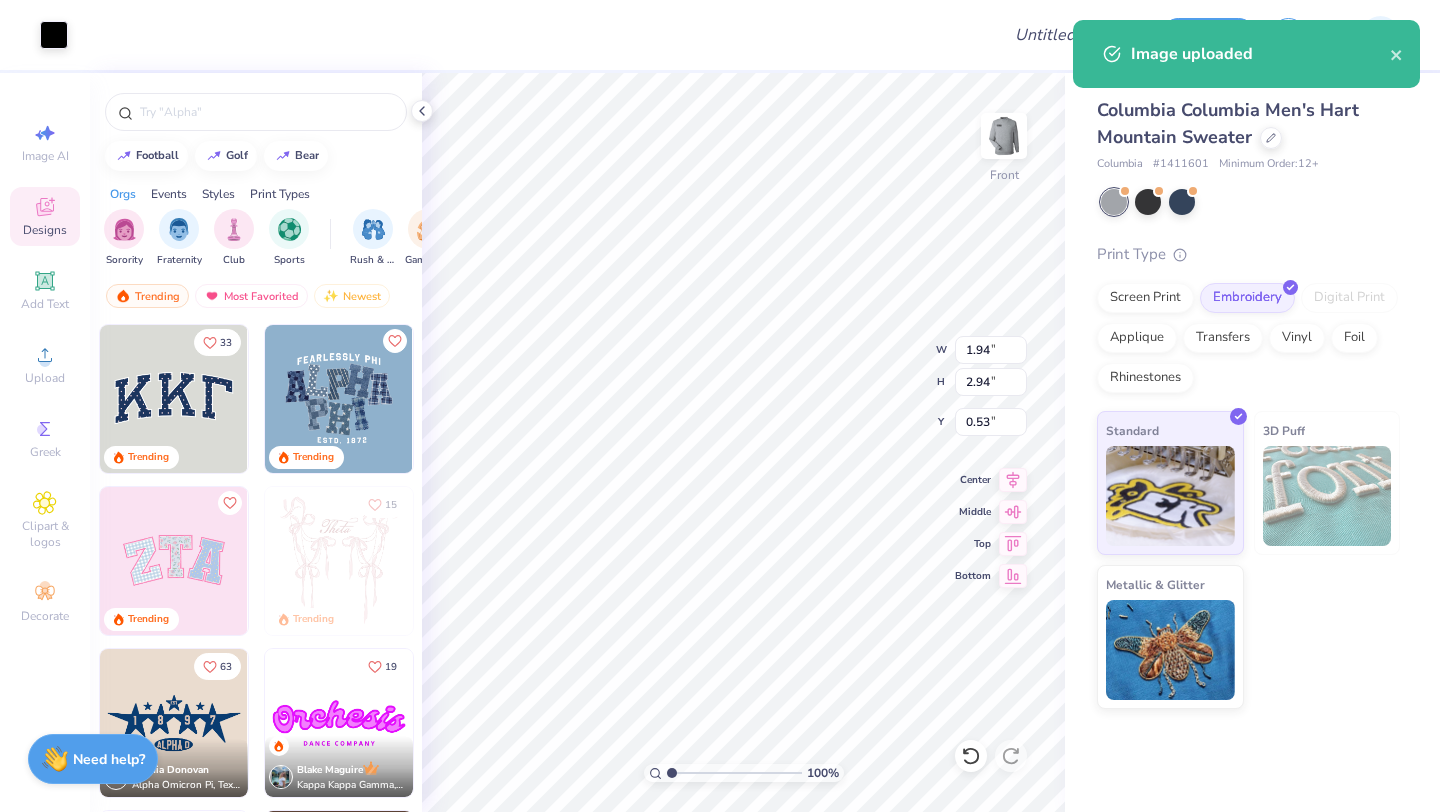 type on "0.99" 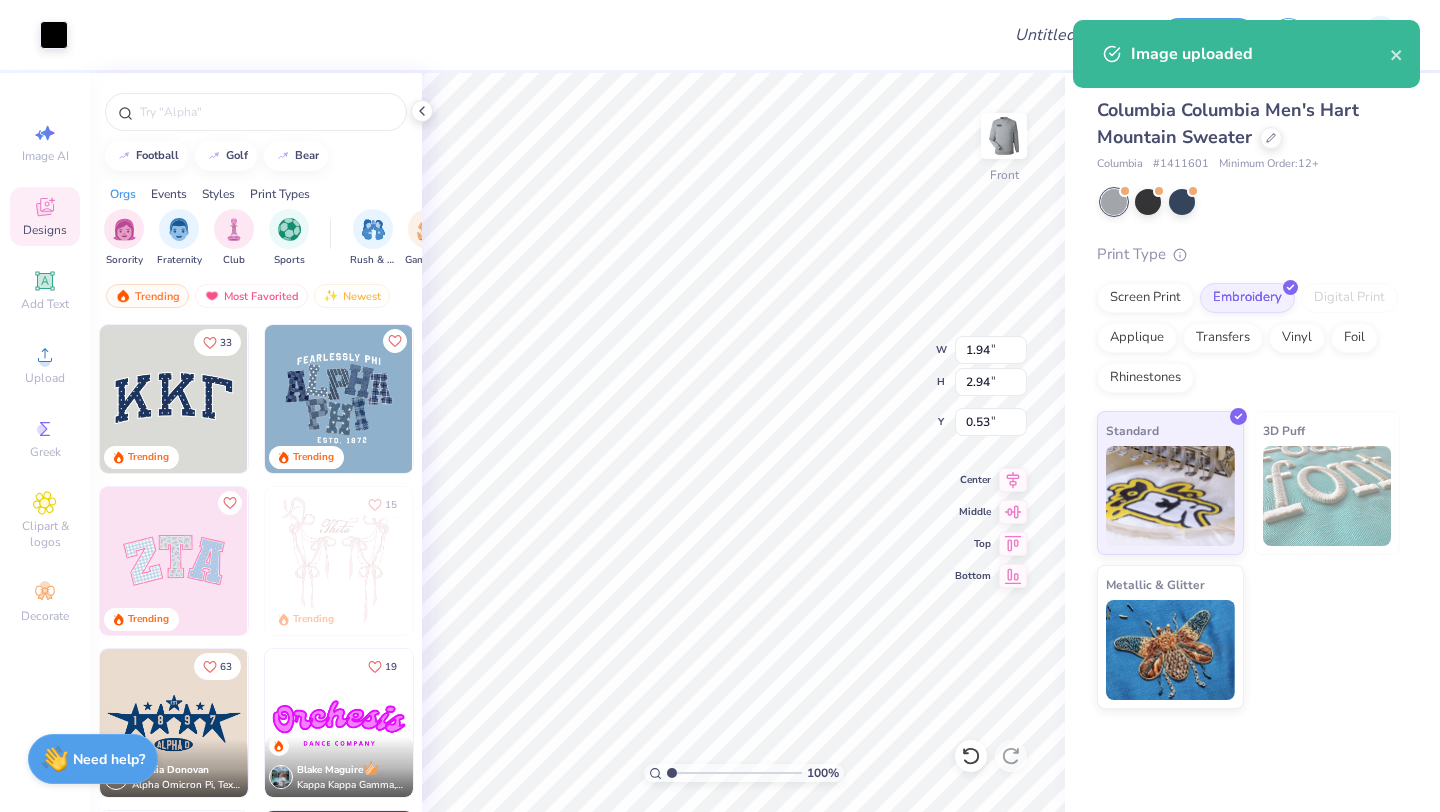 type on "1.50" 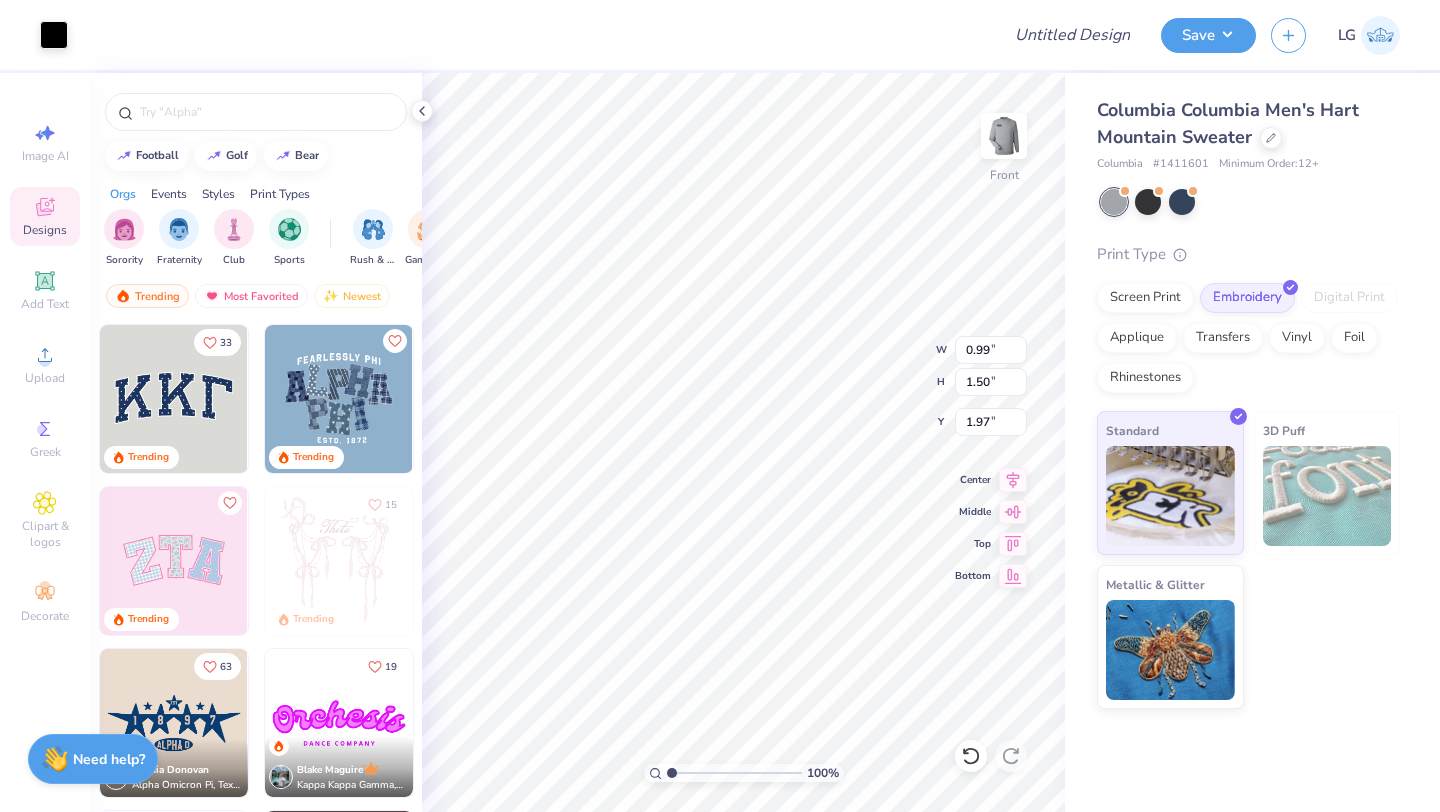 type on "0.89" 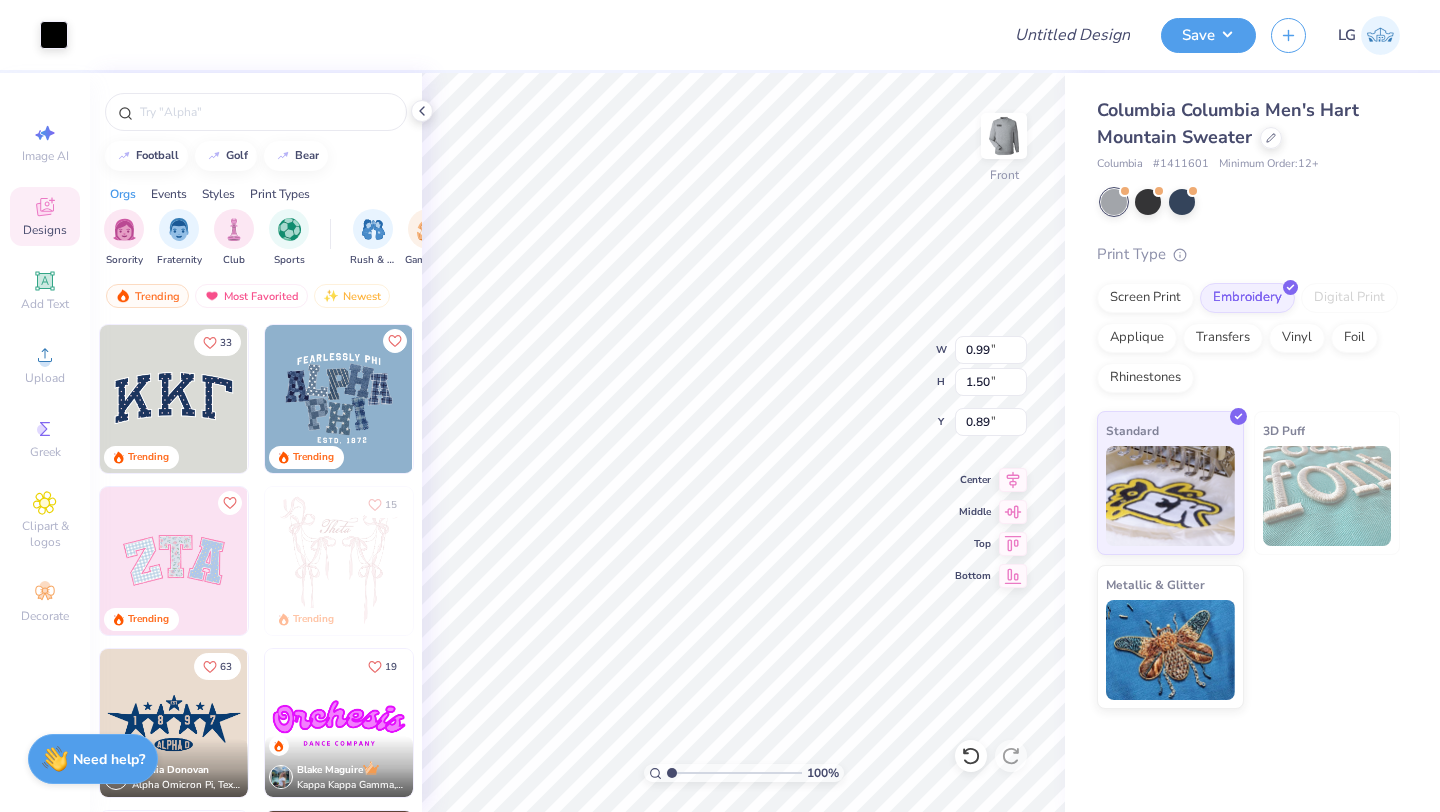 type on "0.85" 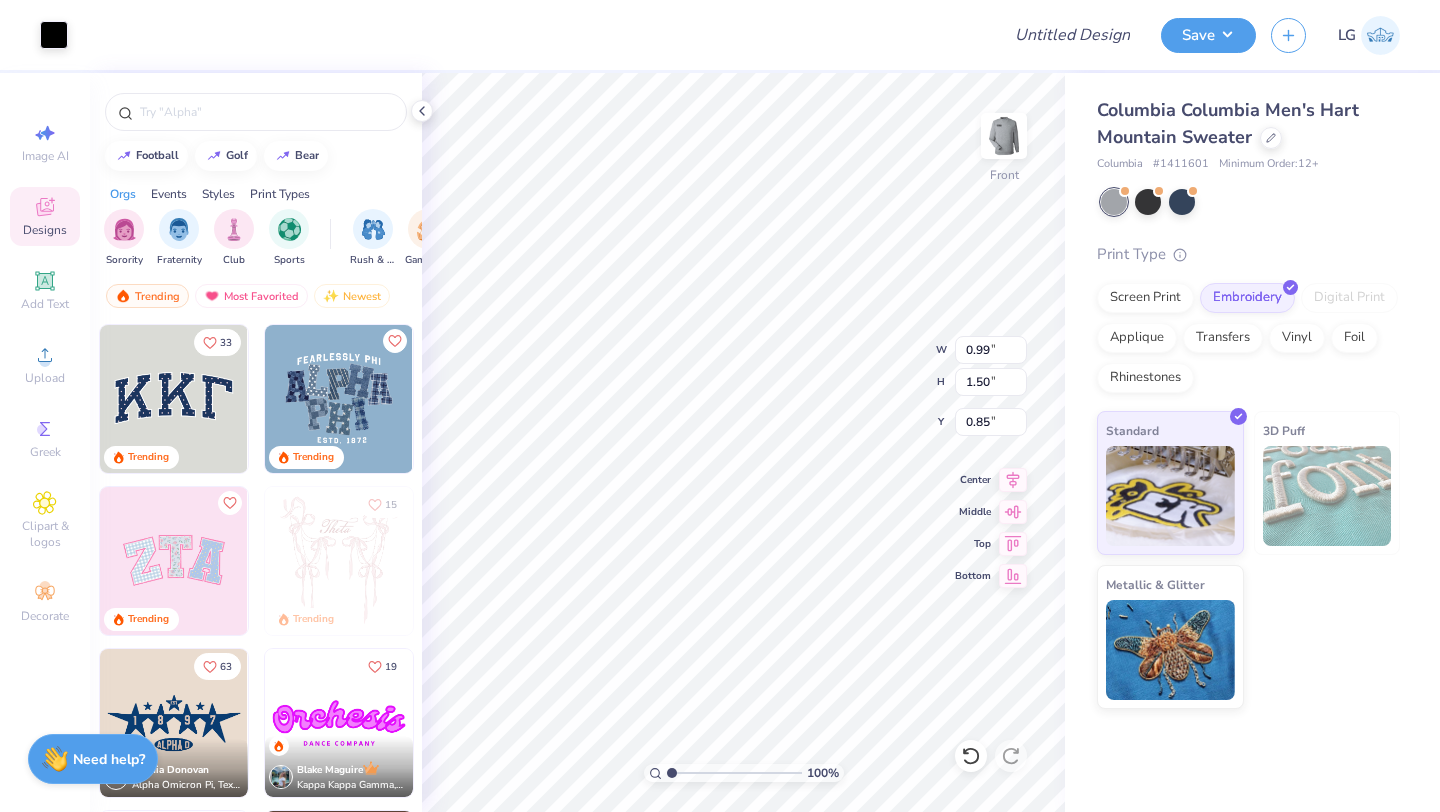 type on "0.95" 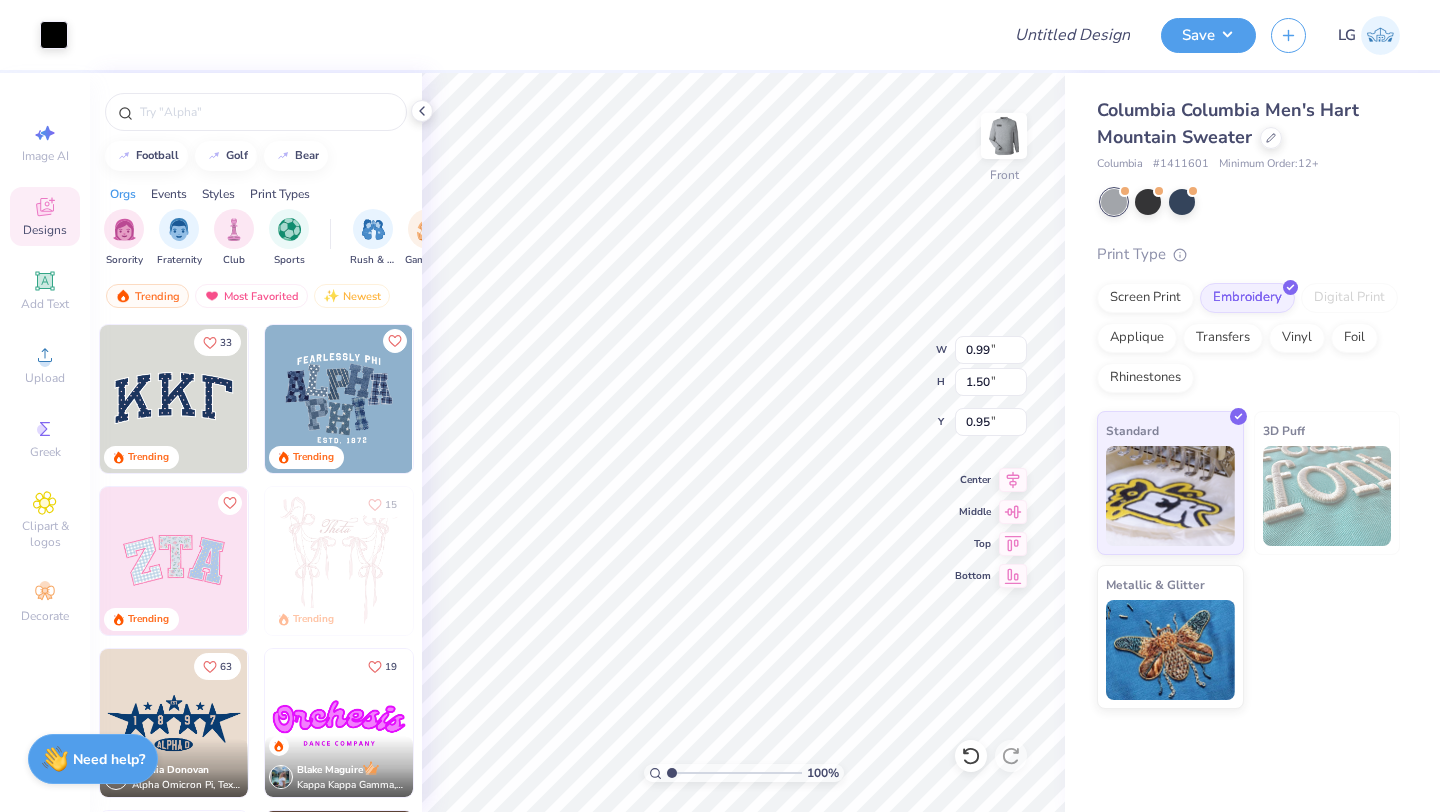 type on "0.50" 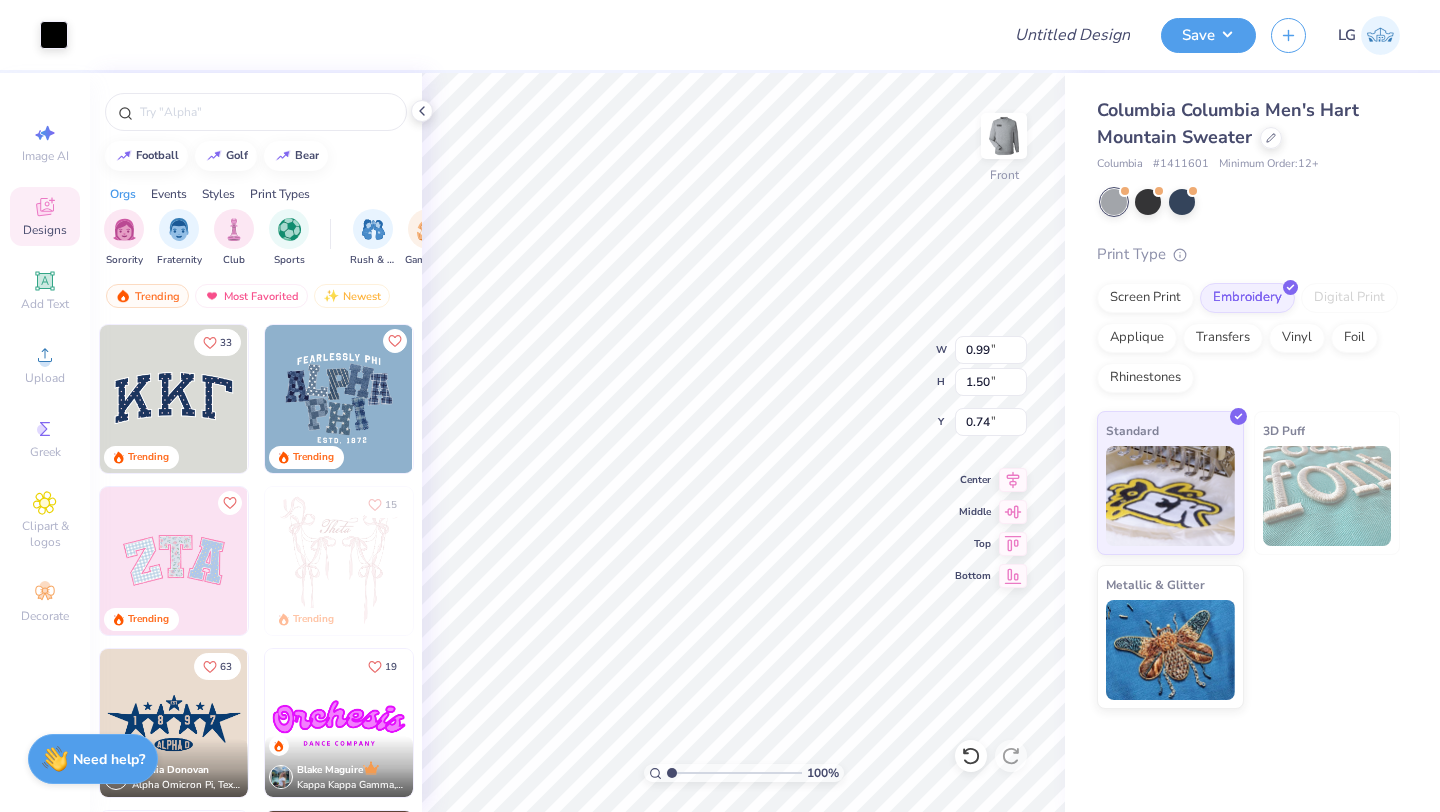 type on "0.74" 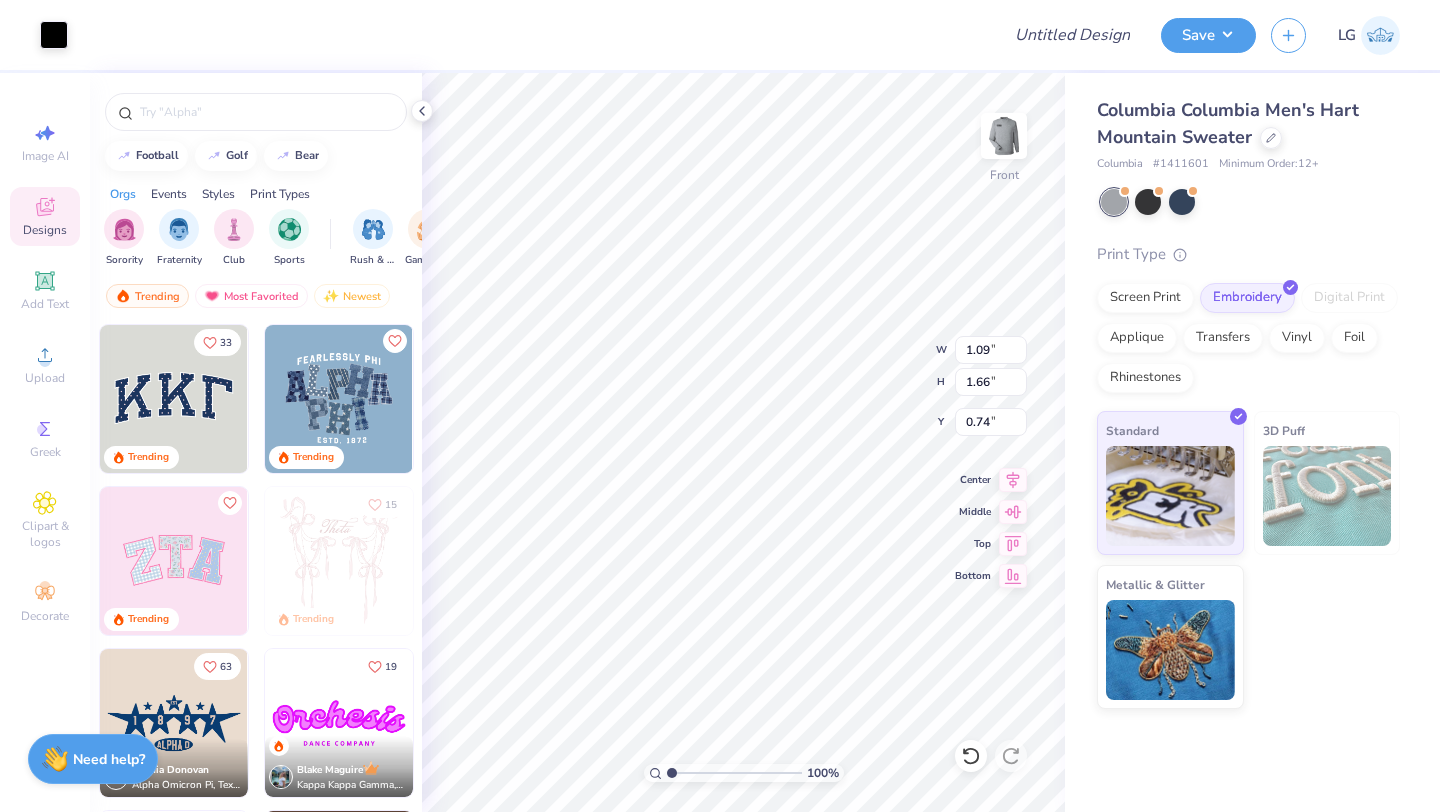 type on "1.09" 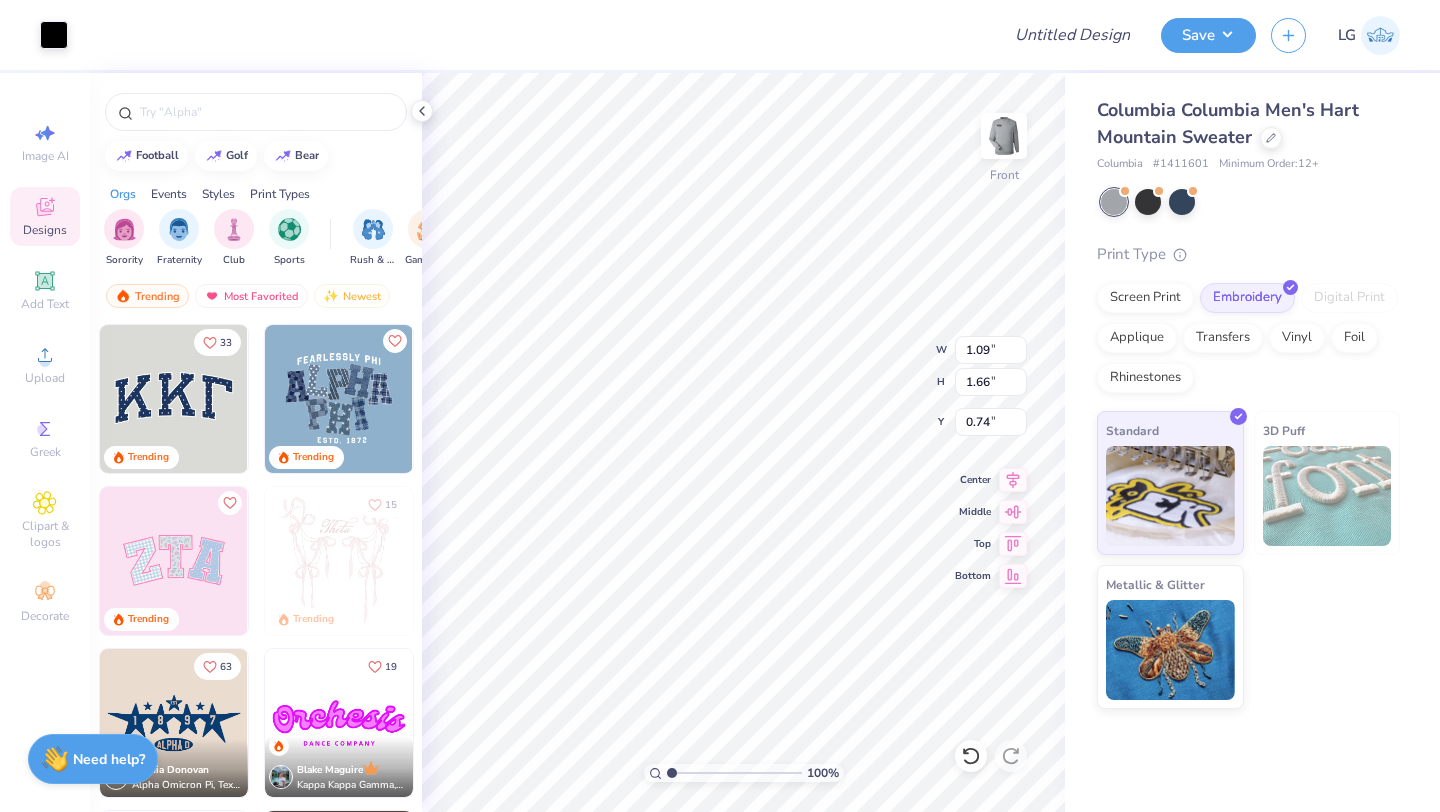 type on "1.66" 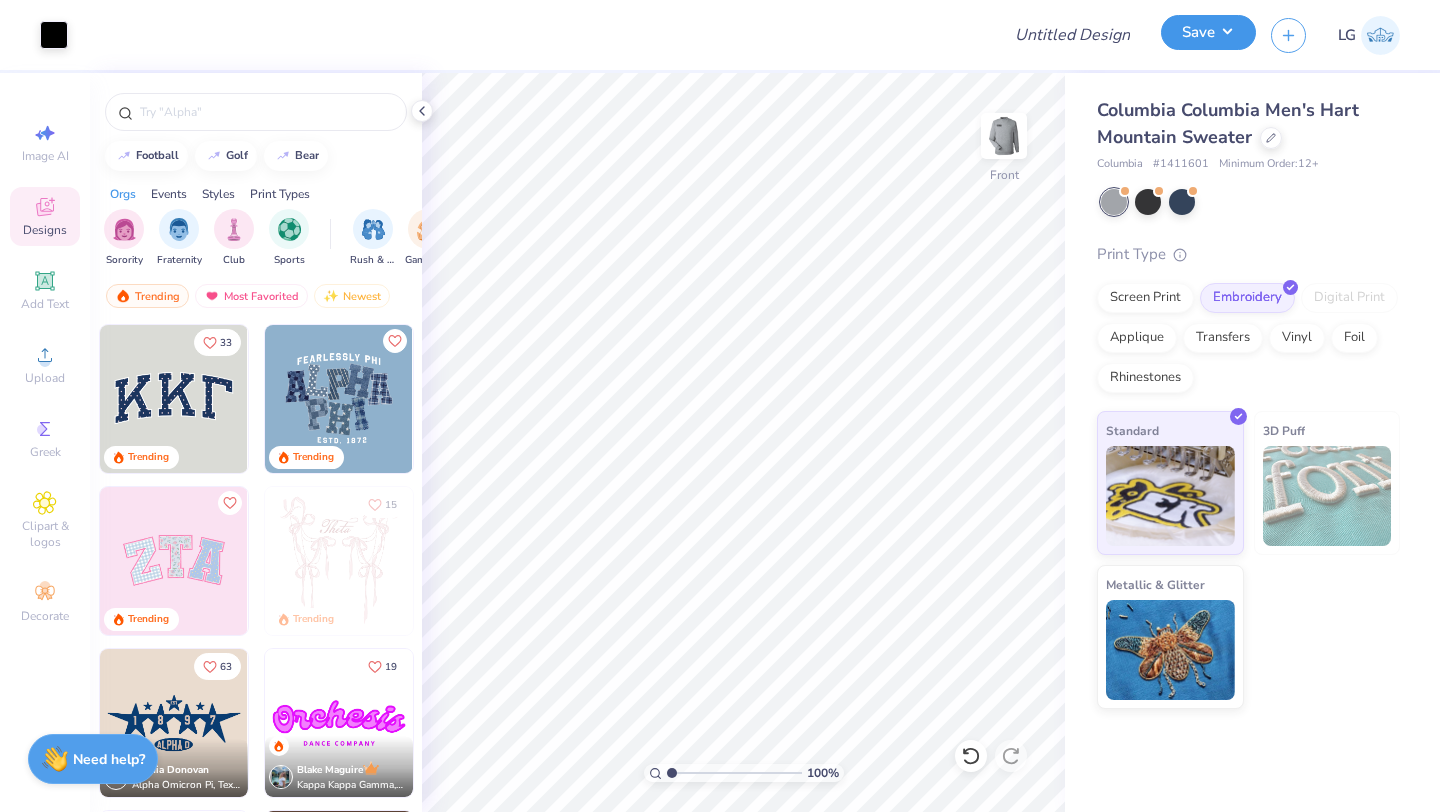 click on "Save" at bounding box center (1208, 32) 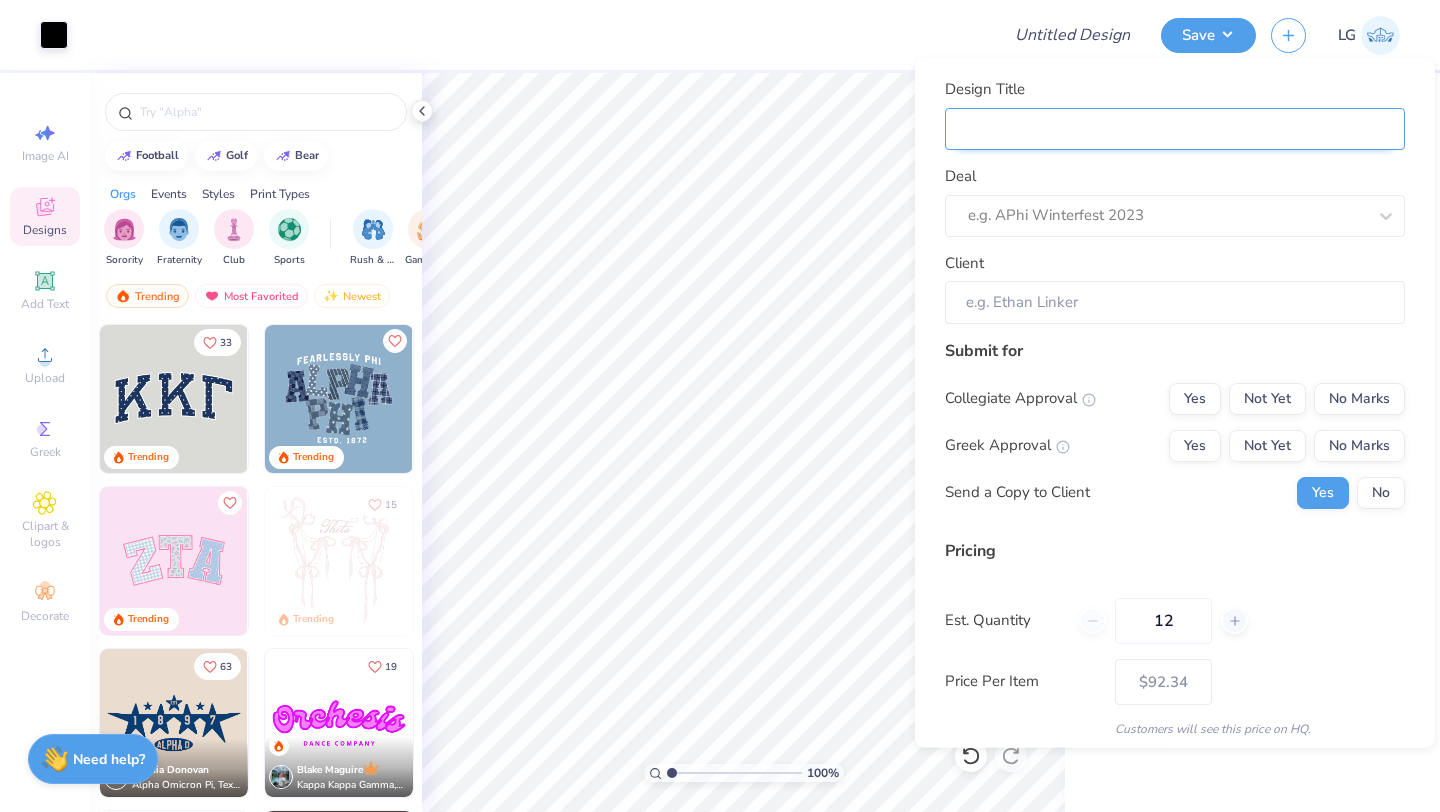 click on "Design Title" at bounding box center (1175, 128) 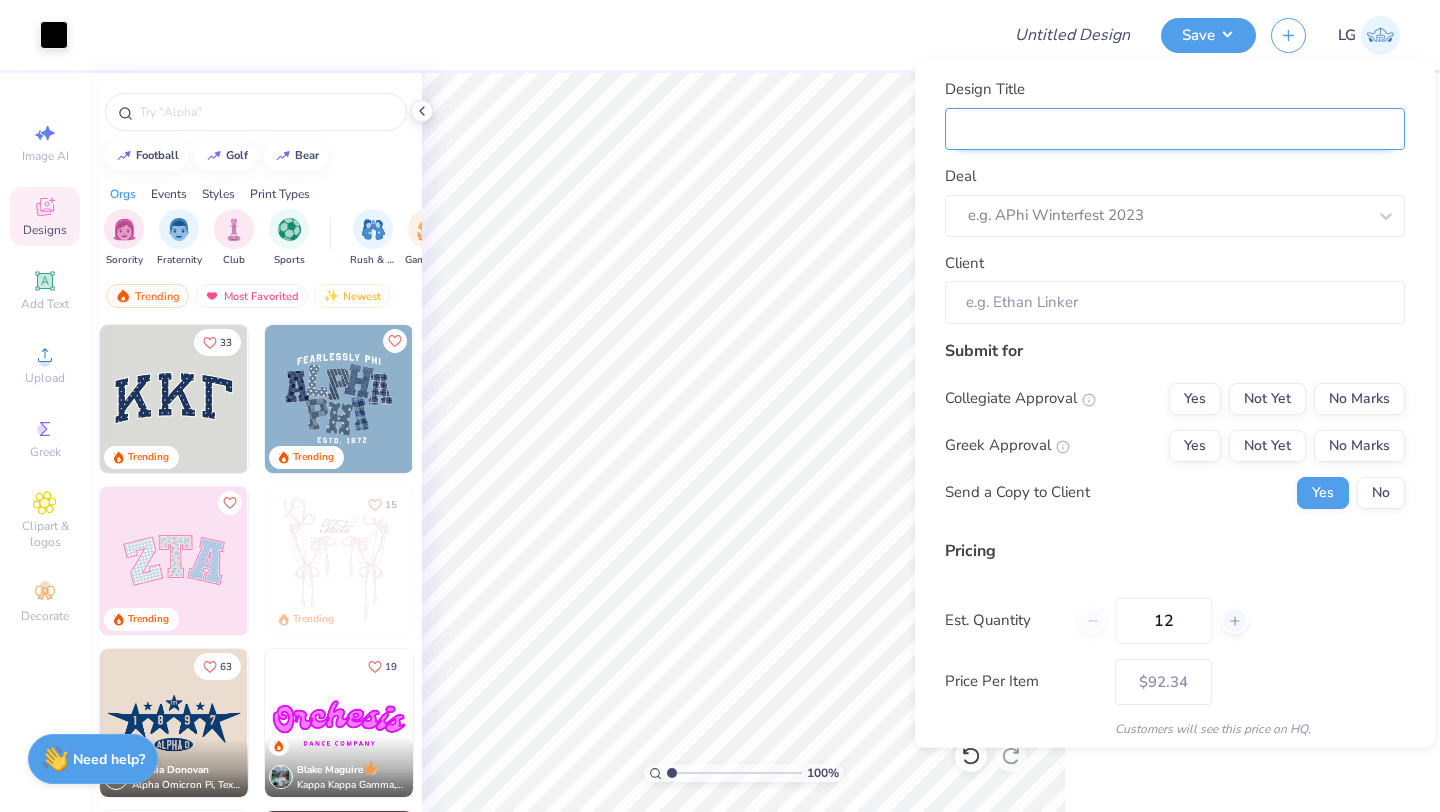 type on "C" 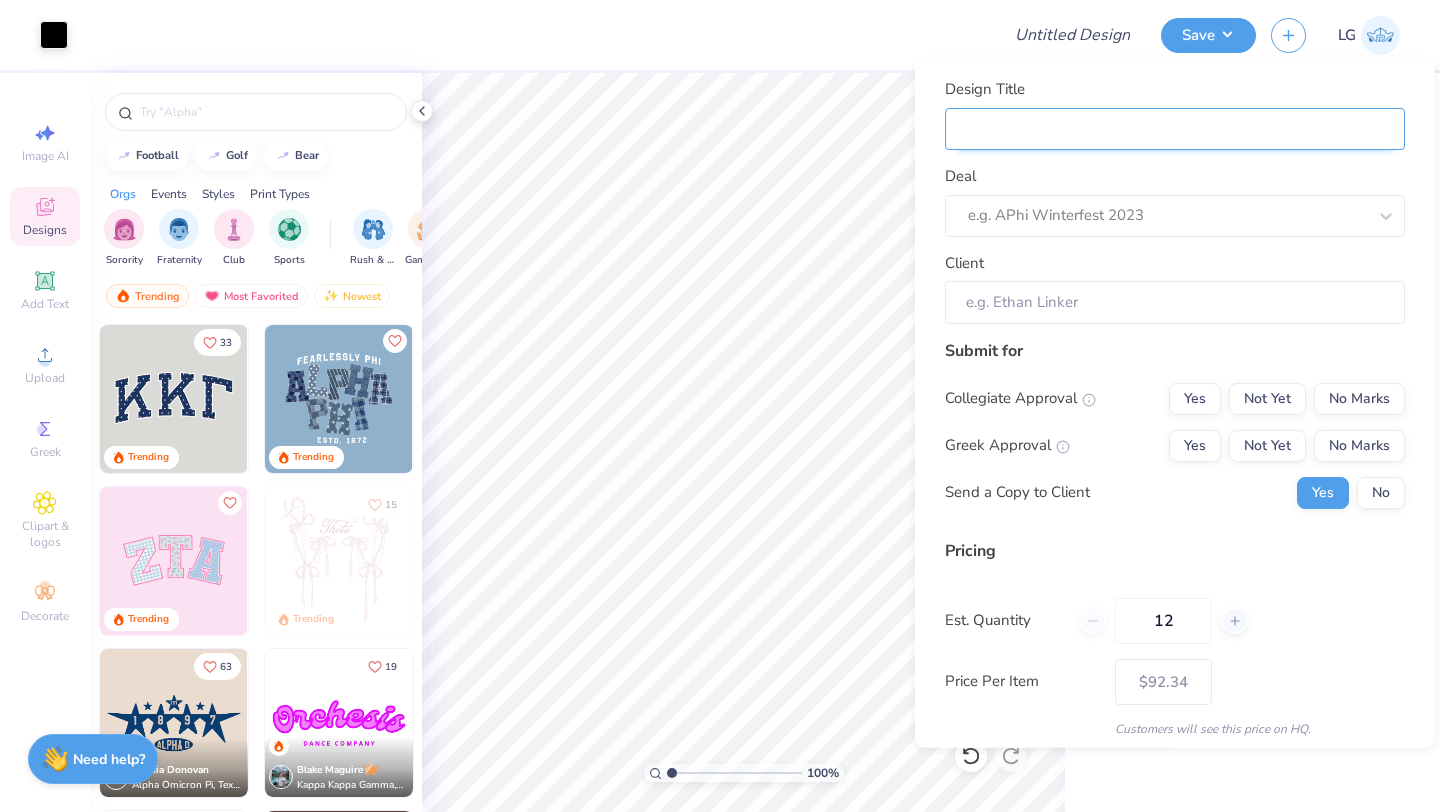 type on "C" 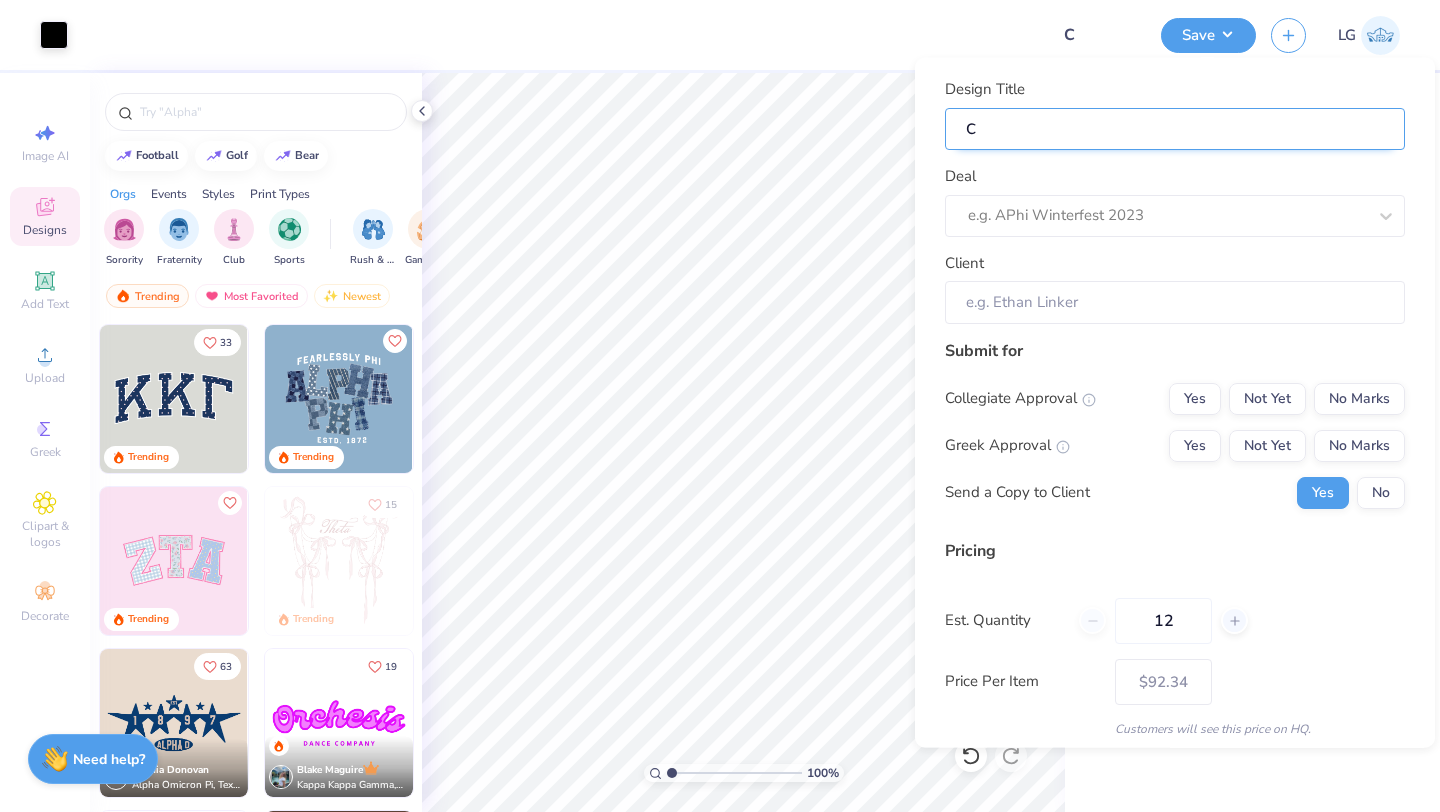 type on "Cr" 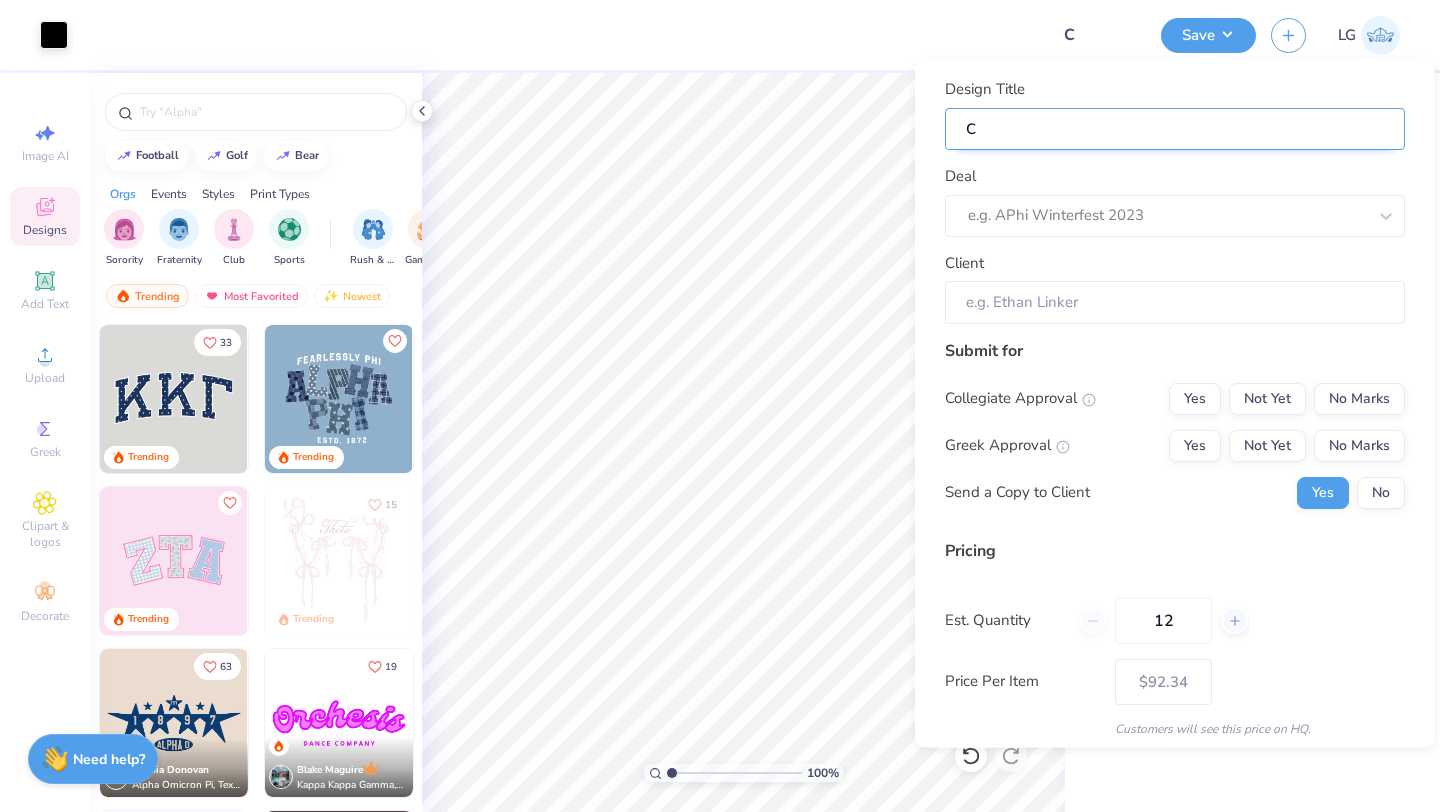 type on "Cr" 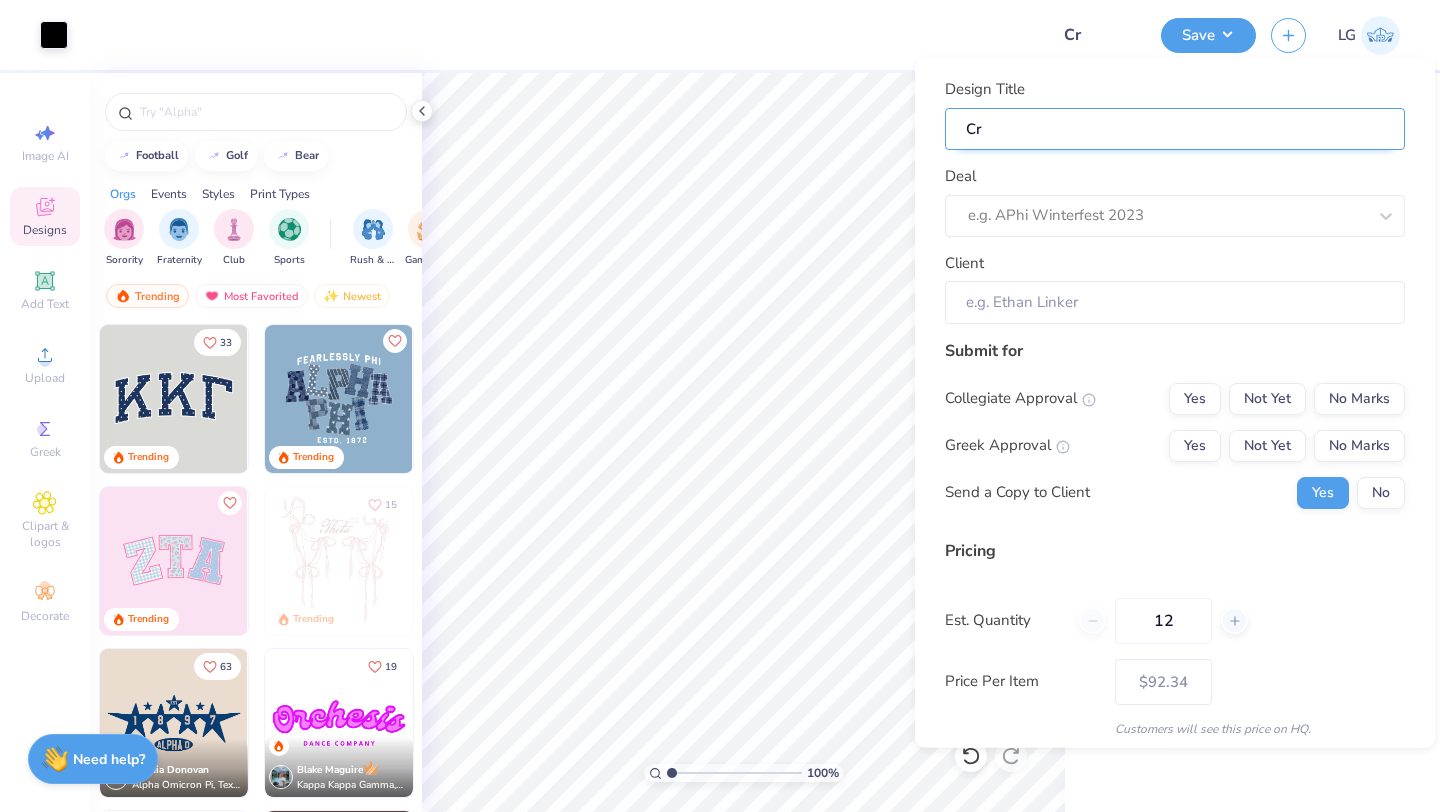 type on "Crr" 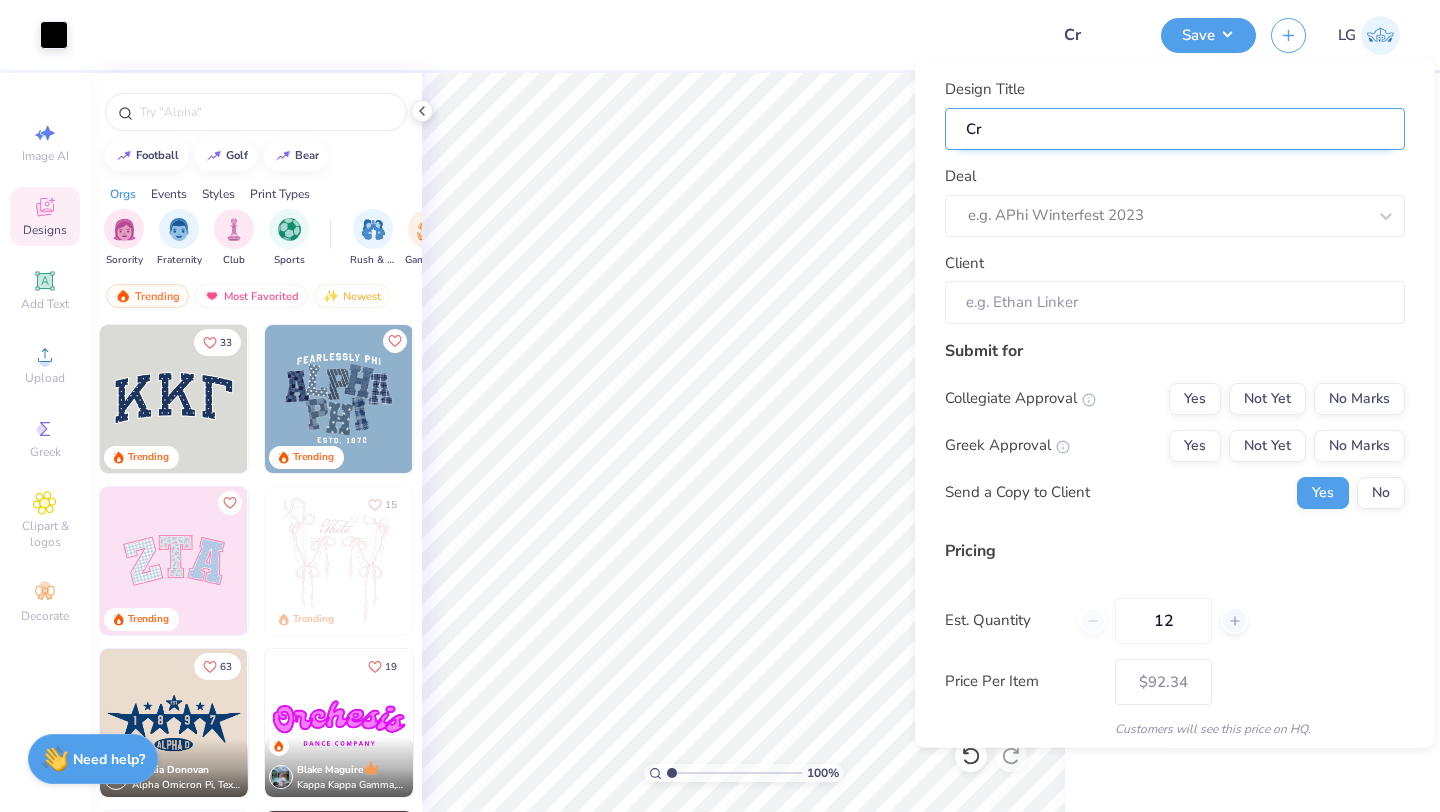 type on "Crr" 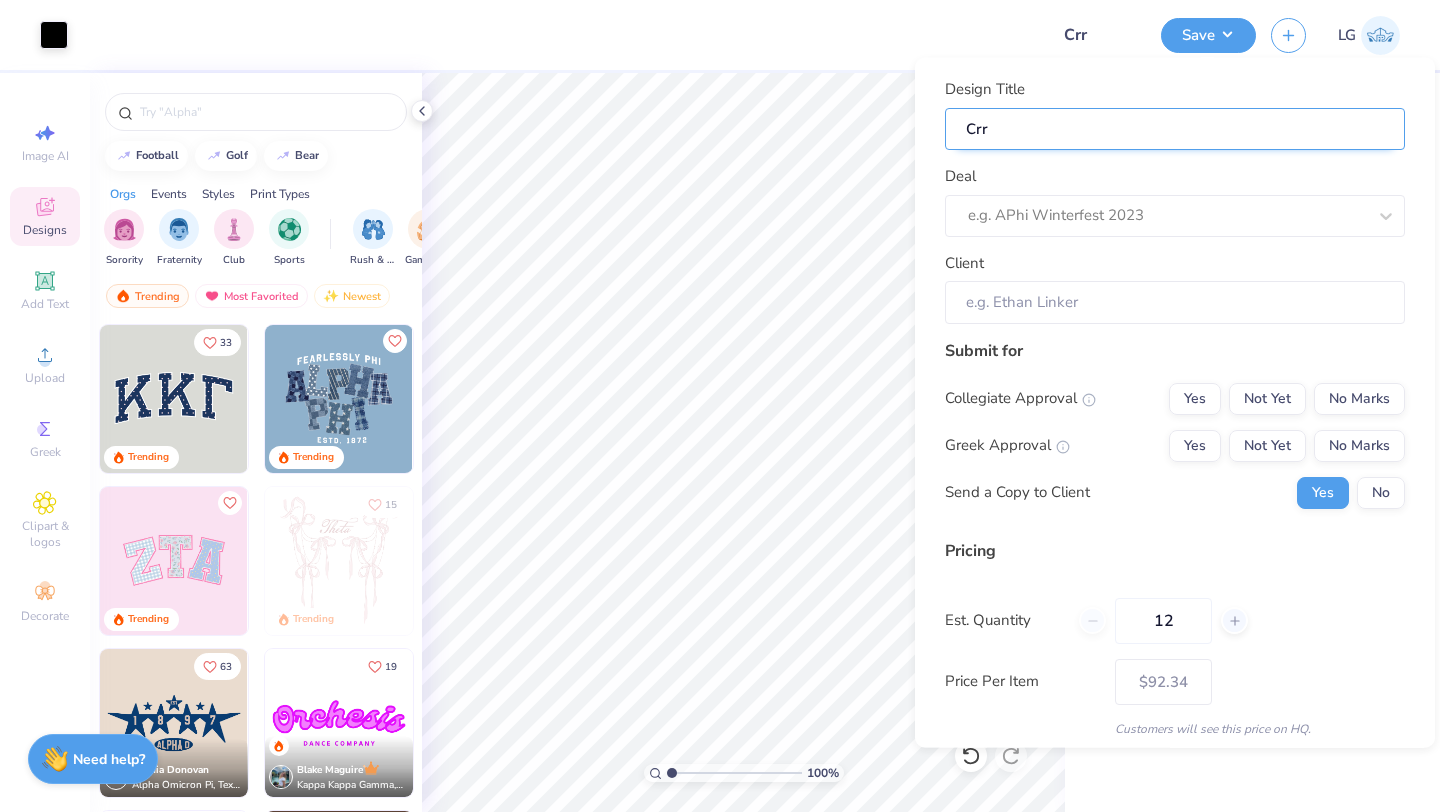 type on "Cr" 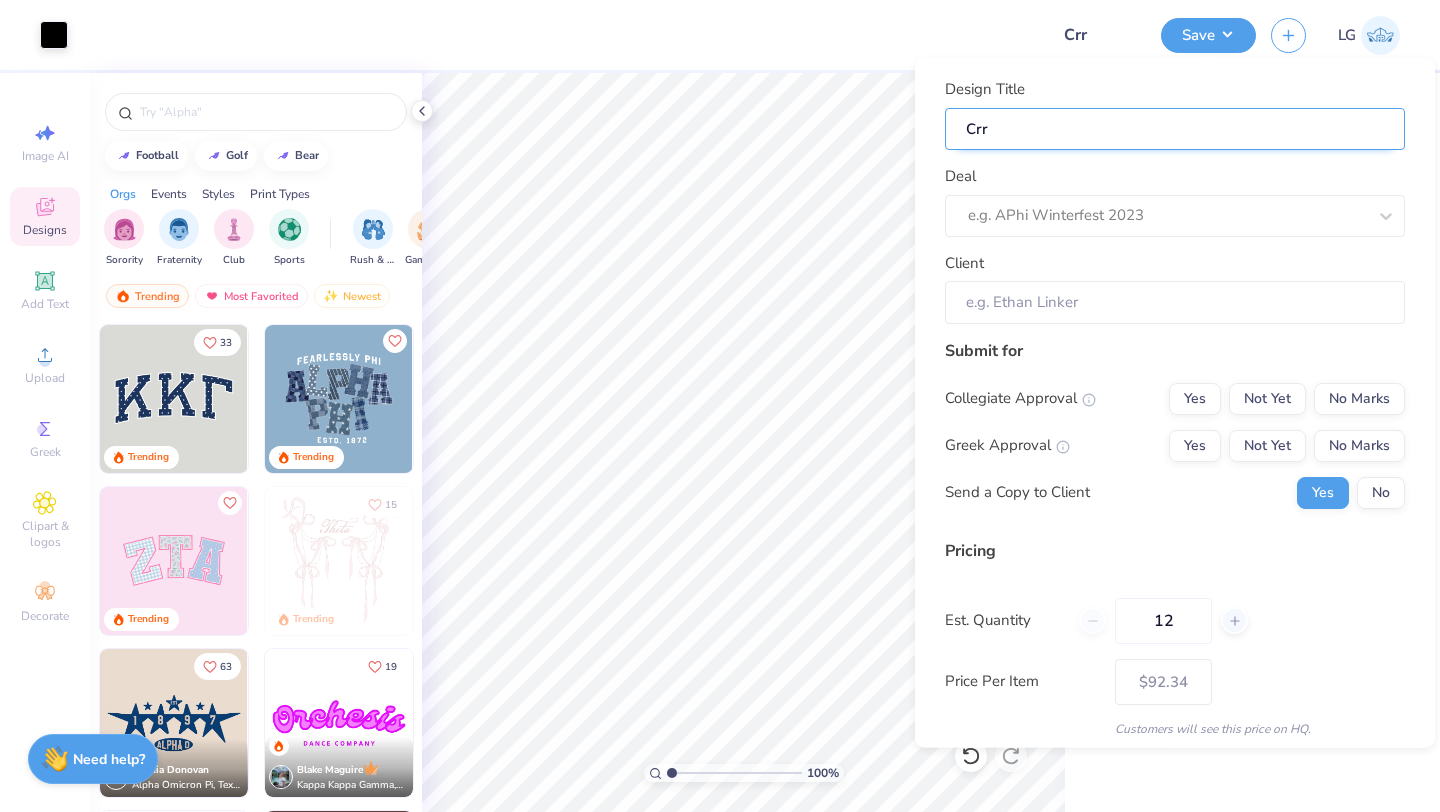 type on "Cr" 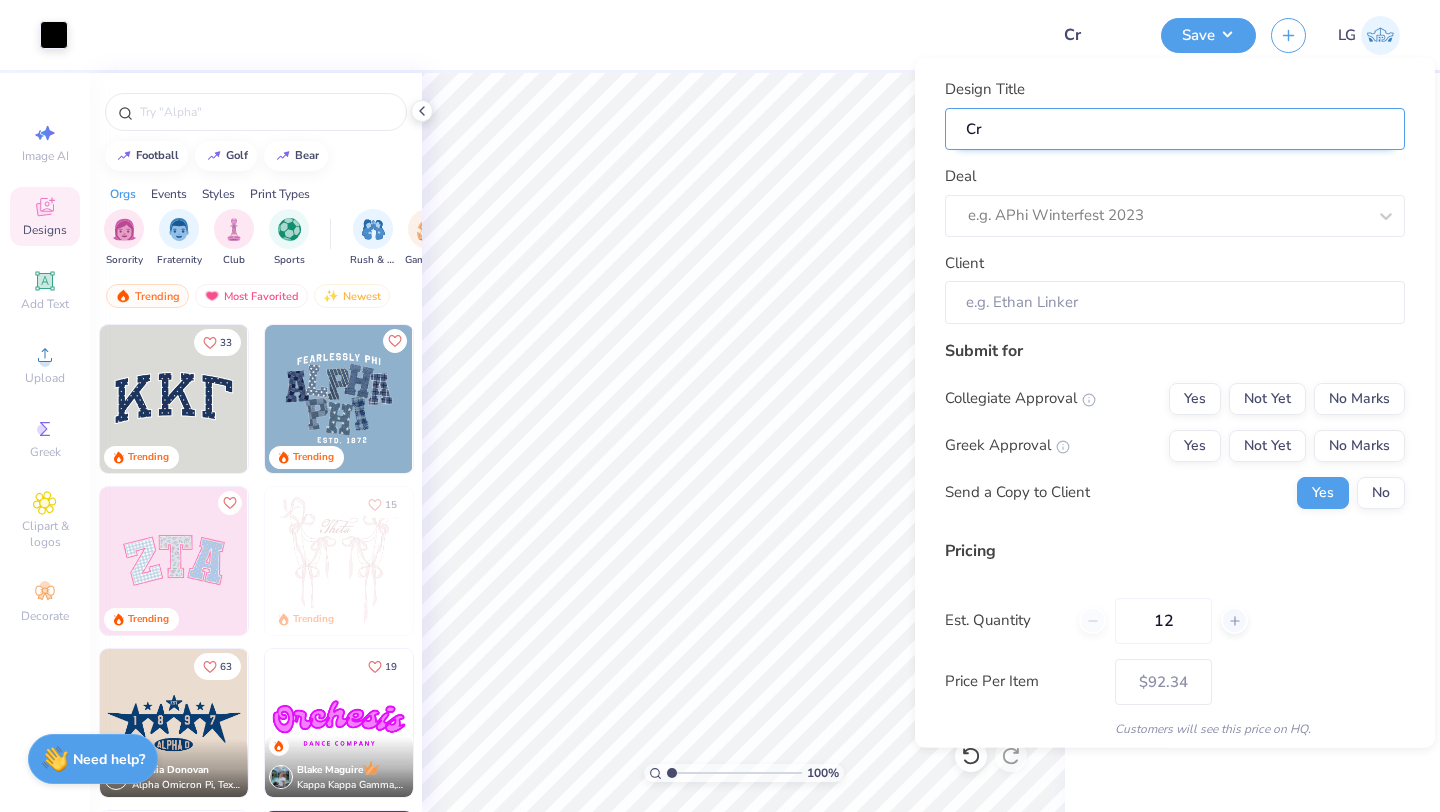 type on "Cre" 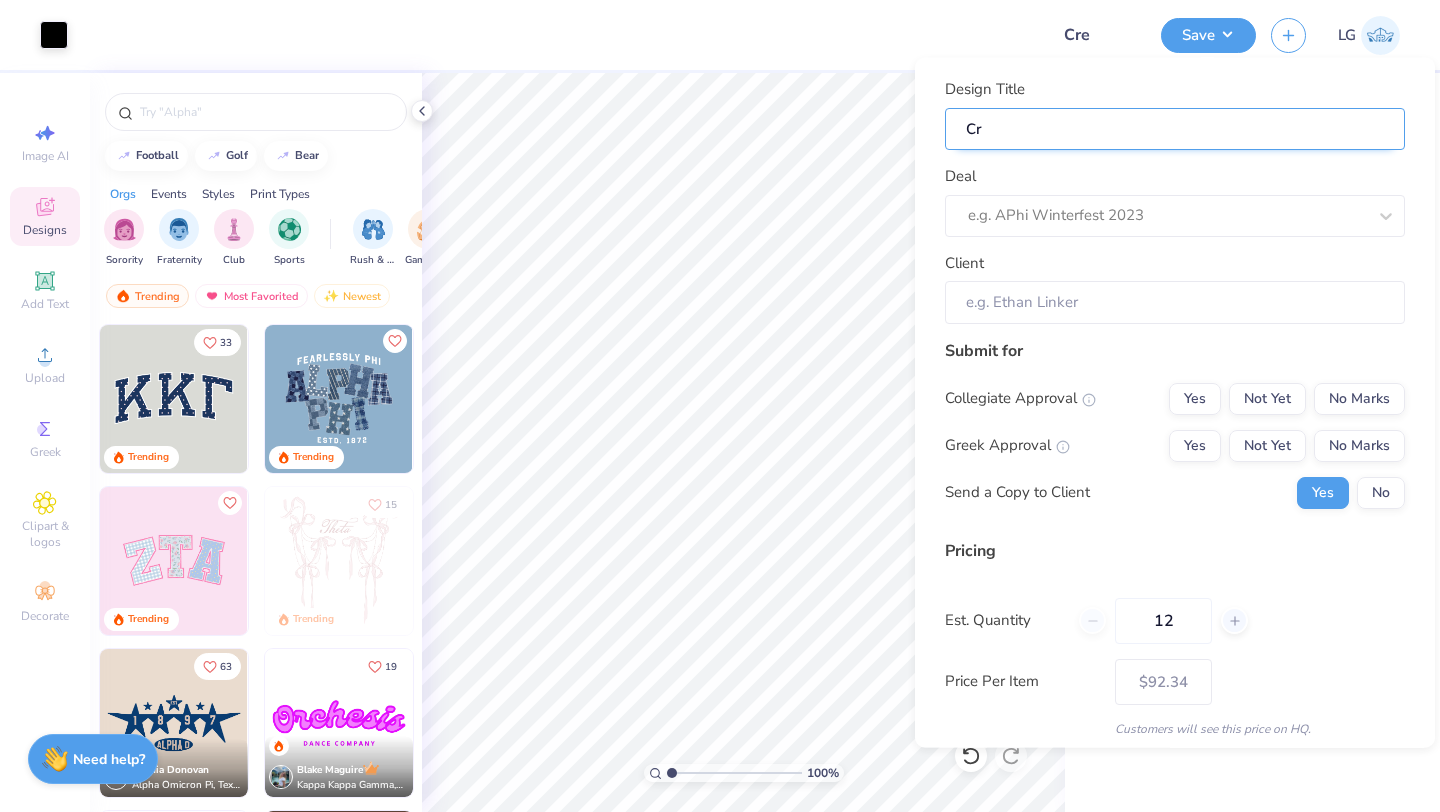 type on "Cre" 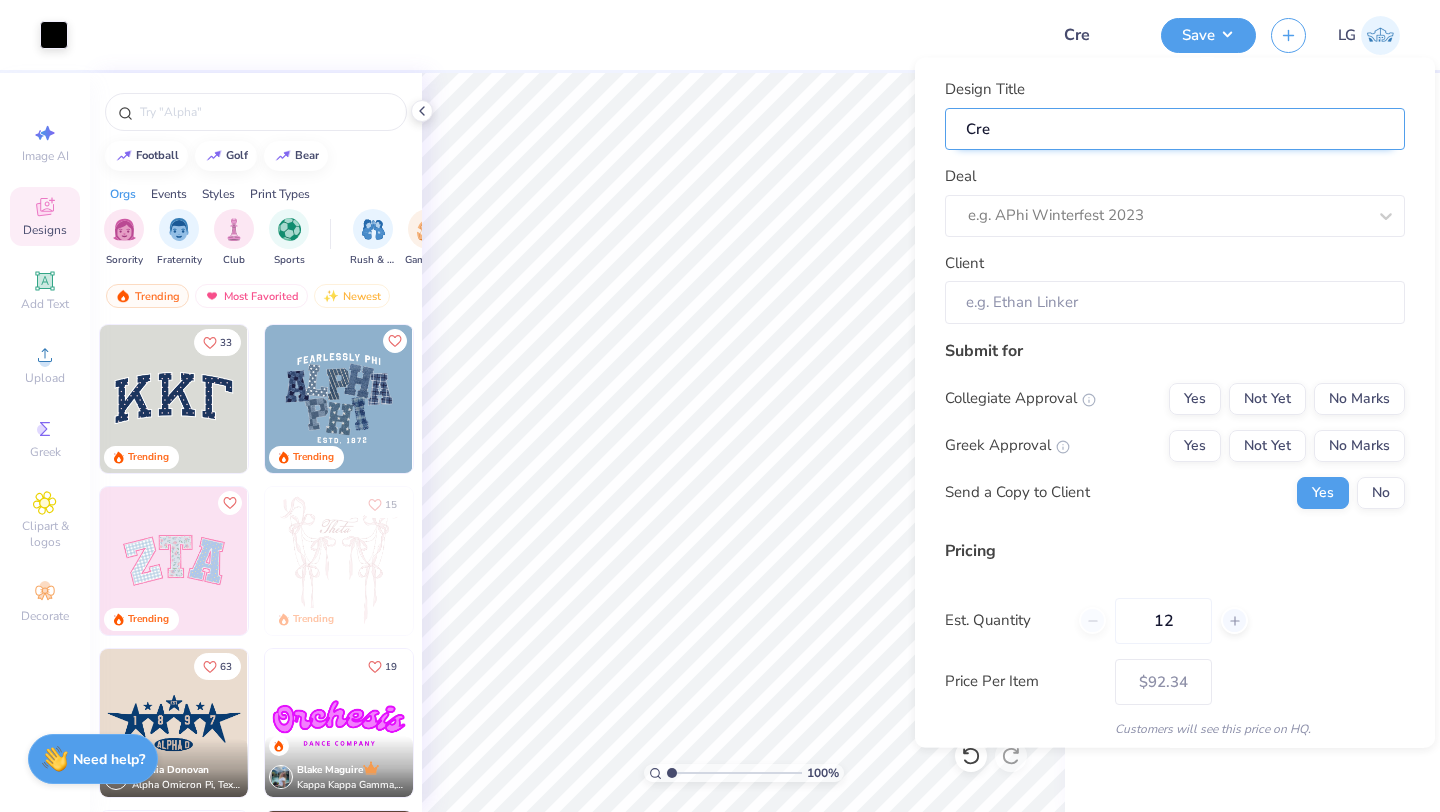 type on "Crew" 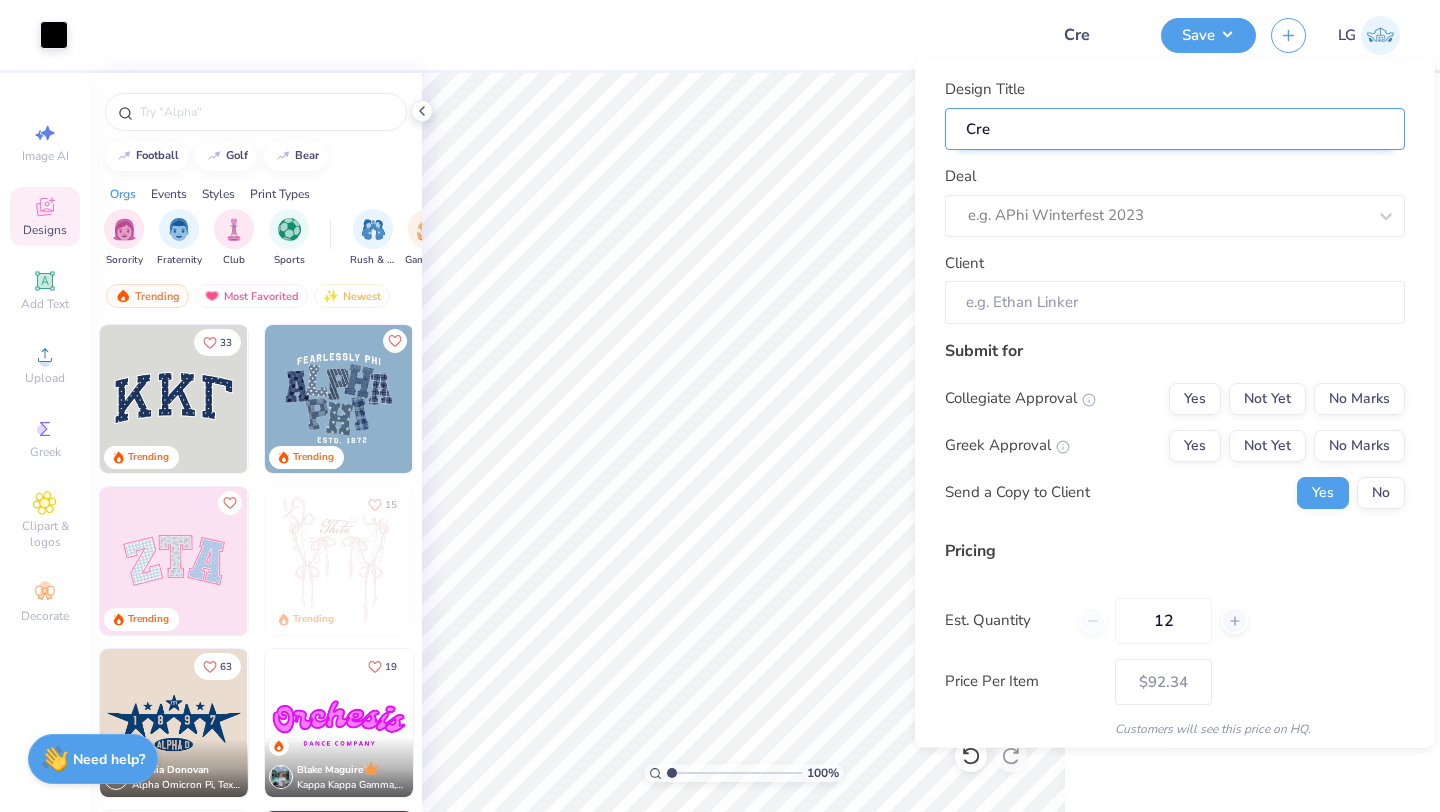 type on "Crew" 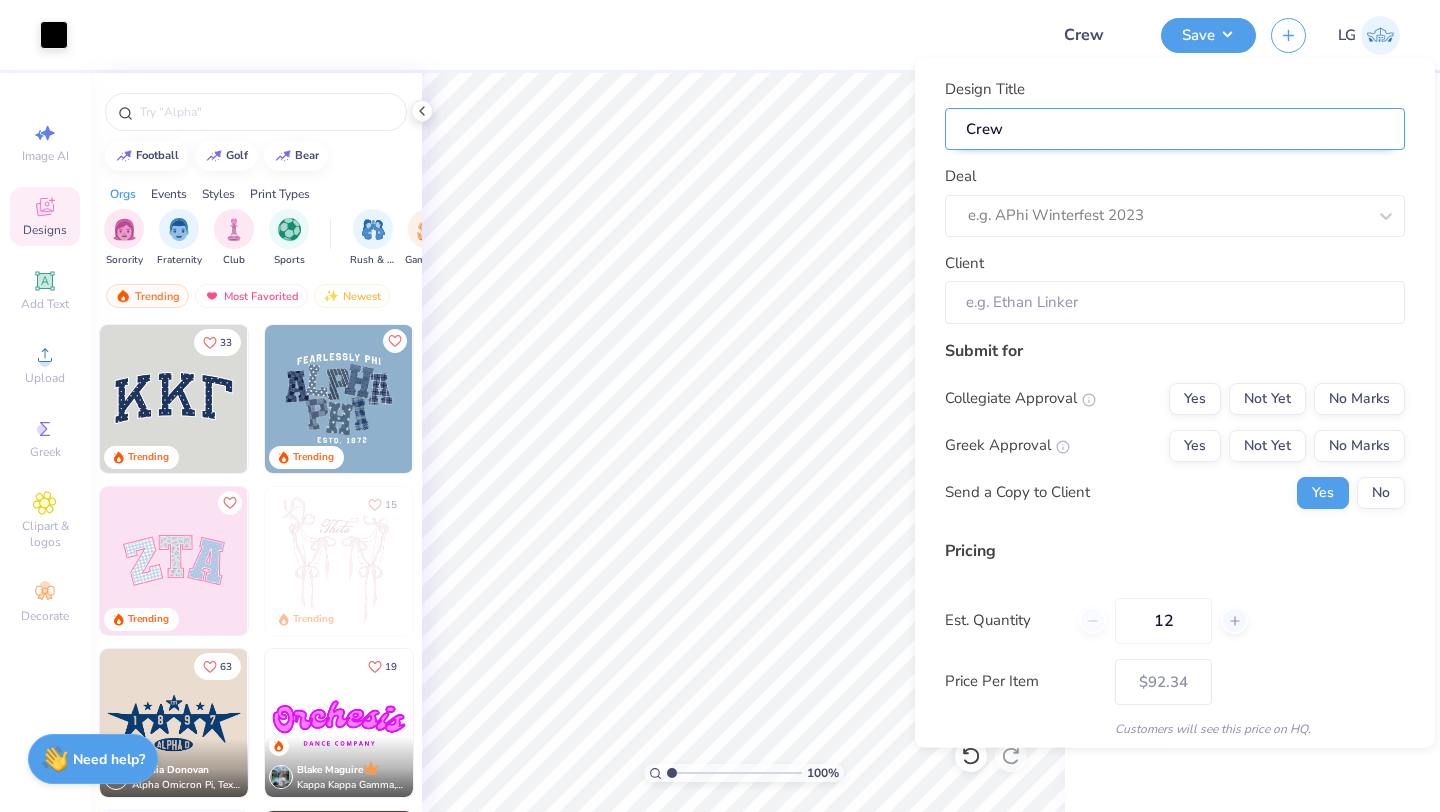 type on "Crewn" 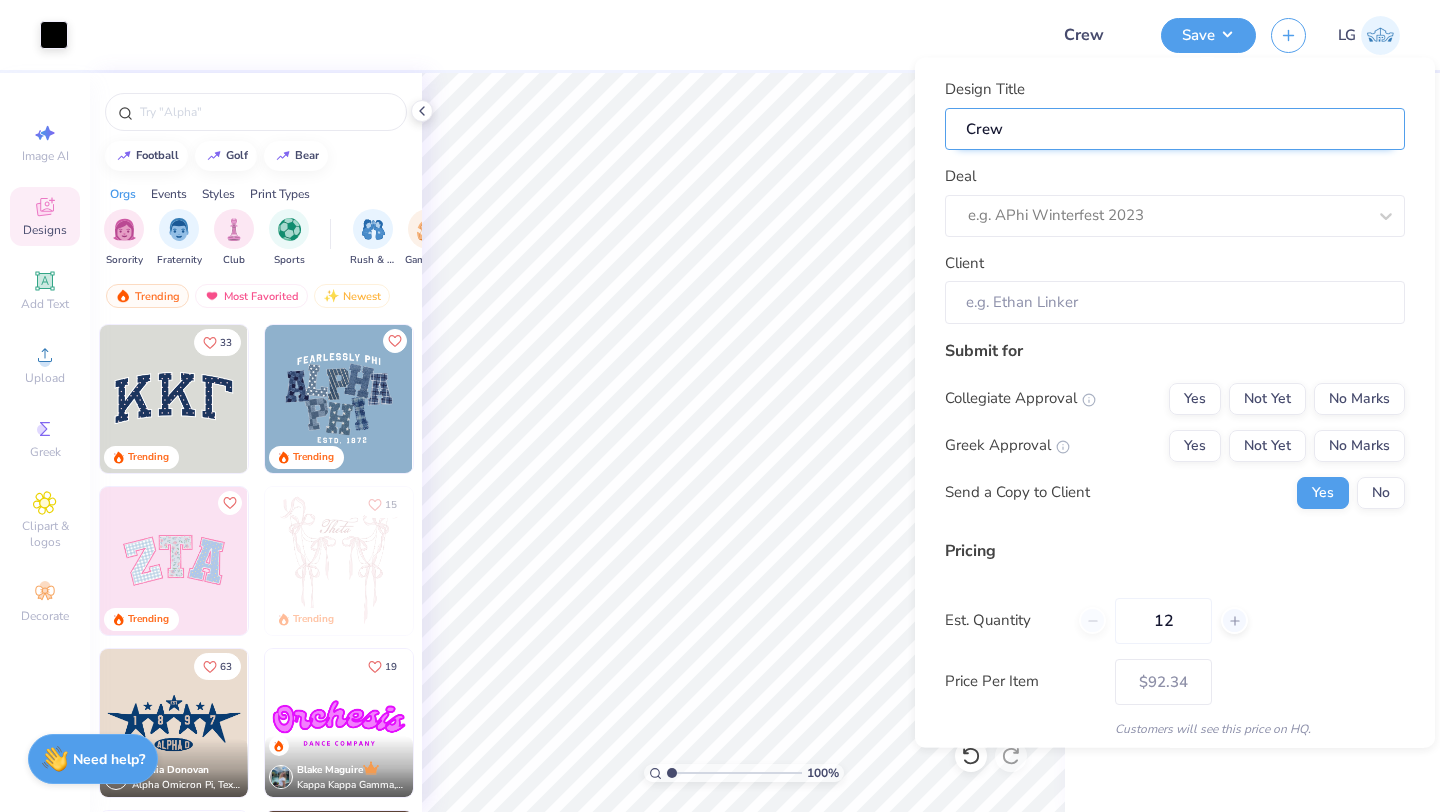 type on "Crewn" 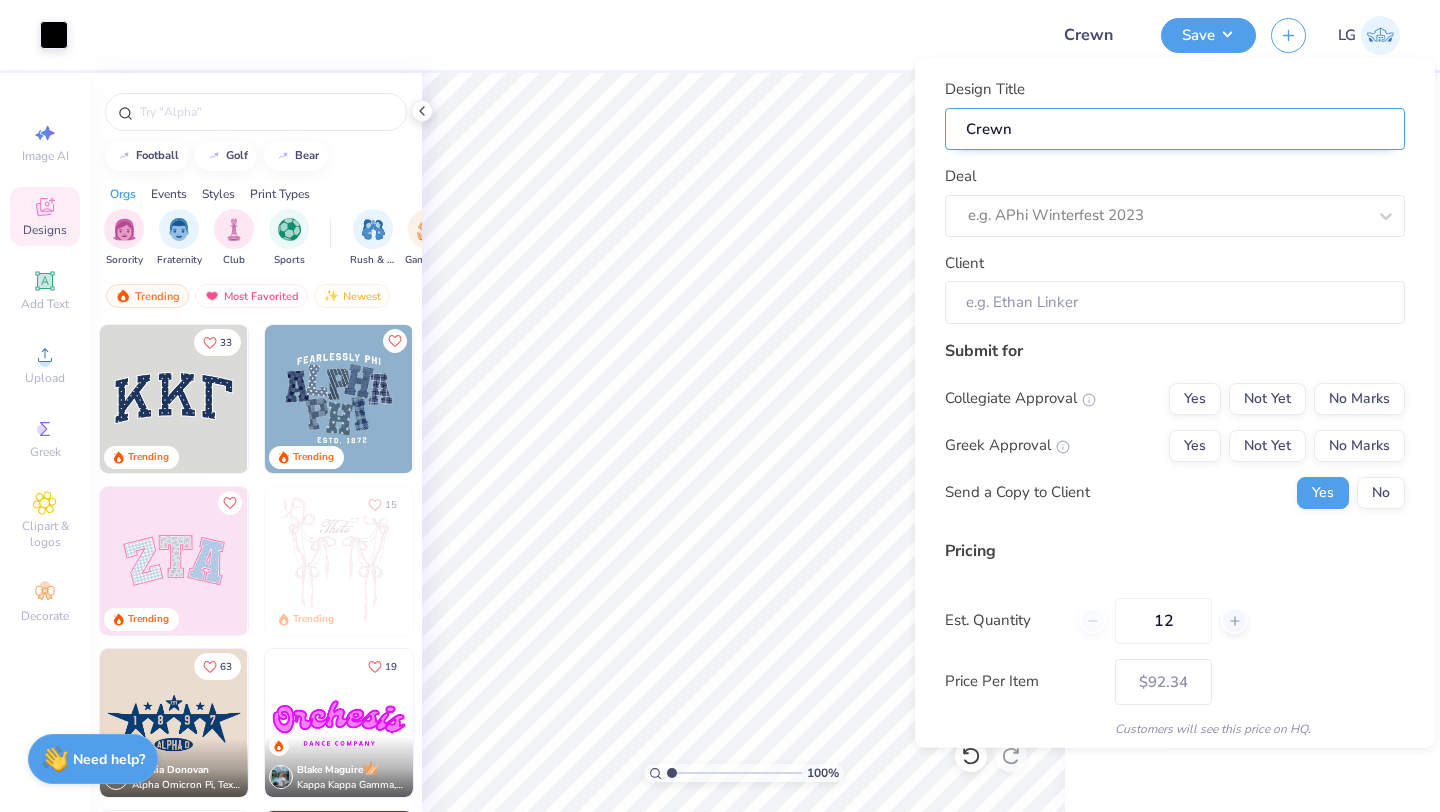 type on "Crewne" 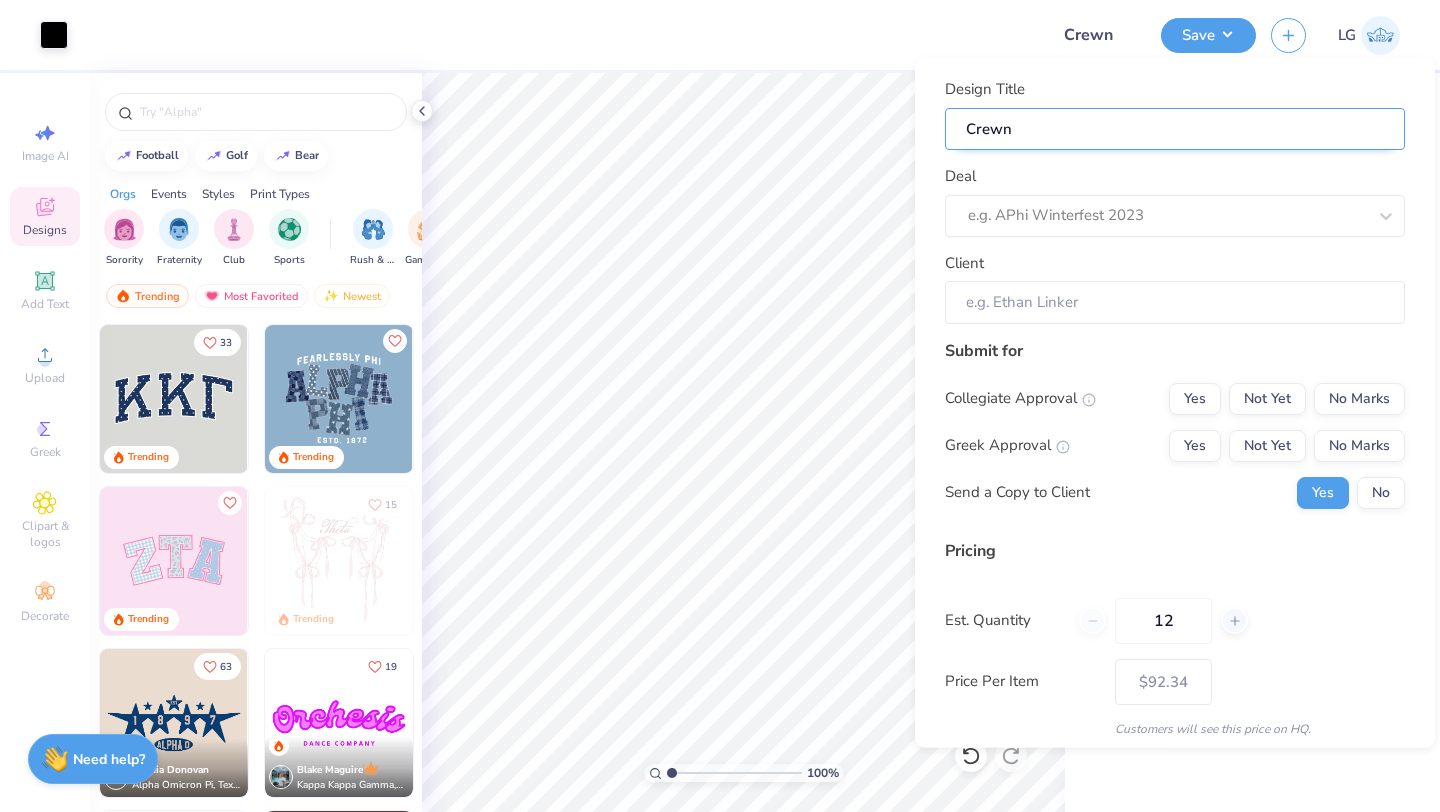 type on "Crewne" 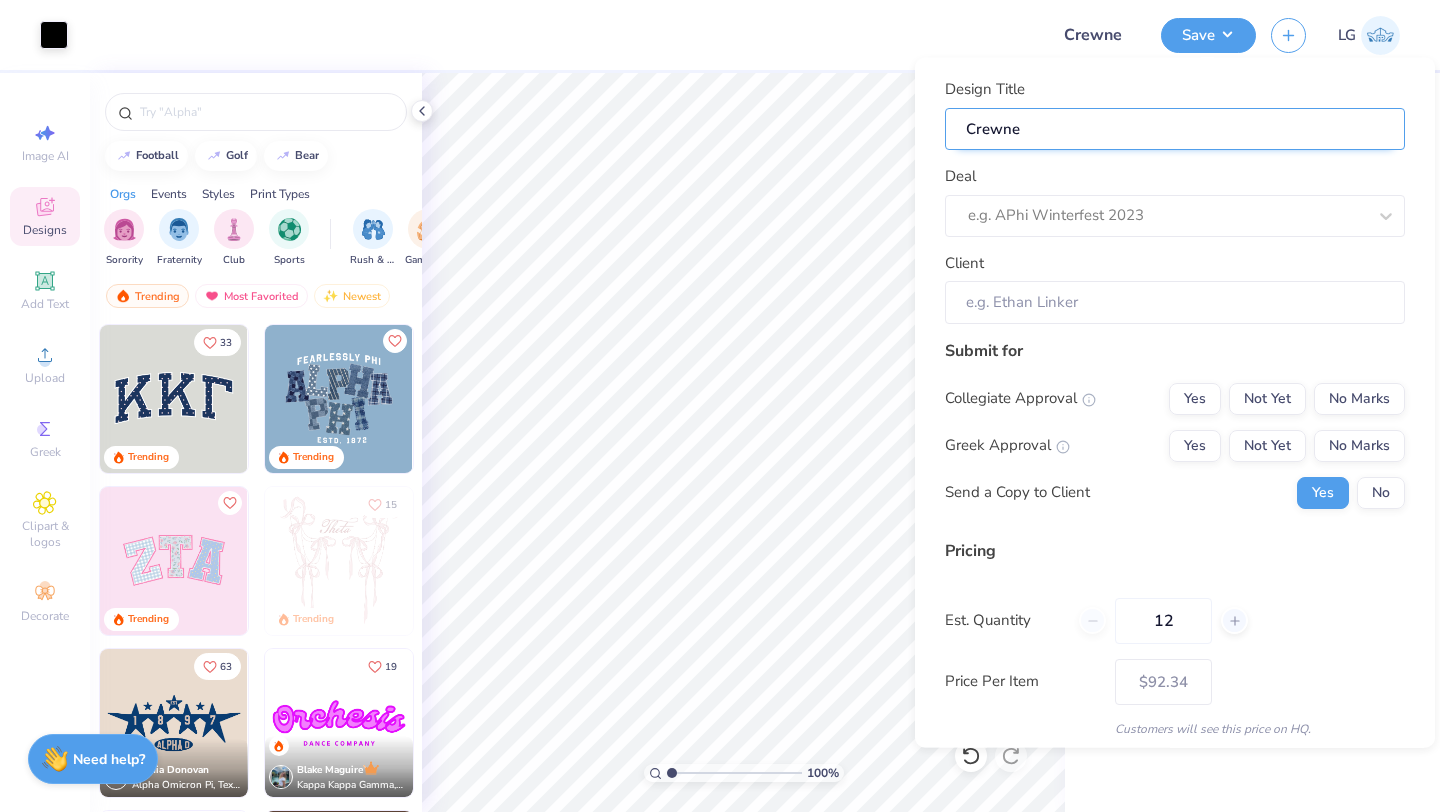 type on "Crewnec" 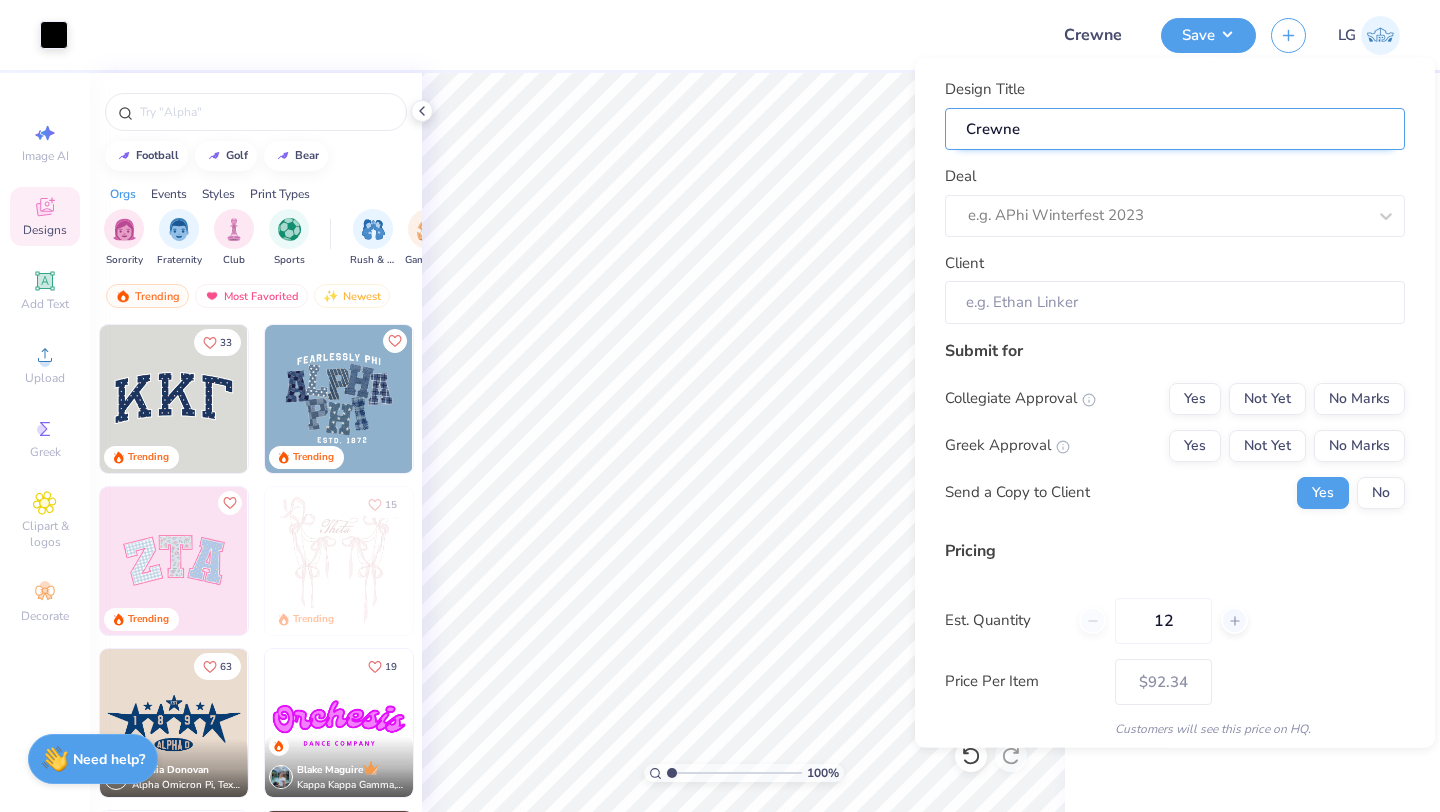 type on "Crewnec" 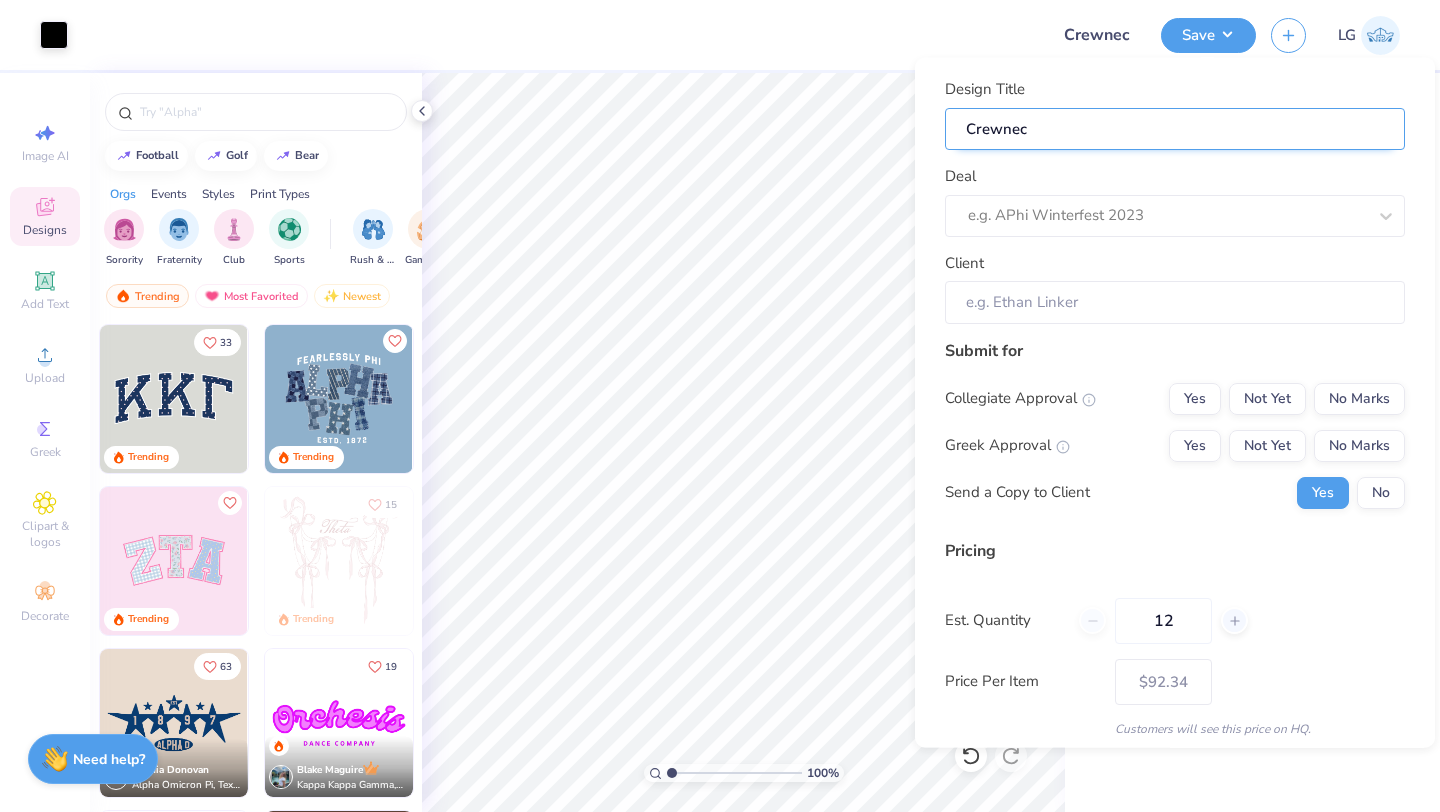 type on "Crewneck" 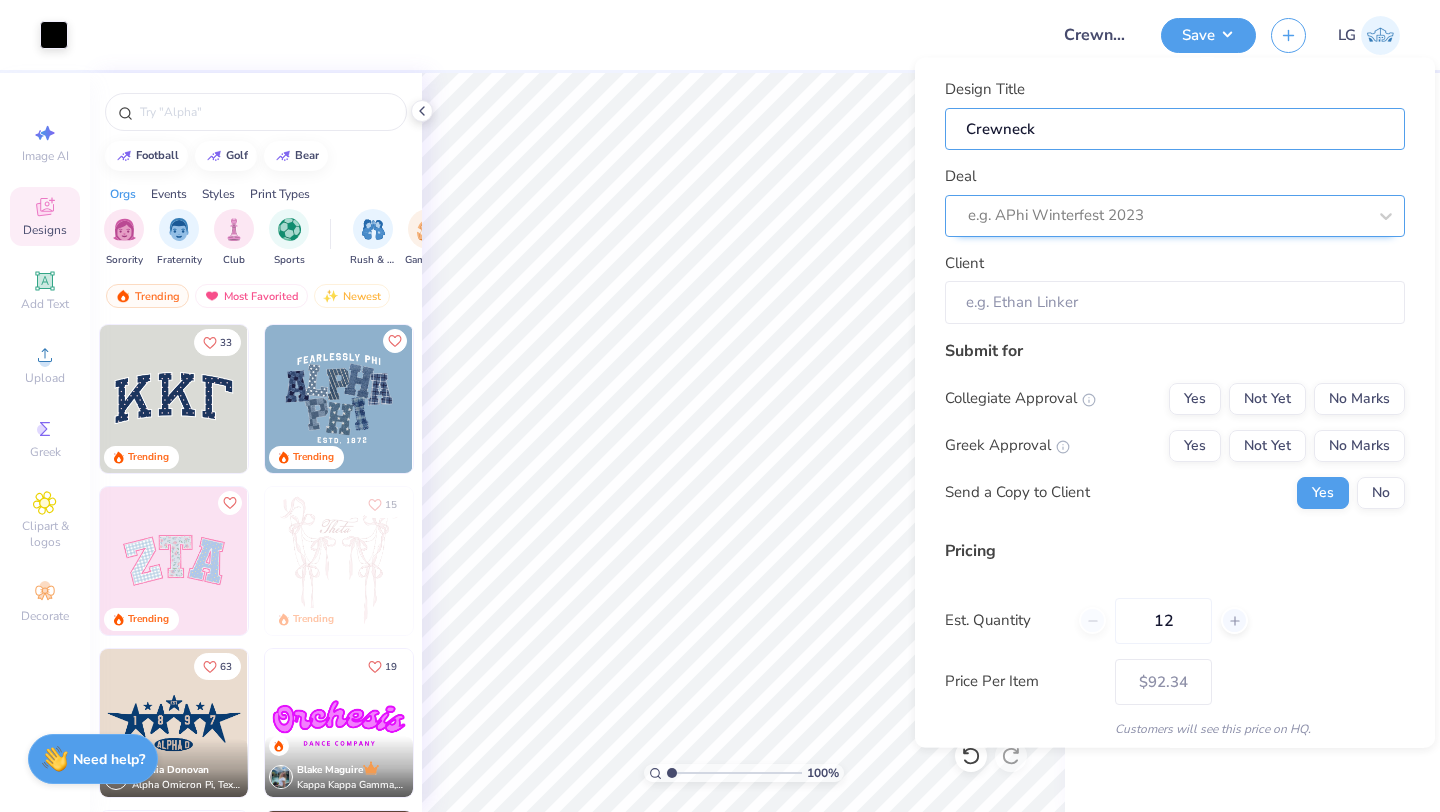 type on "Crewneck" 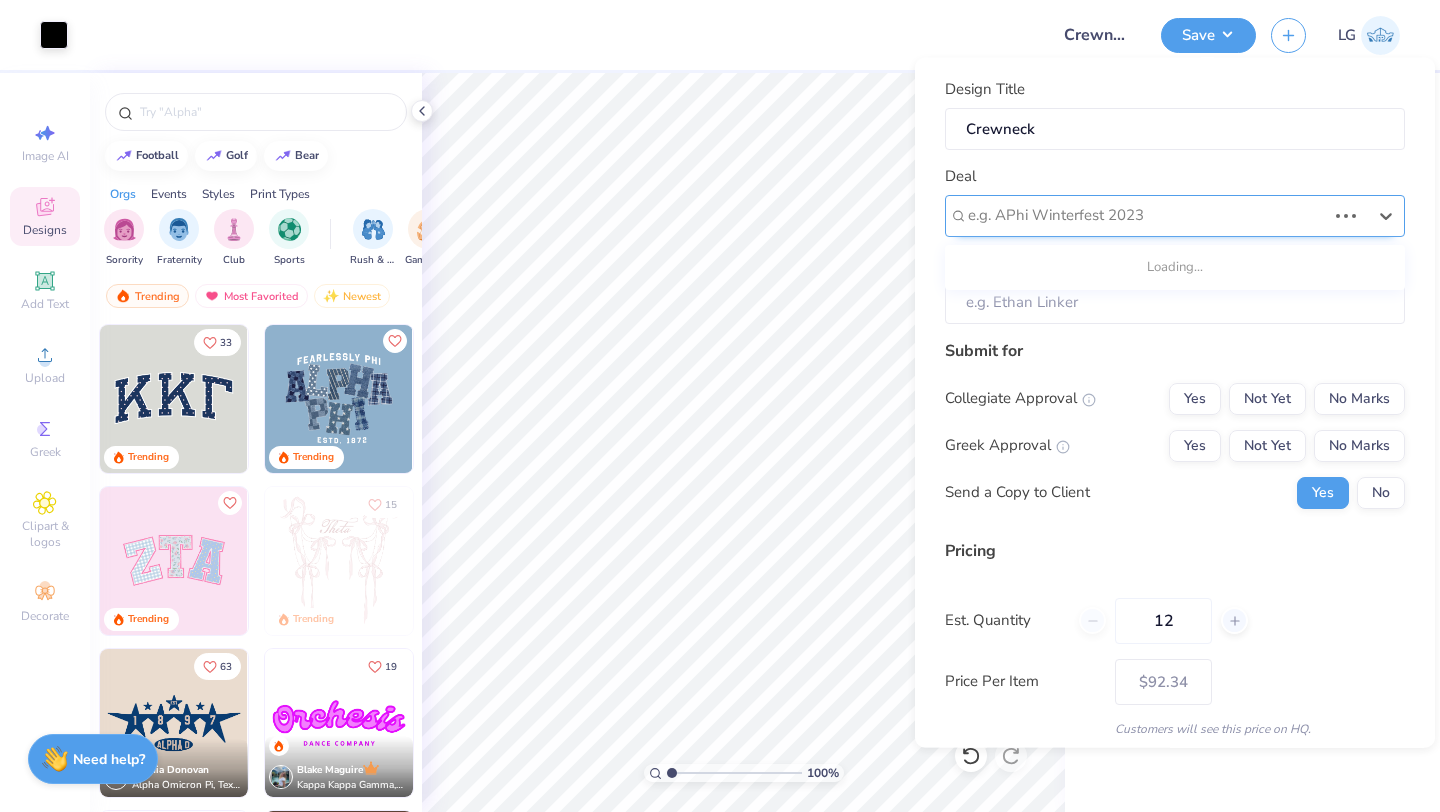 click on "e.g. APhi Winterfest 2023" at bounding box center (1175, 215) 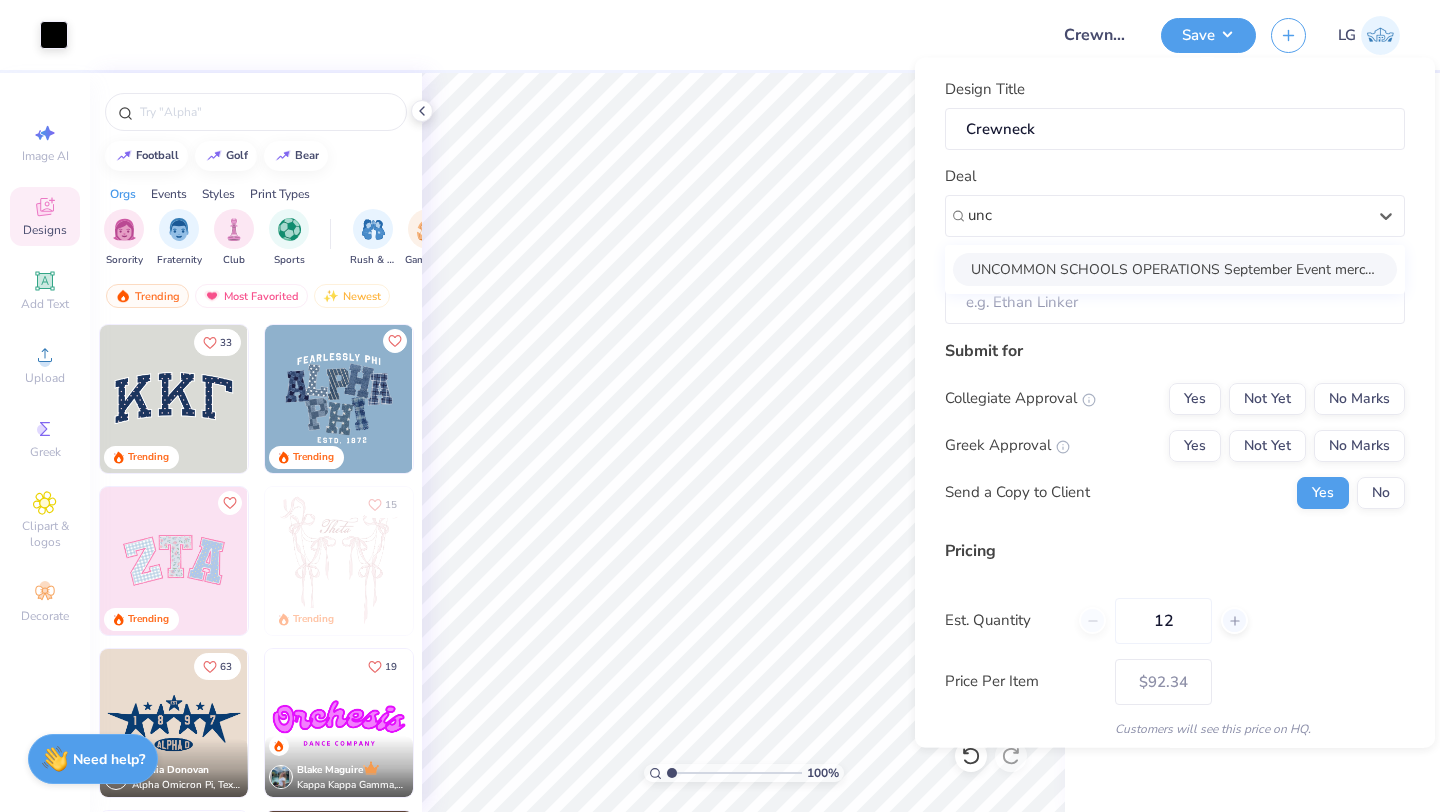 click on "UNCOMMON SCHOOLS  OPERATIONS September Event merch (T1)" at bounding box center [1175, 268] 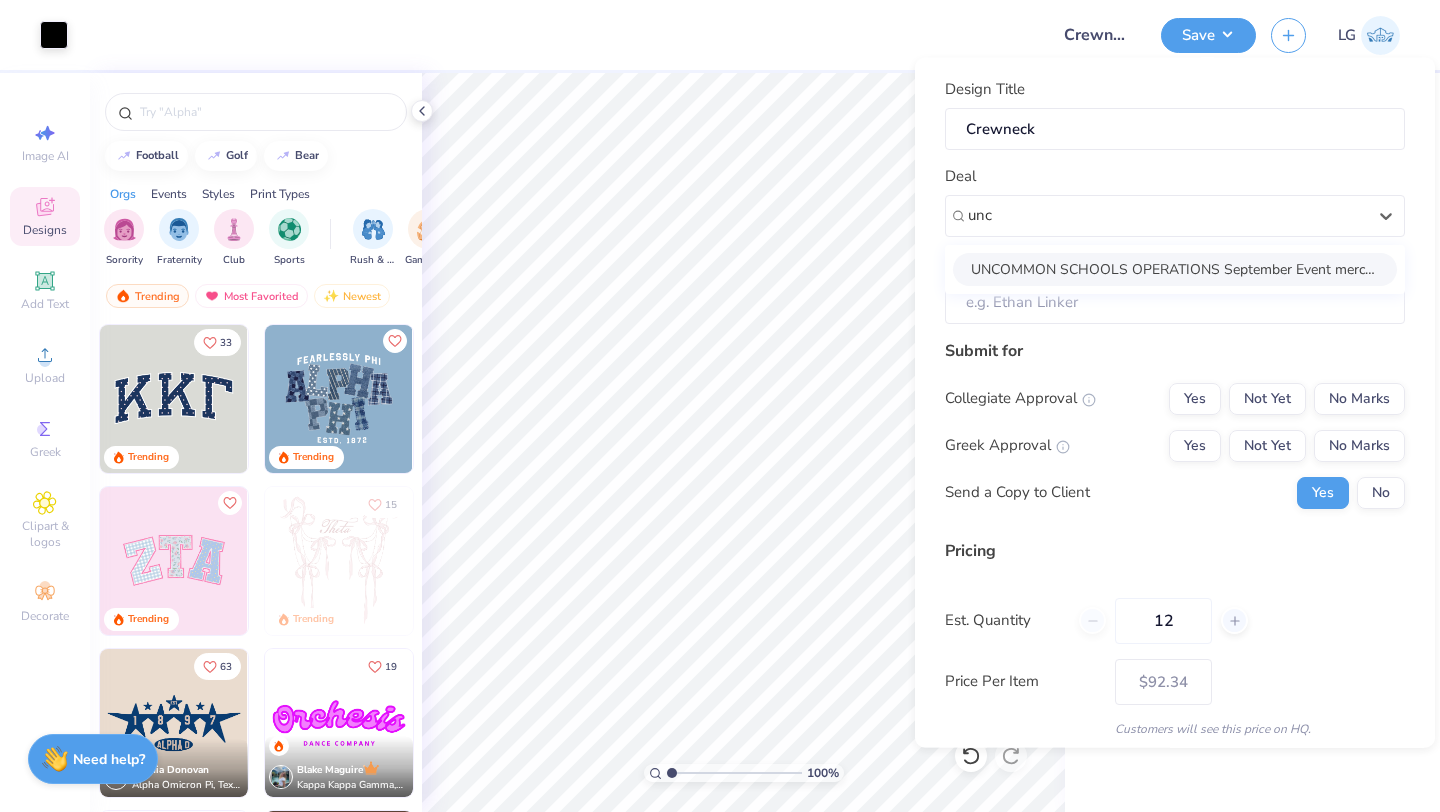 type on "unc" 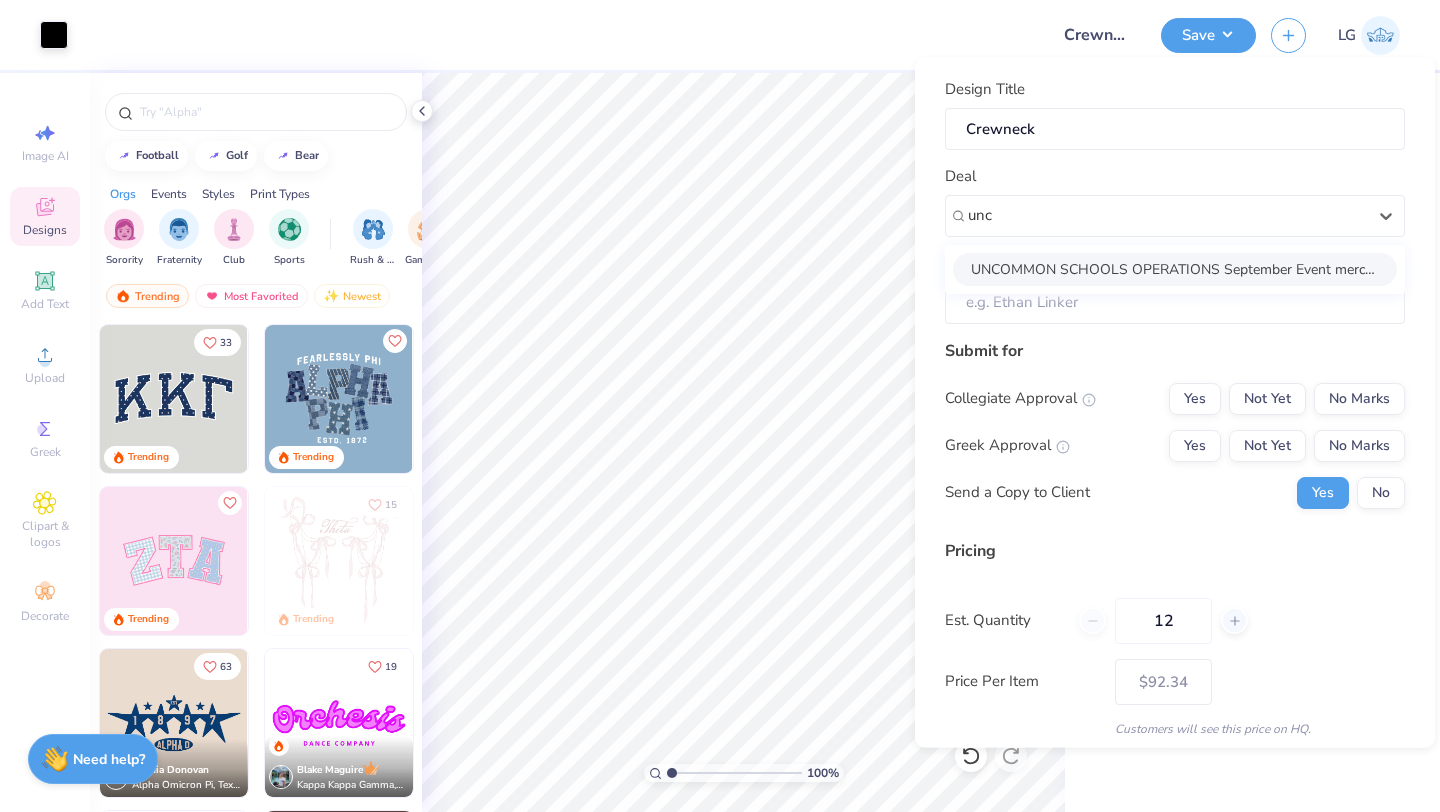 type 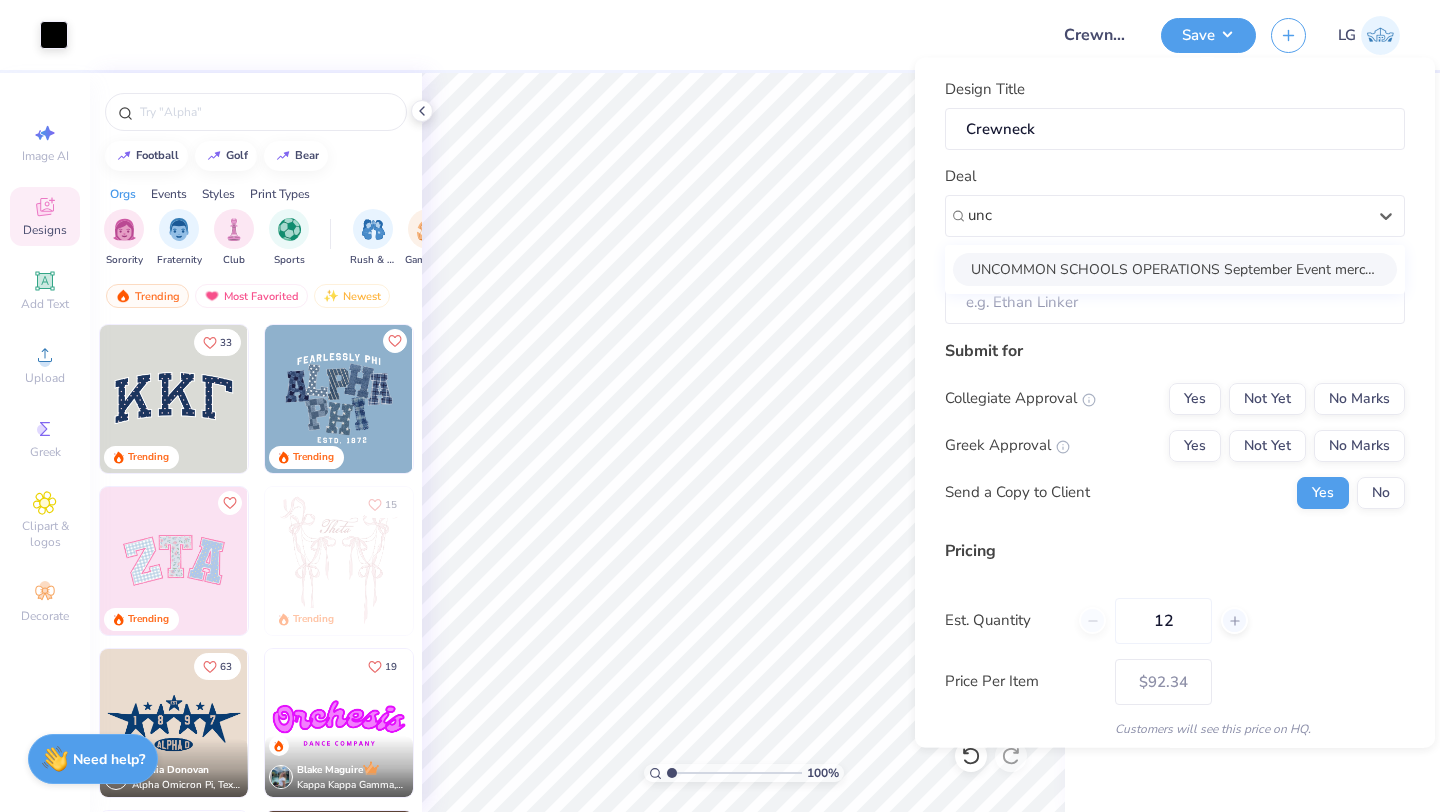 type on "[FIRST] [LAST]" 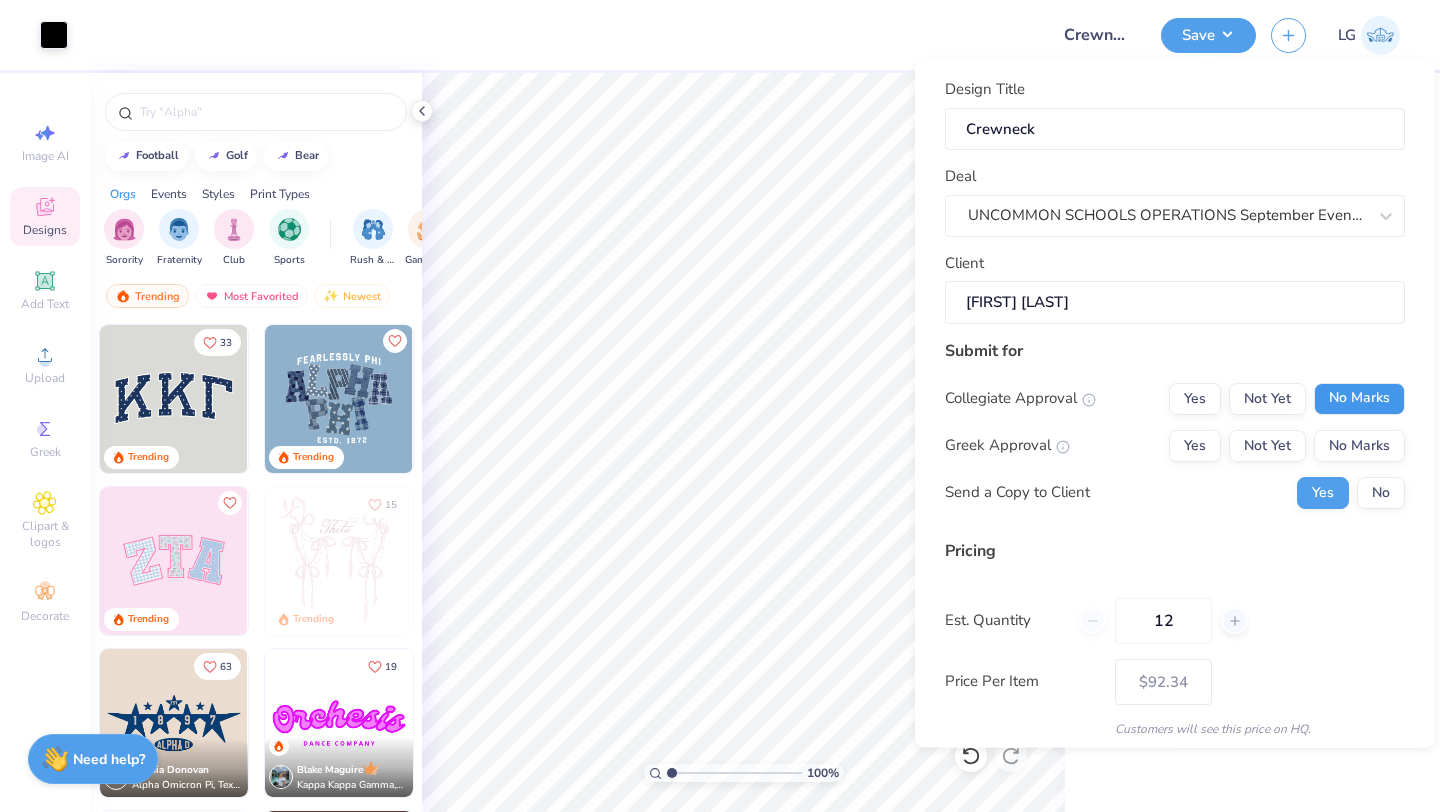 click on "No Marks" at bounding box center [1359, 398] 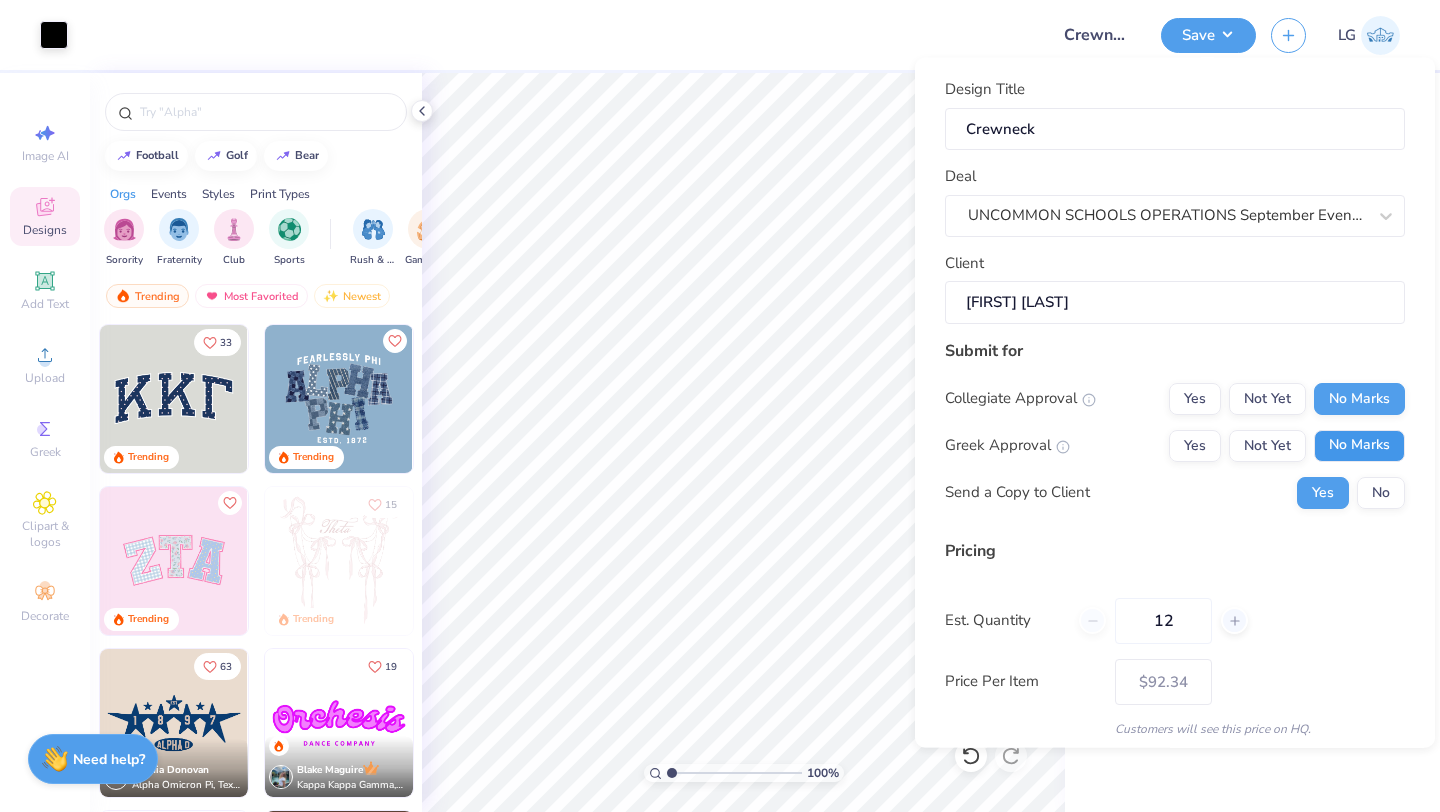 click on "No Marks" at bounding box center (1359, 445) 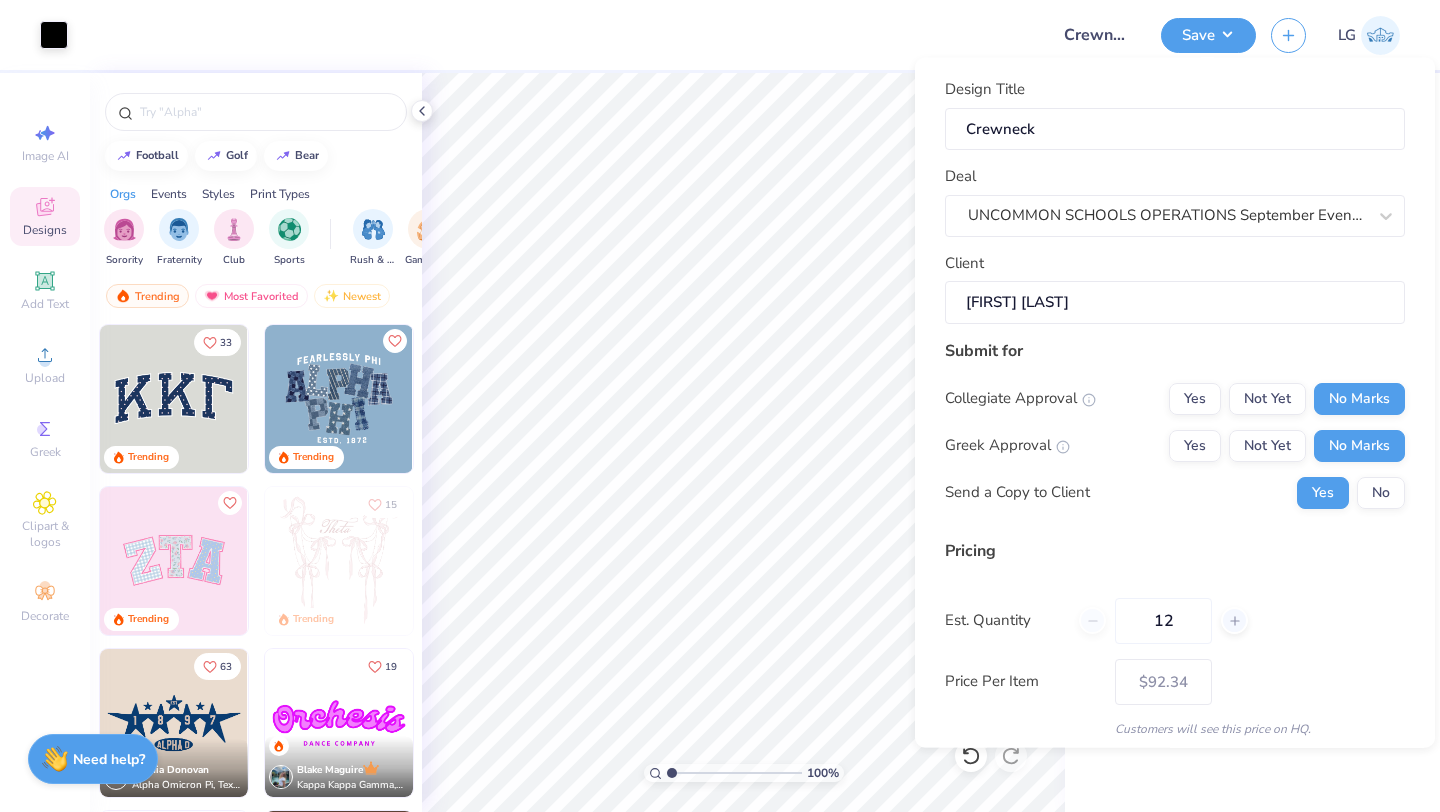 click on "Collegiate Approval Yes Not Yet No Marks Greek Approval Yes Not Yet No Marks Send a Copy to Client Yes No" at bounding box center (1175, 445) 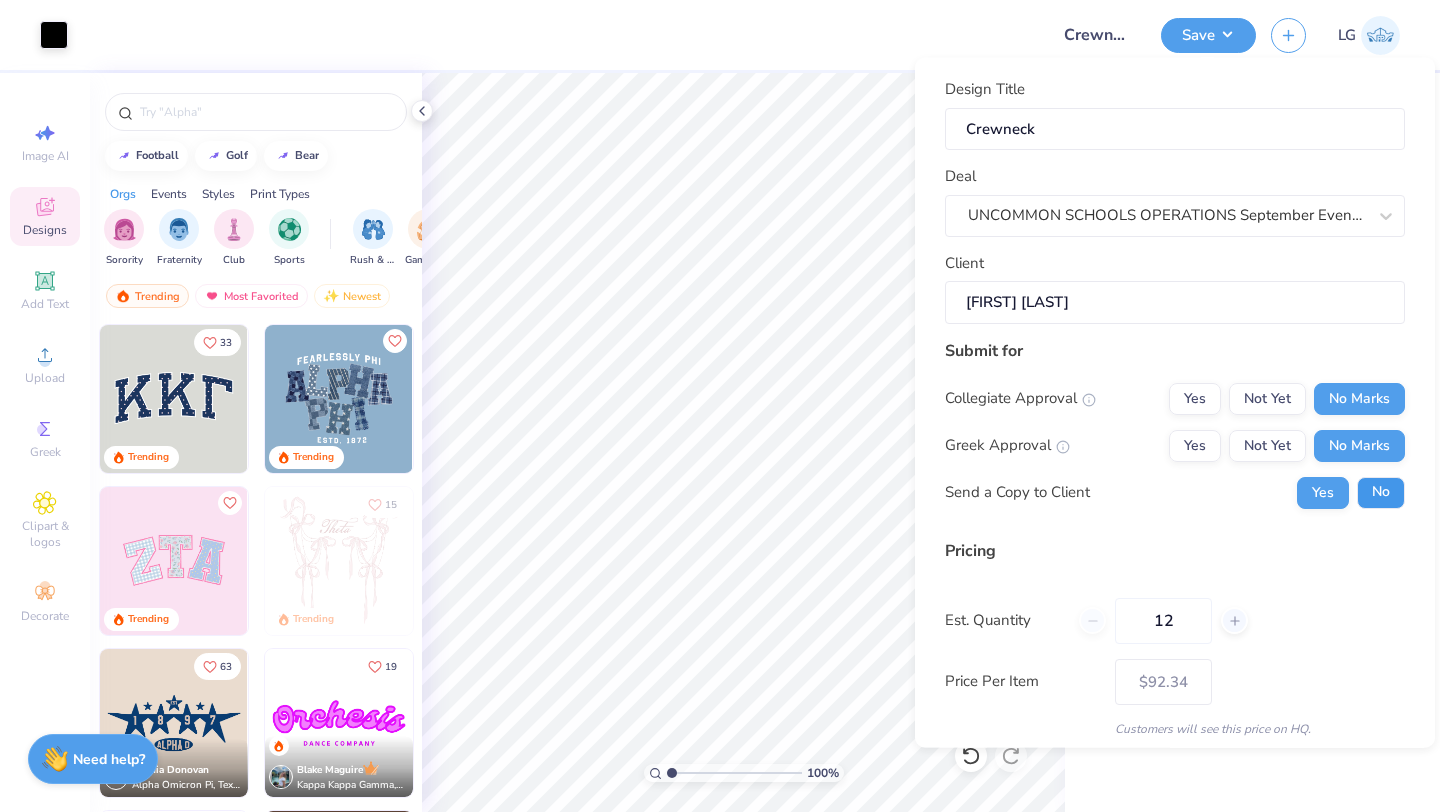 click on "No" at bounding box center (1381, 492) 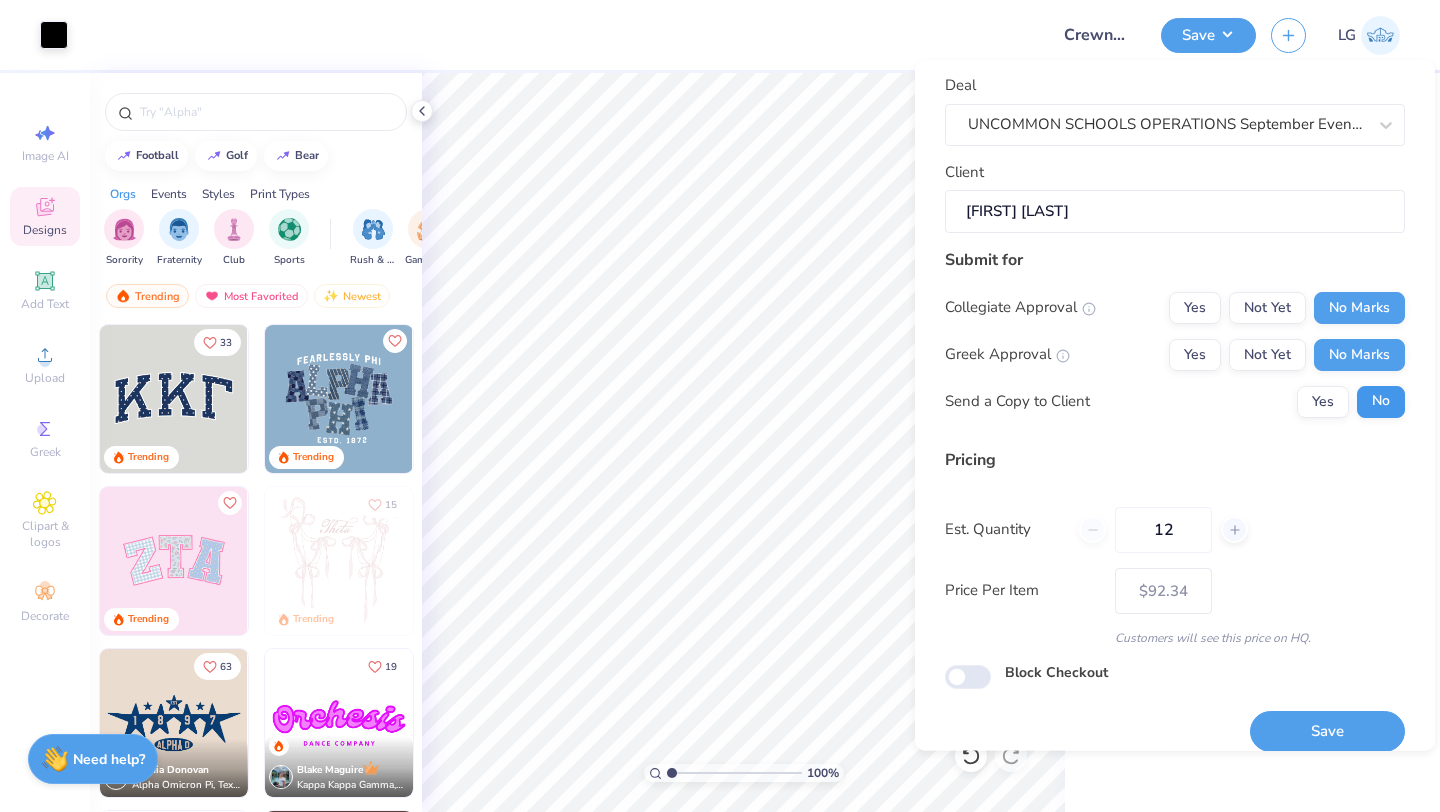 scroll, scrollTop: 115, scrollLeft: 0, axis: vertical 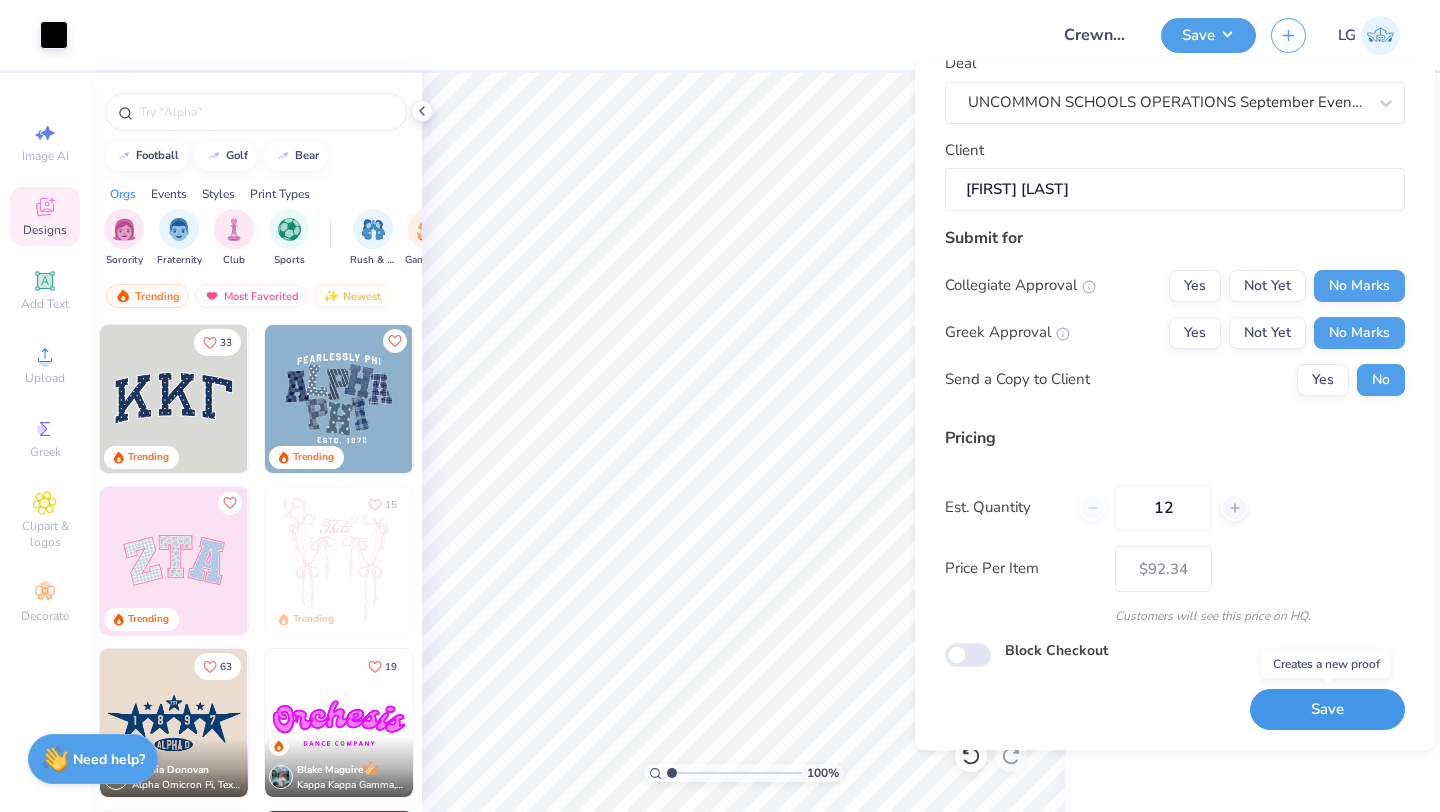 click on "Save" at bounding box center [1327, 710] 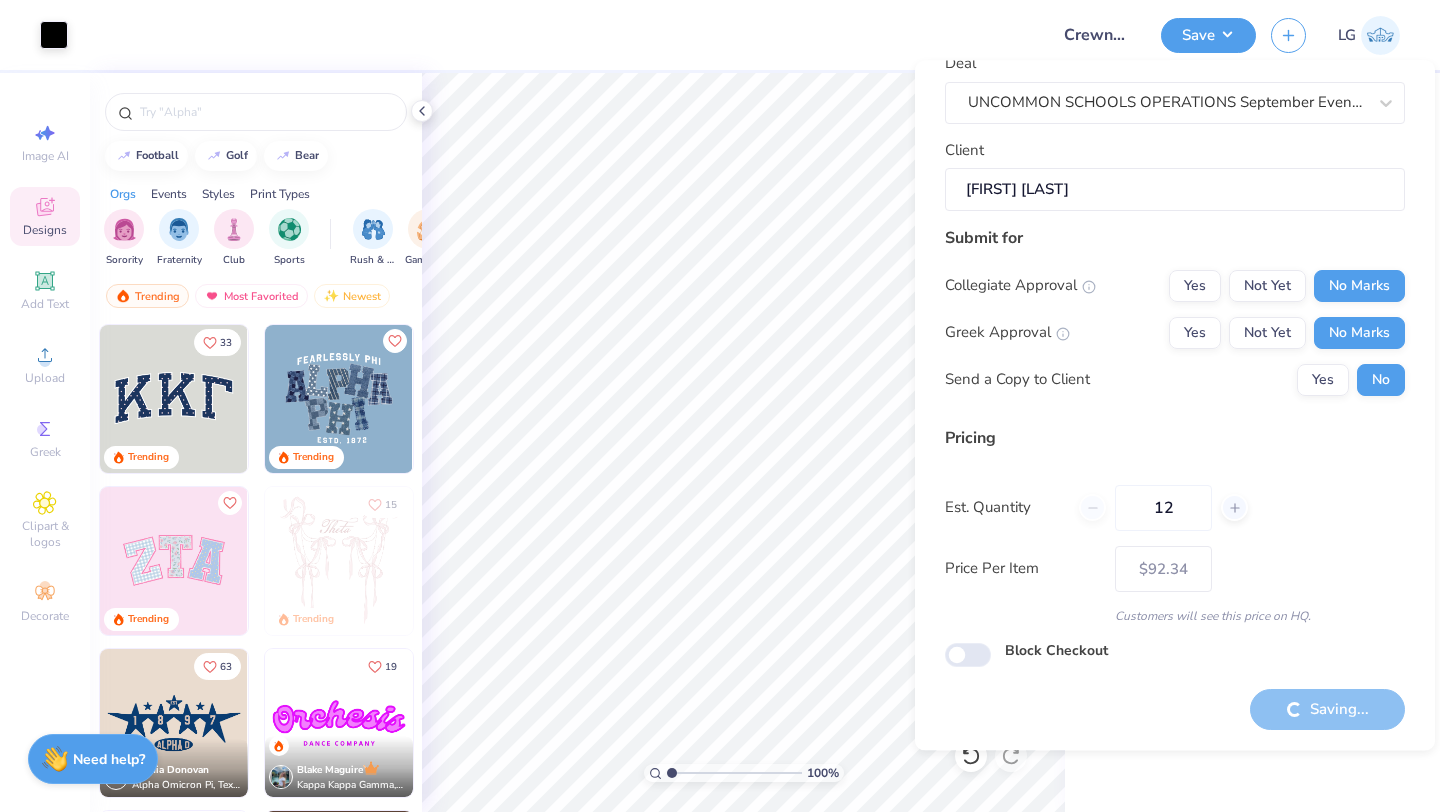 type on "– –" 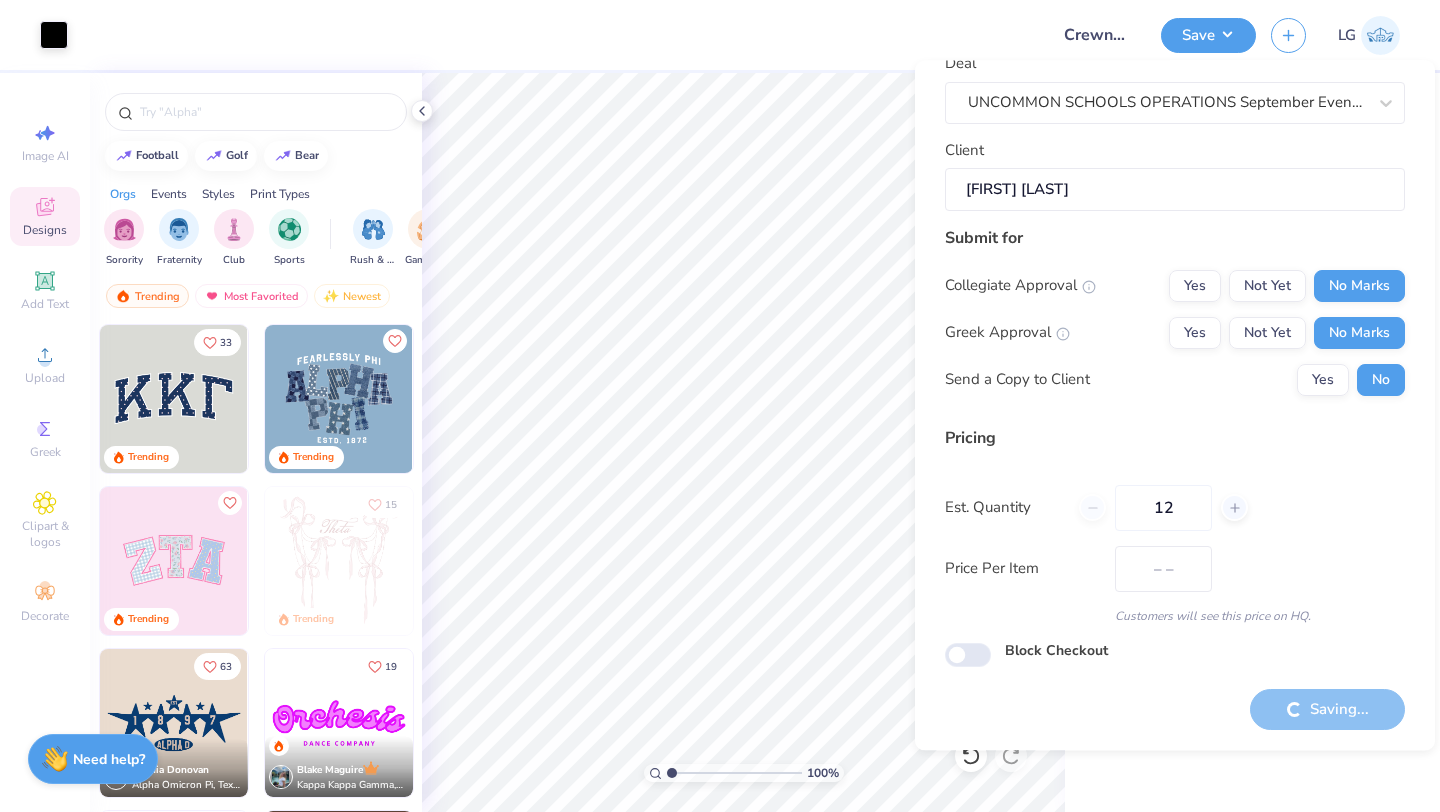 scroll, scrollTop: 0, scrollLeft: 0, axis: both 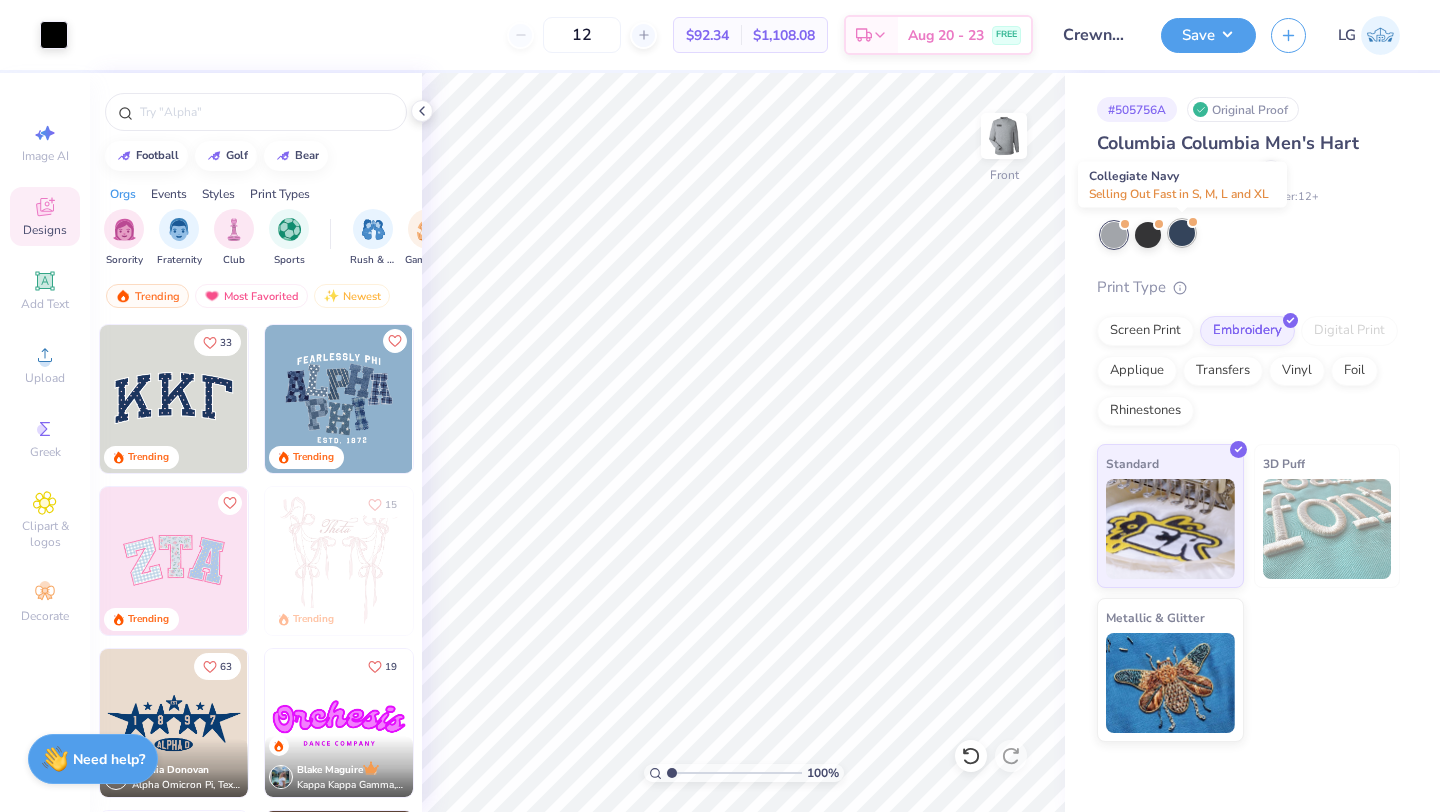 click at bounding box center (1182, 233) 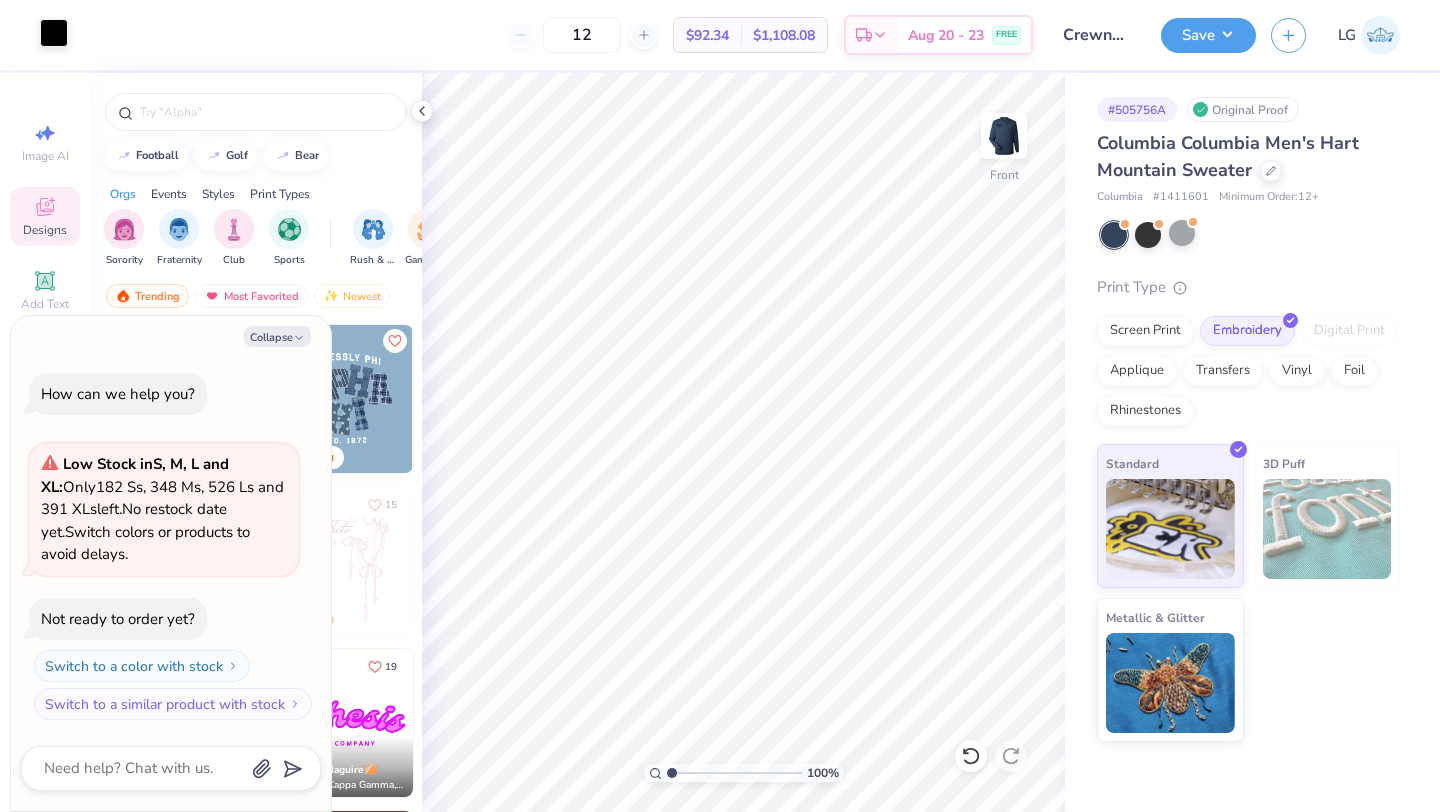 click at bounding box center (54, 33) 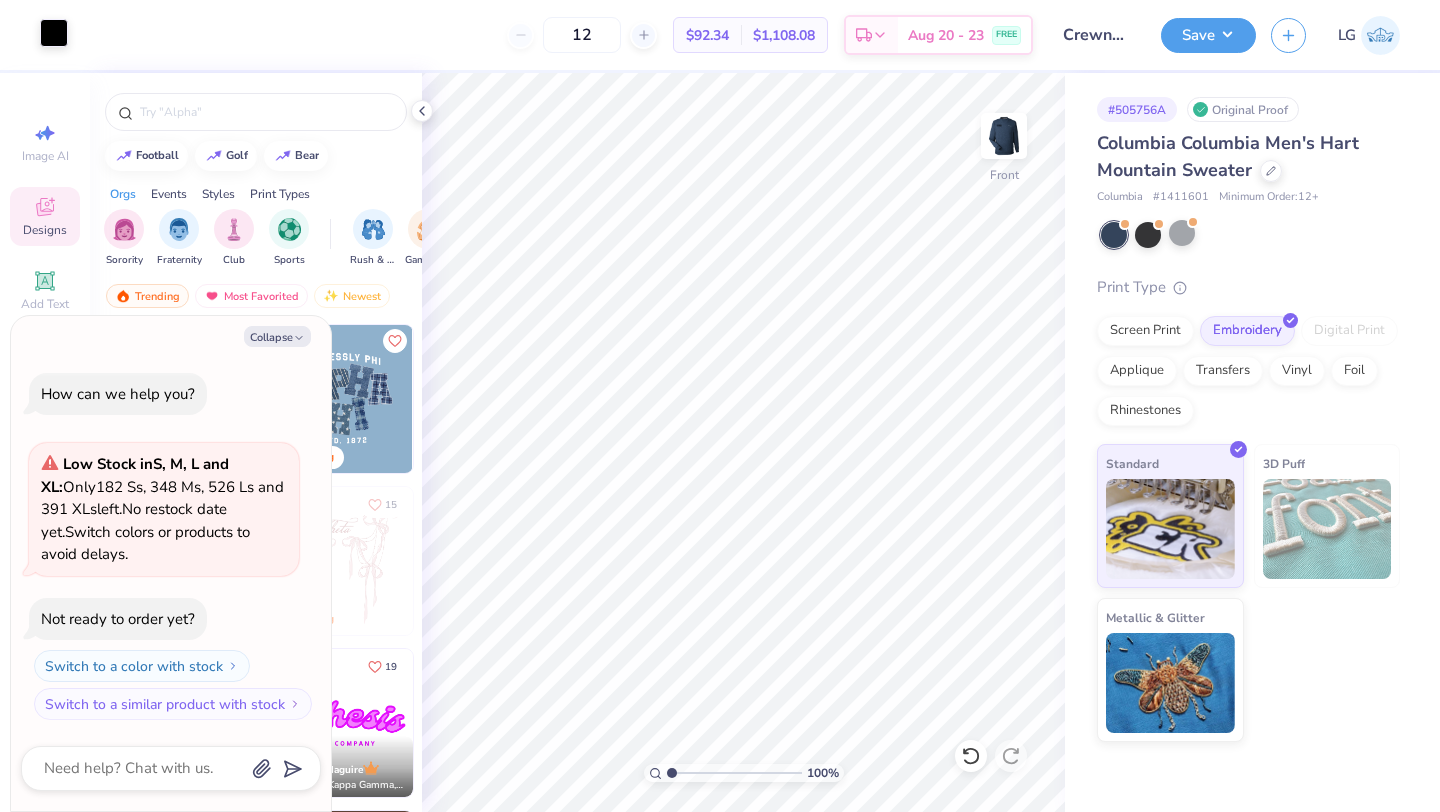 type on "x" 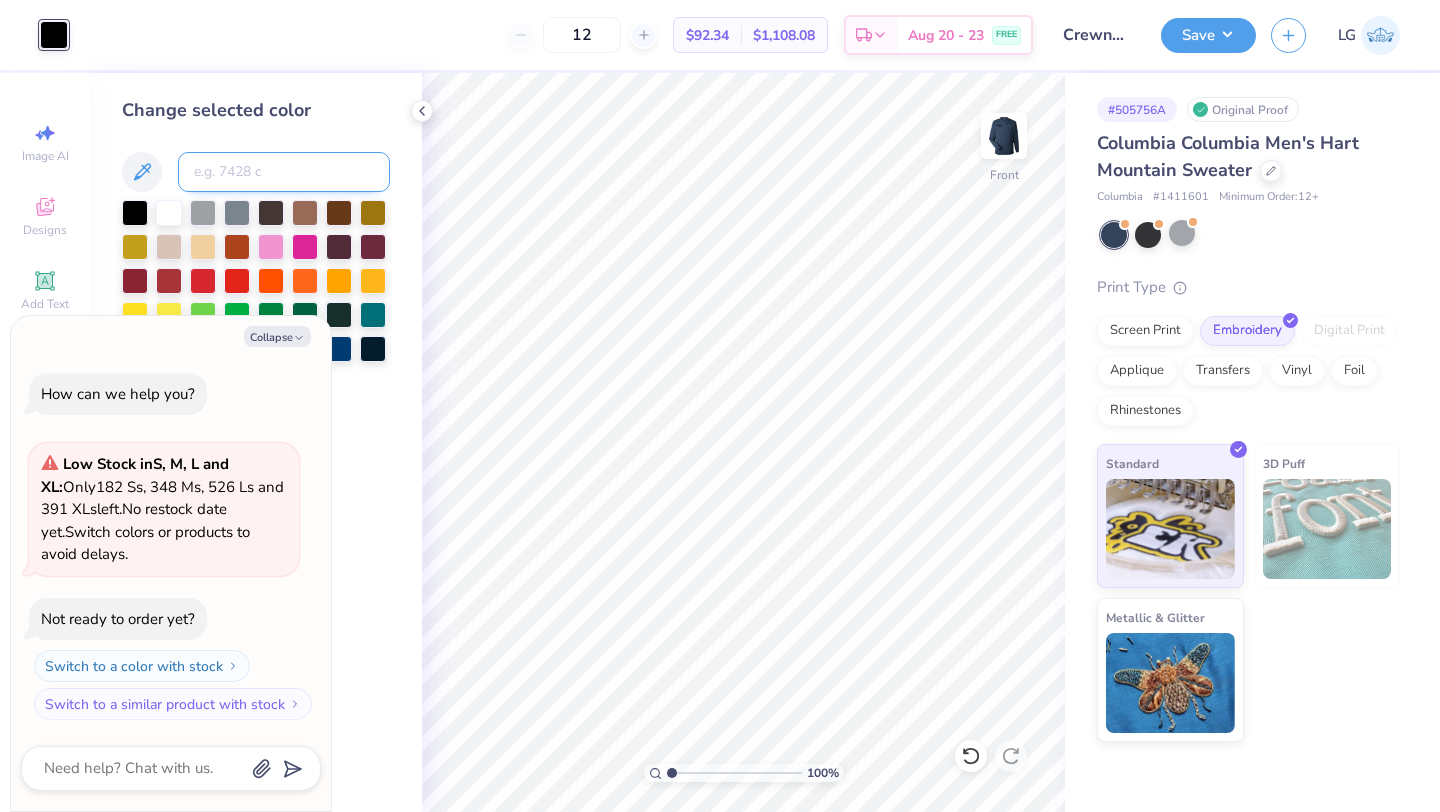 click at bounding box center [284, 172] 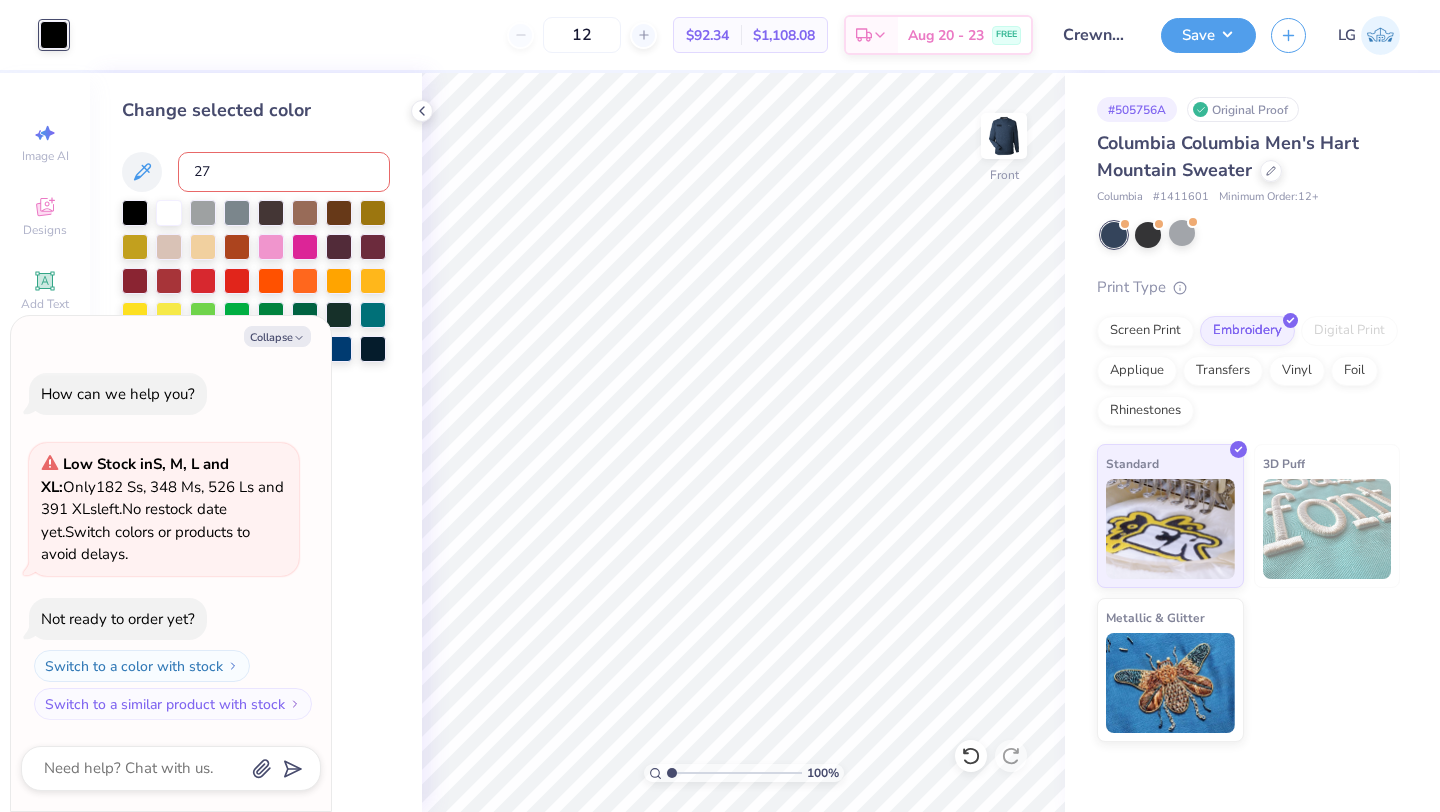 type on "278" 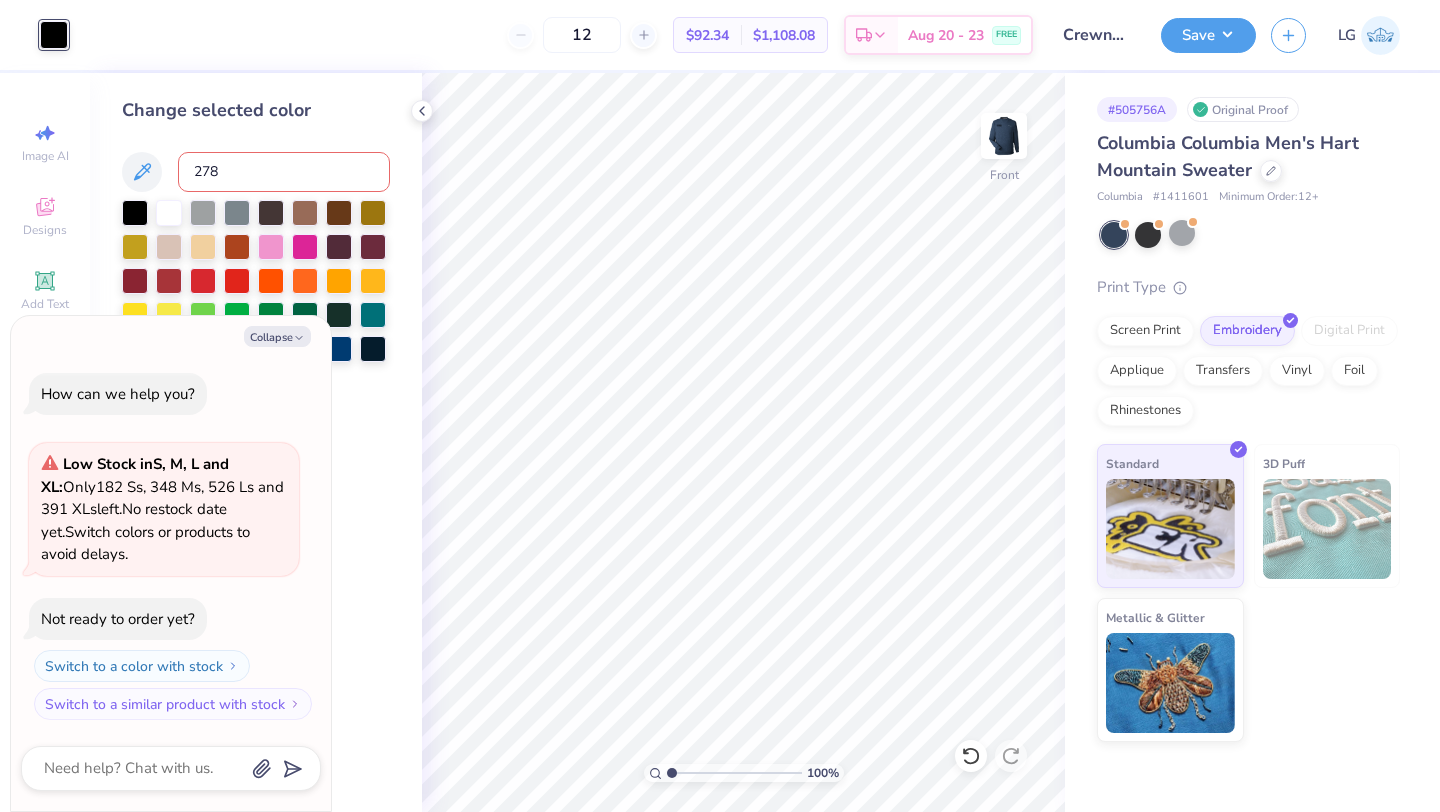 type on "x" 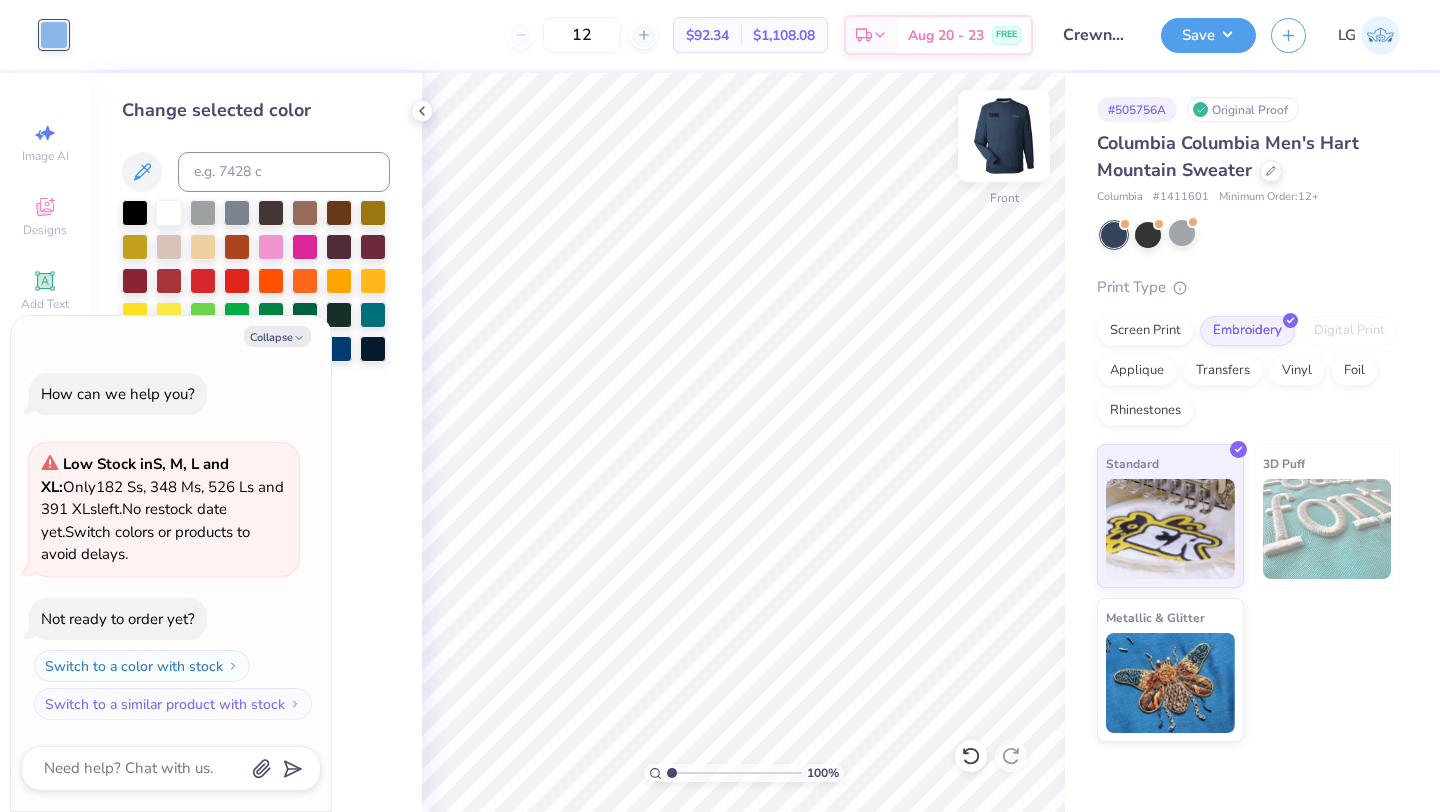 click at bounding box center [1004, 136] 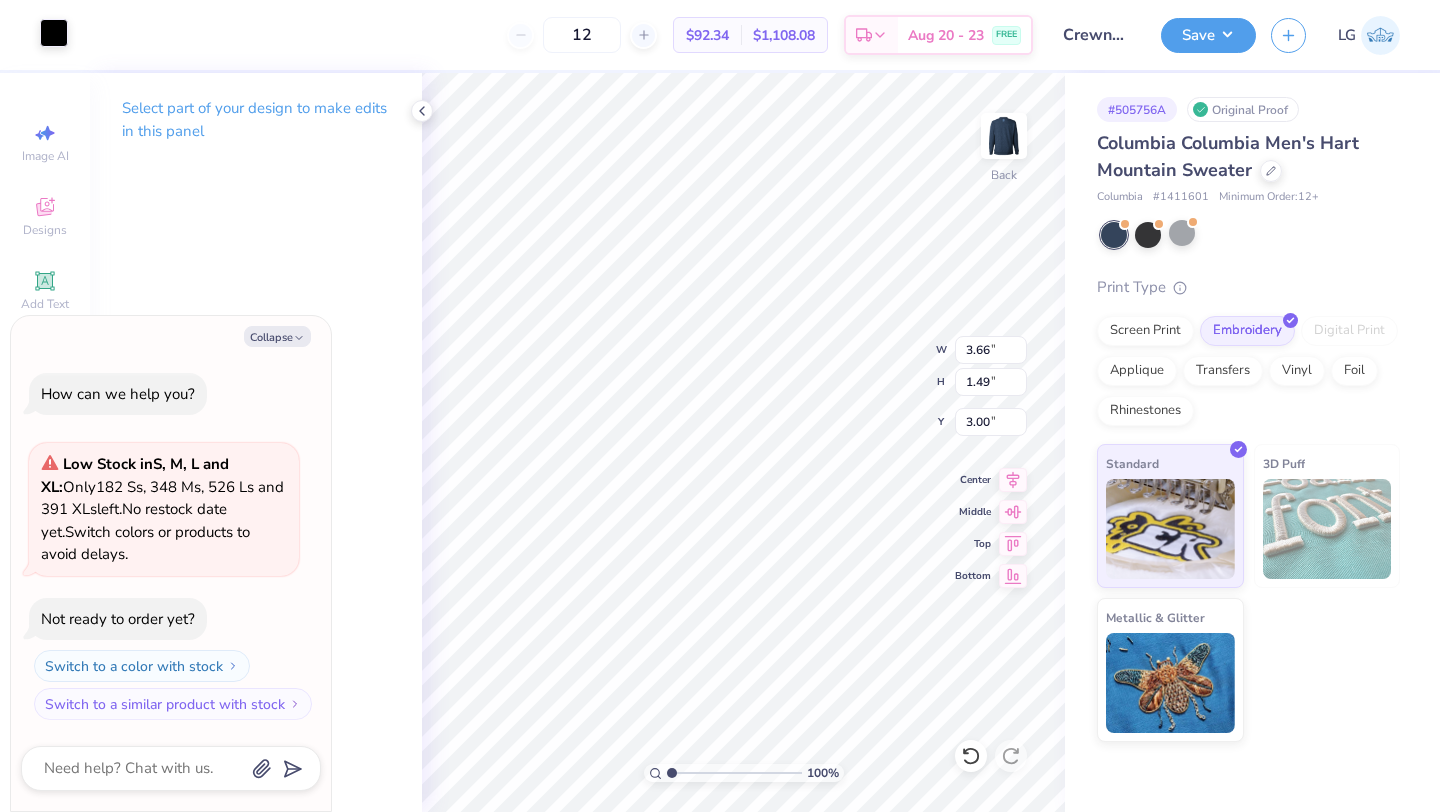 click at bounding box center [54, 33] 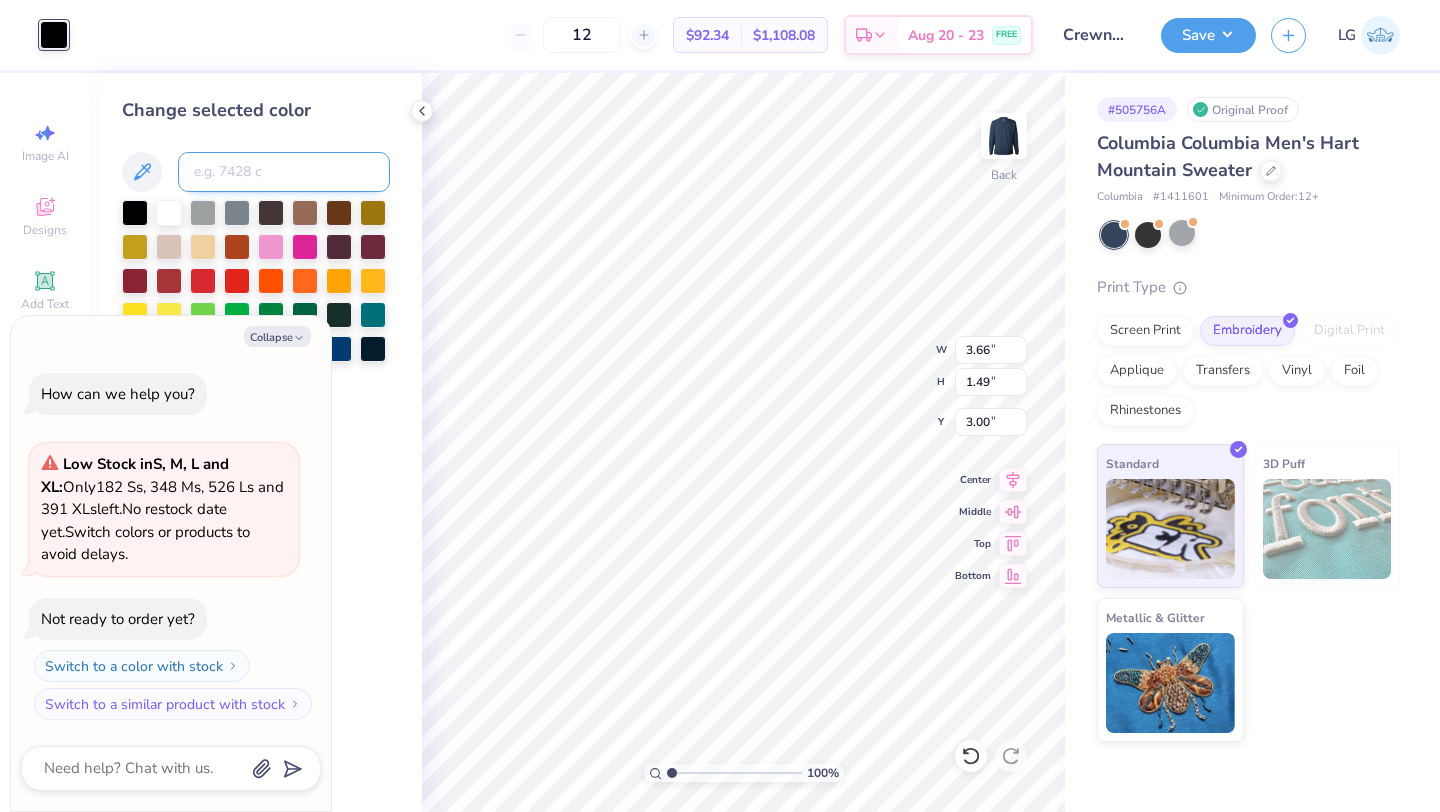 click at bounding box center [284, 172] 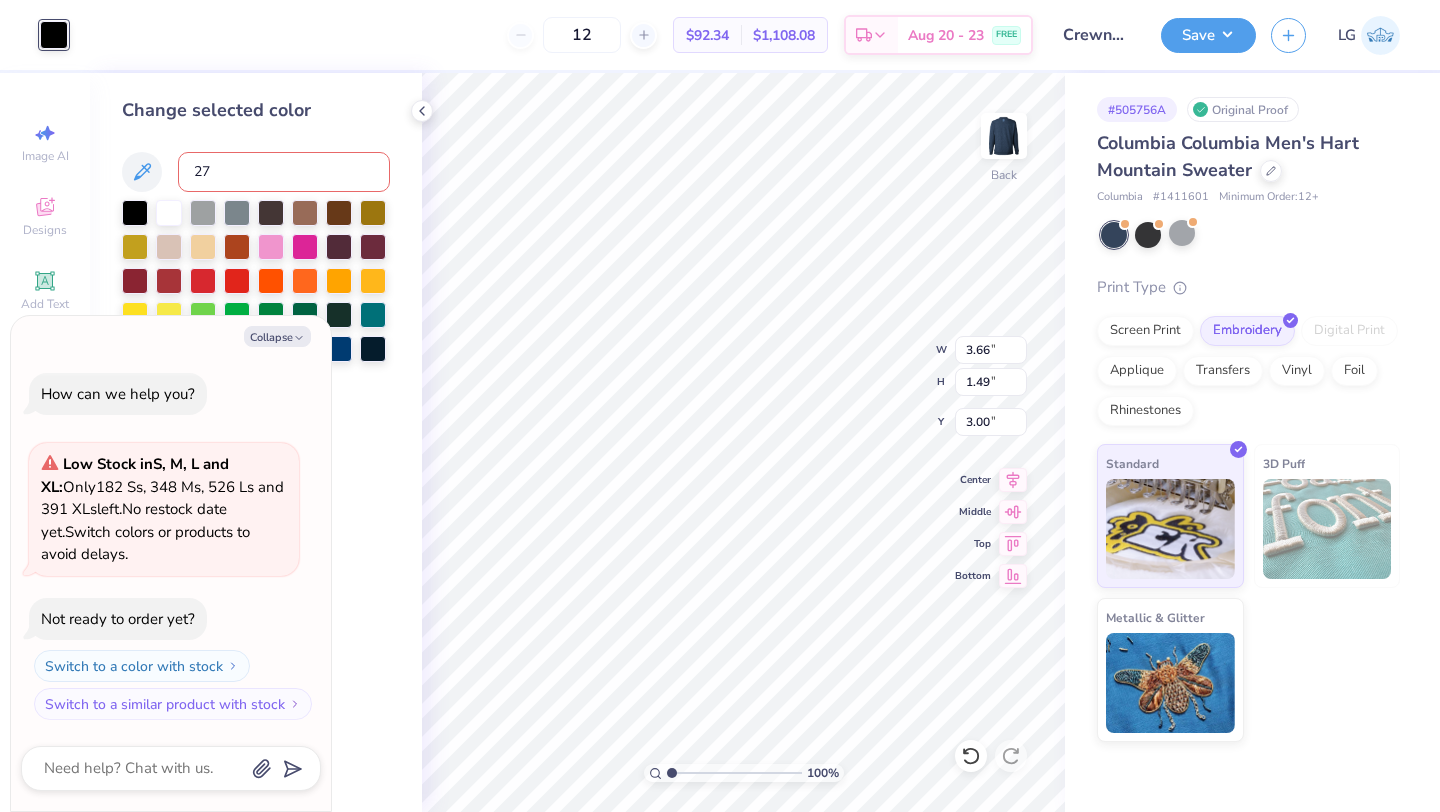 type on "278" 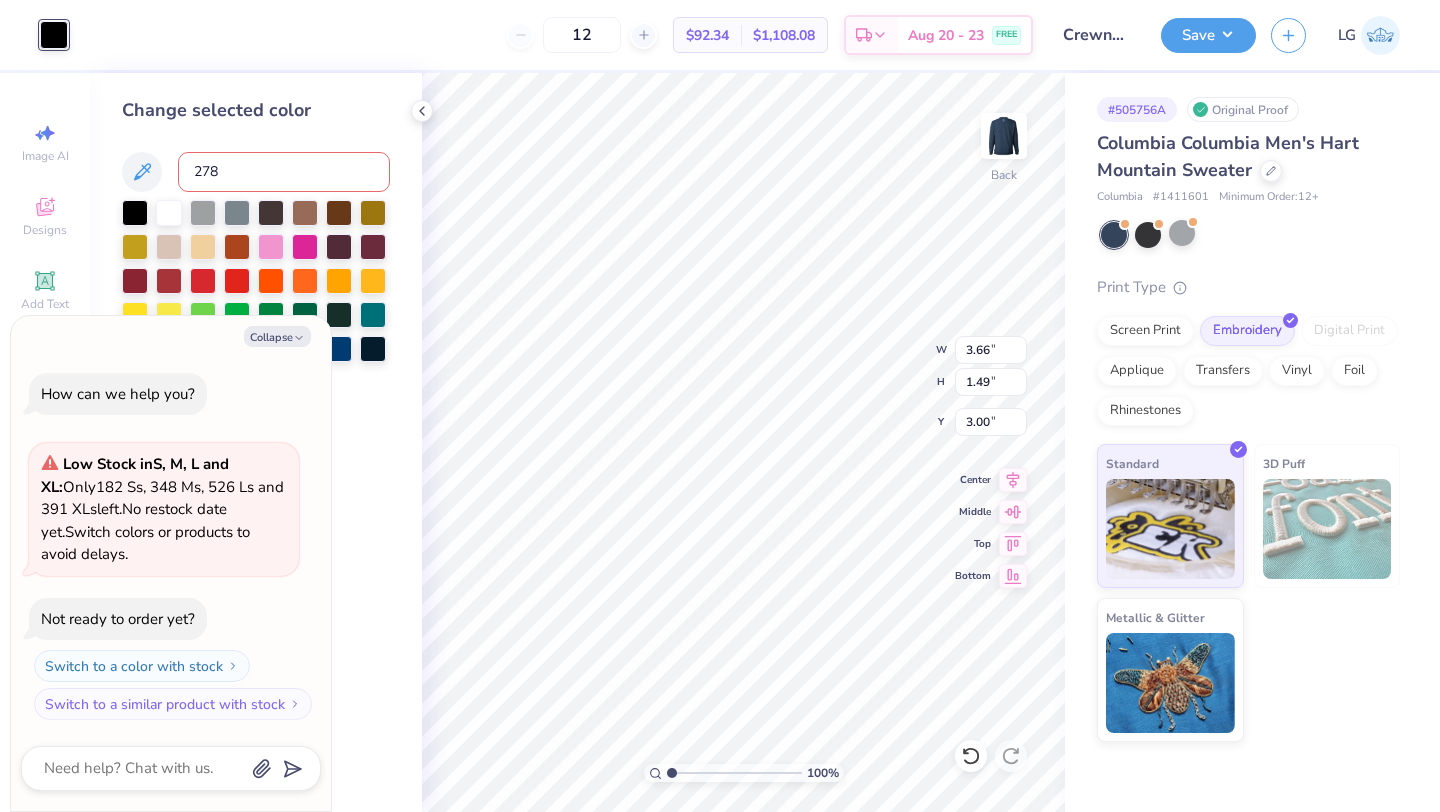 type on "x" 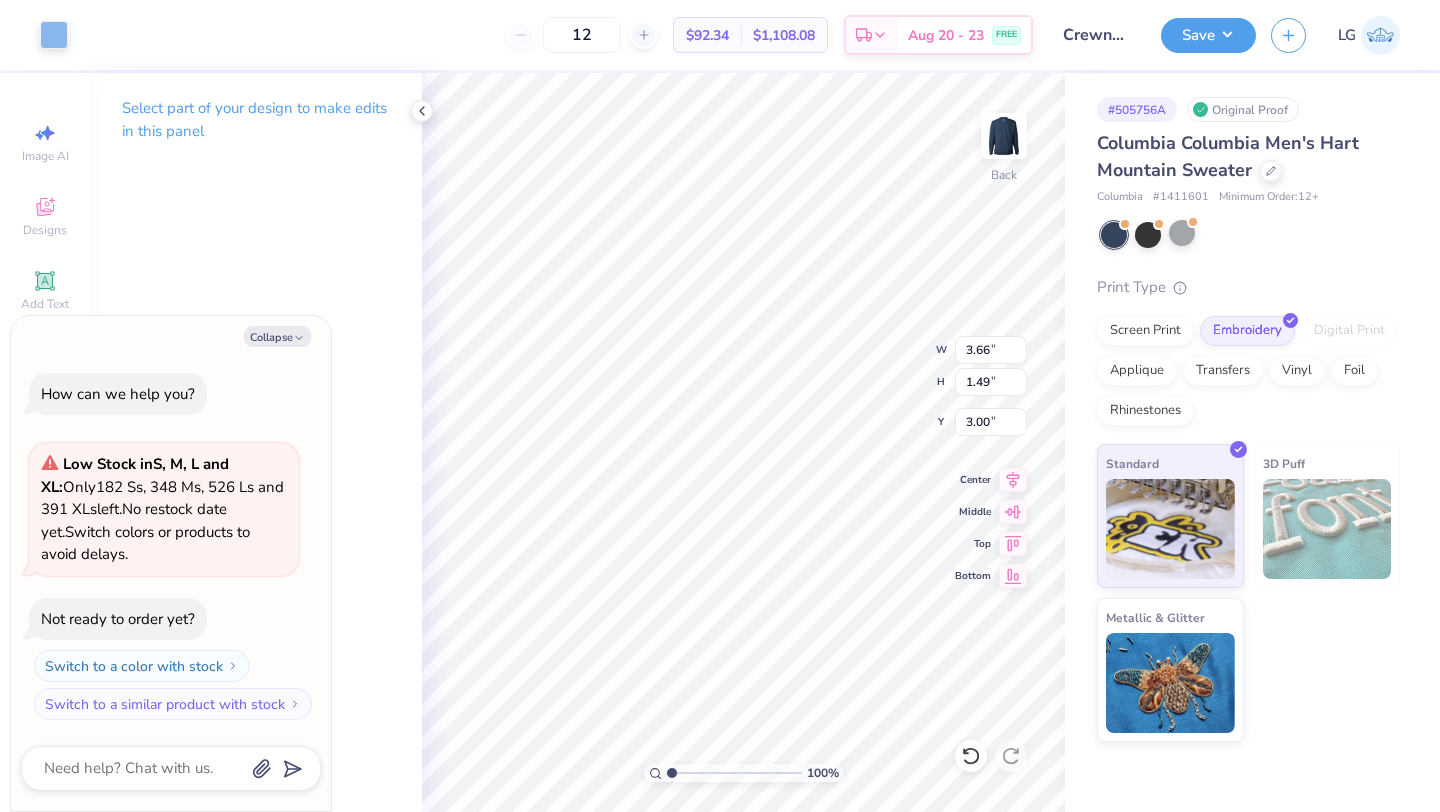 type on "x" 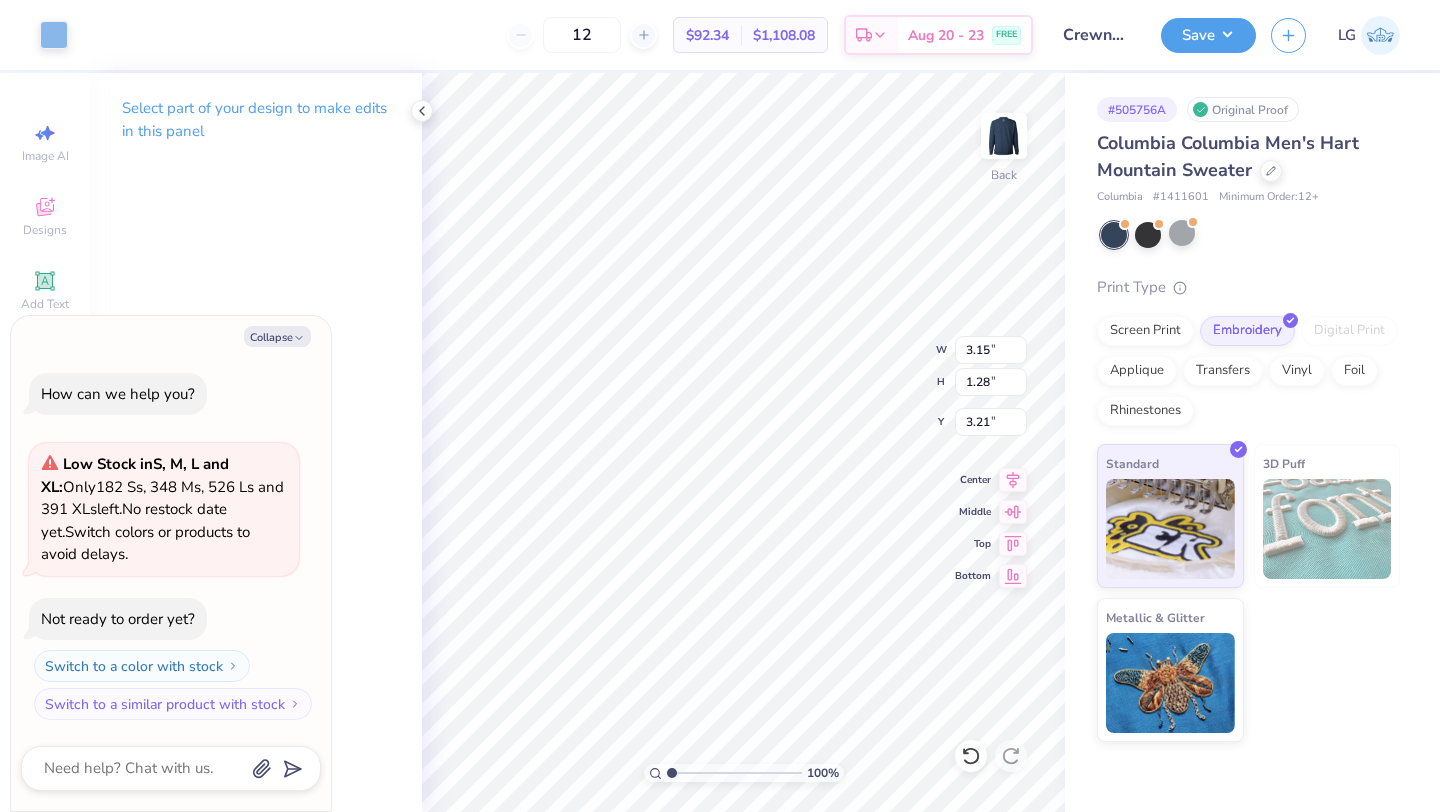 type on "x" 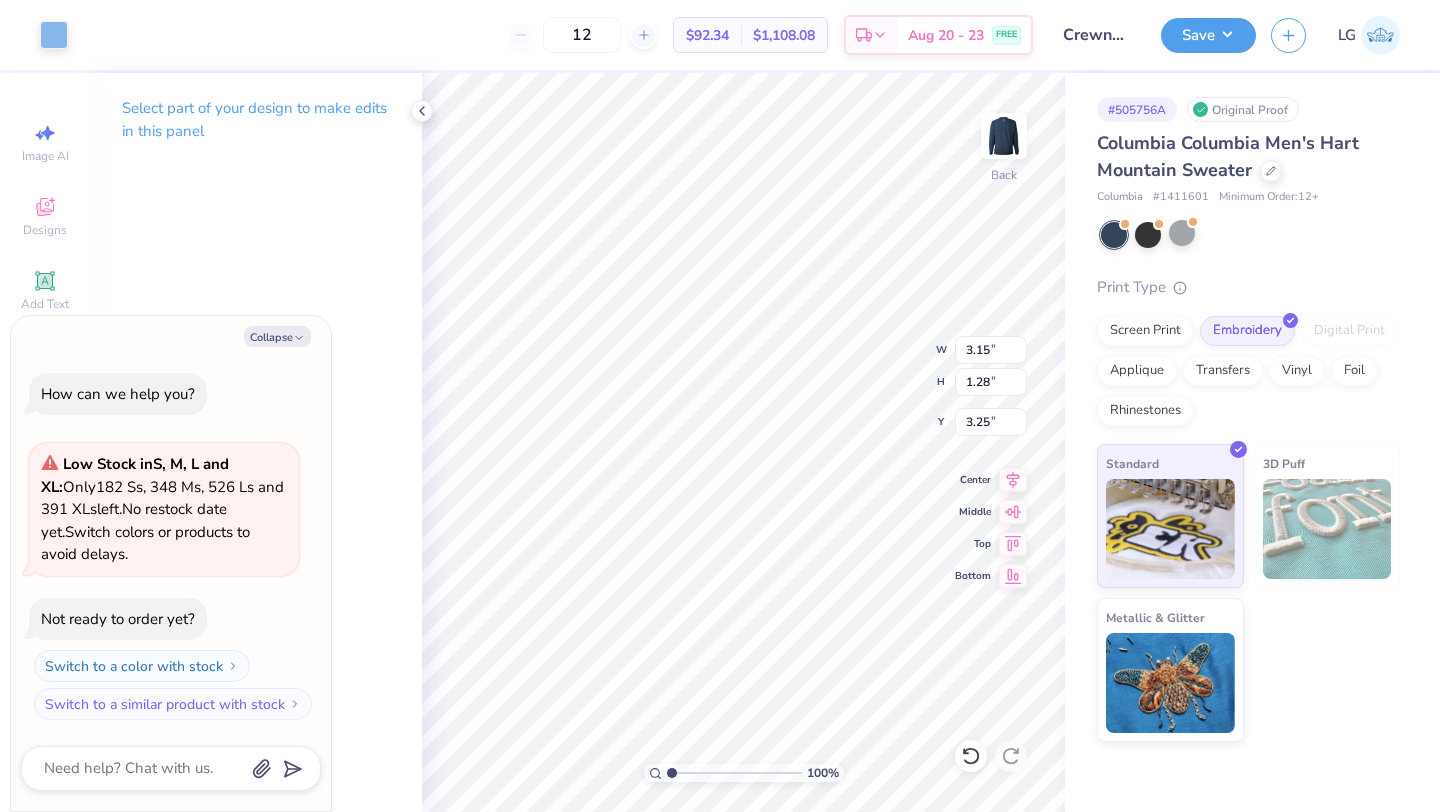 type on "x" 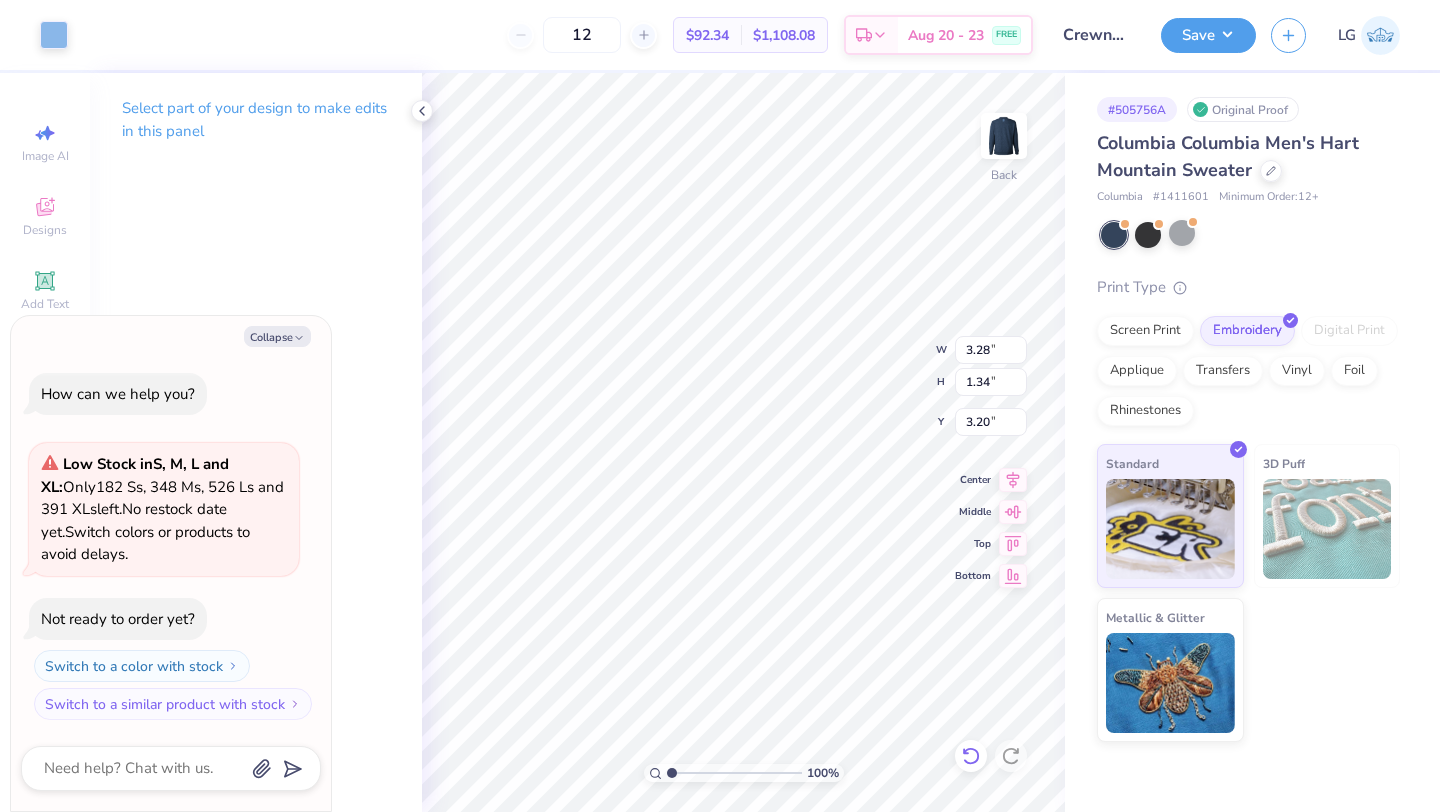 click 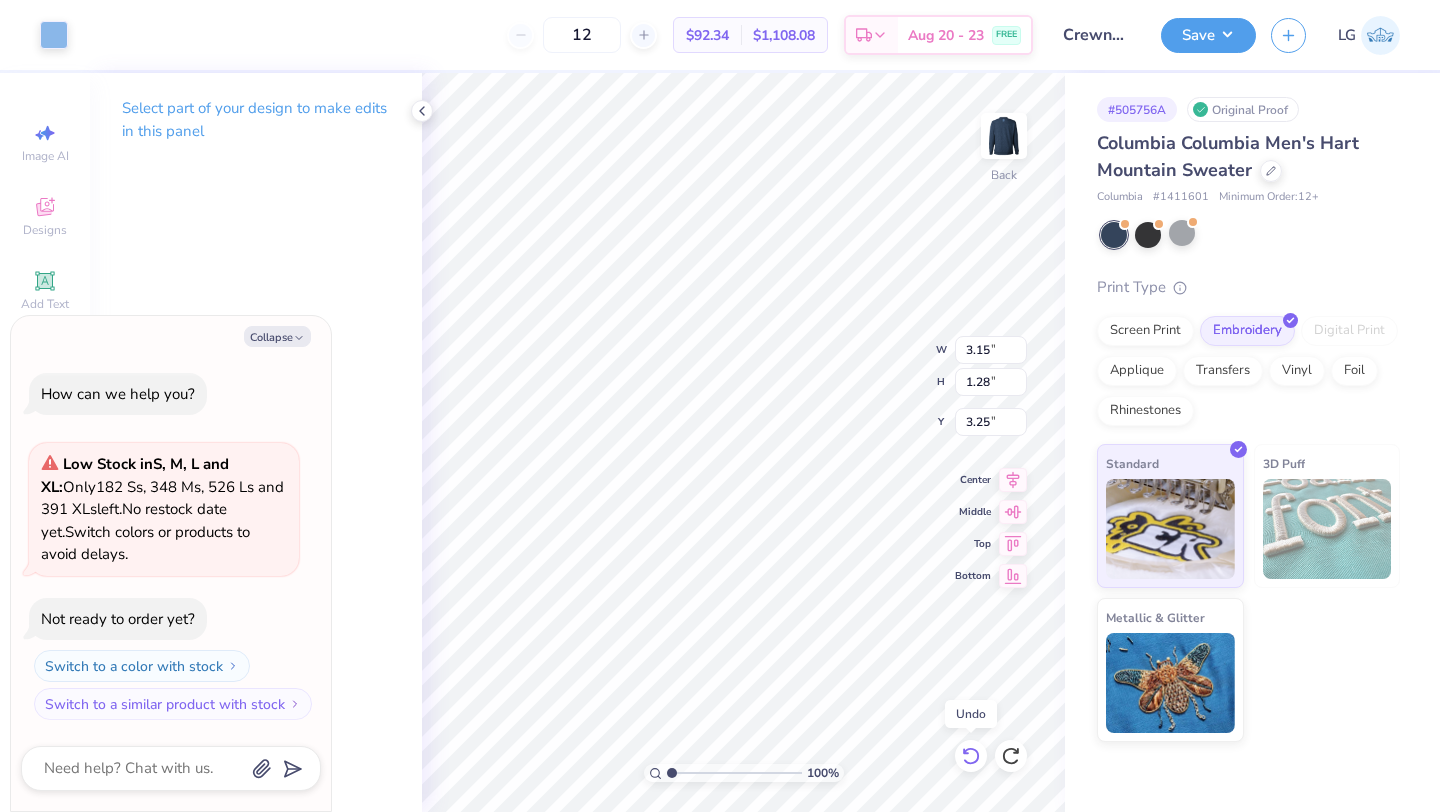 click 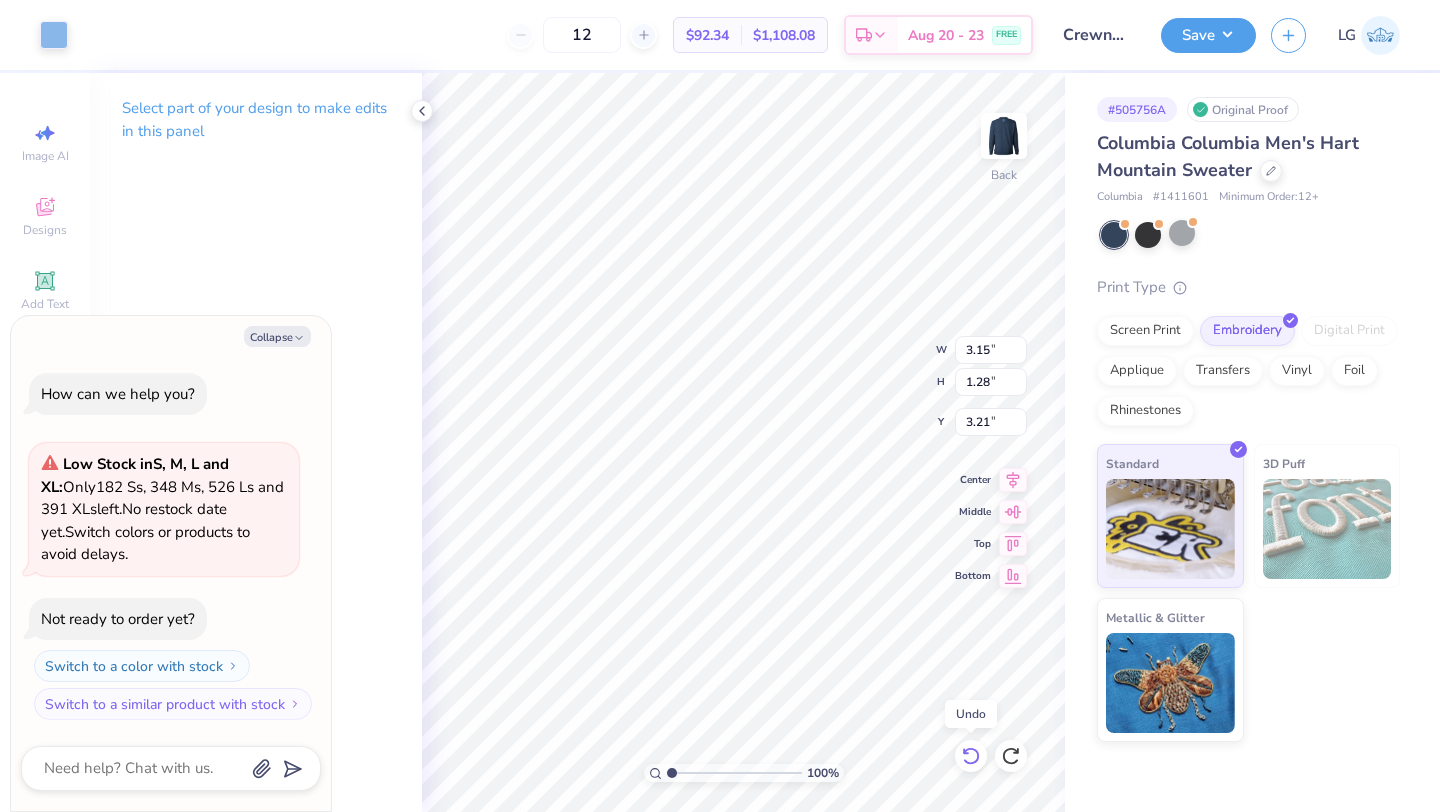 click 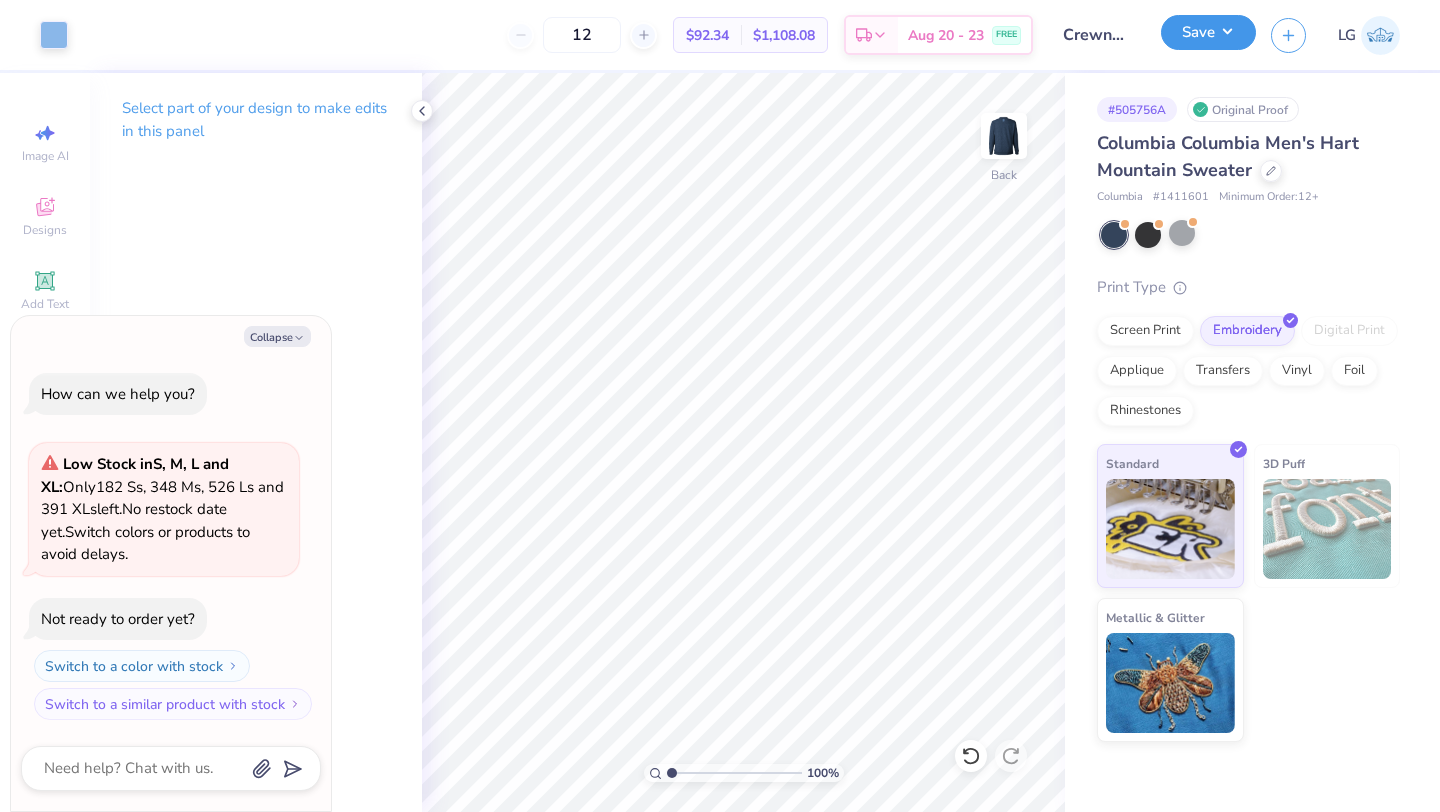 click on "Save" at bounding box center [1208, 32] 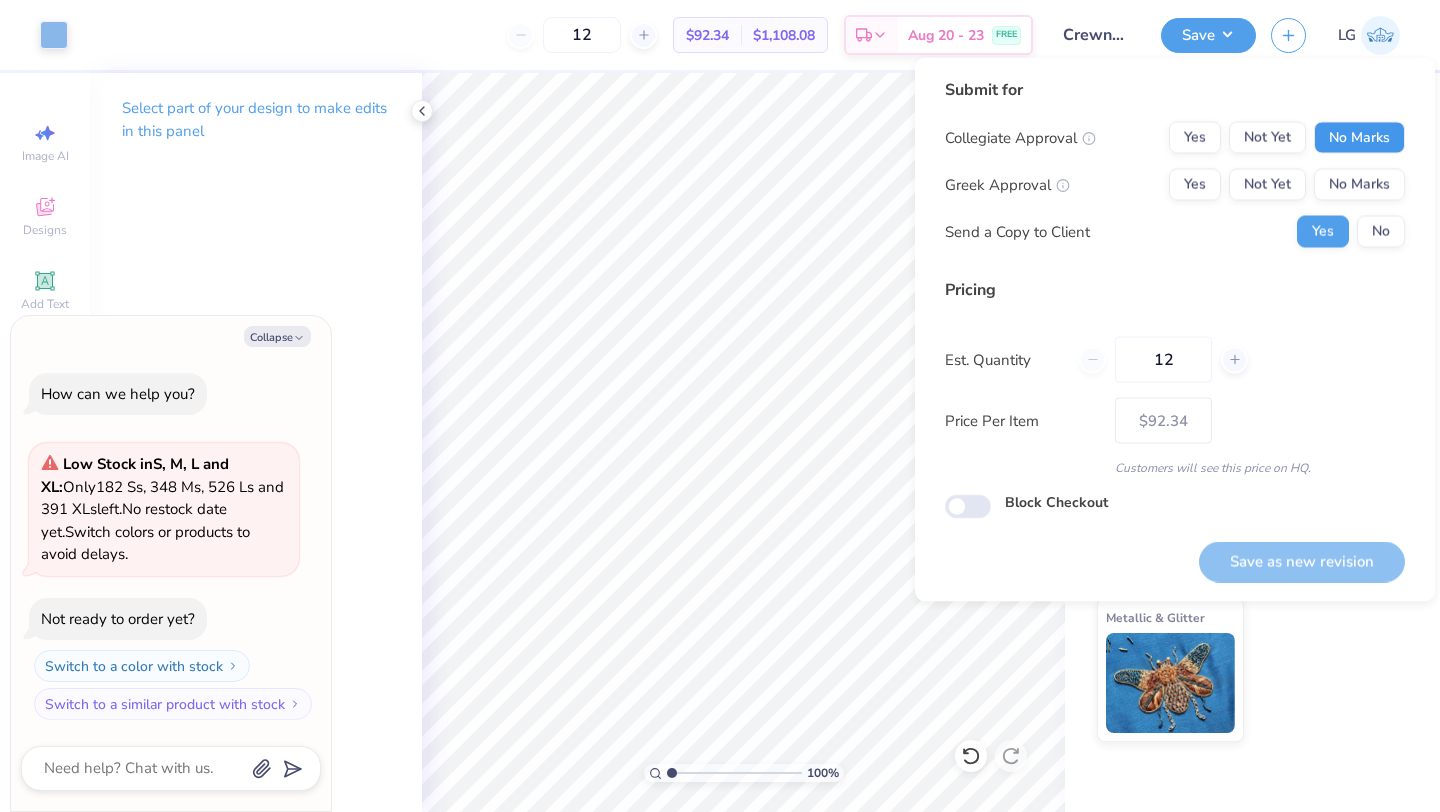click on "No Marks" at bounding box center [1359, 138] 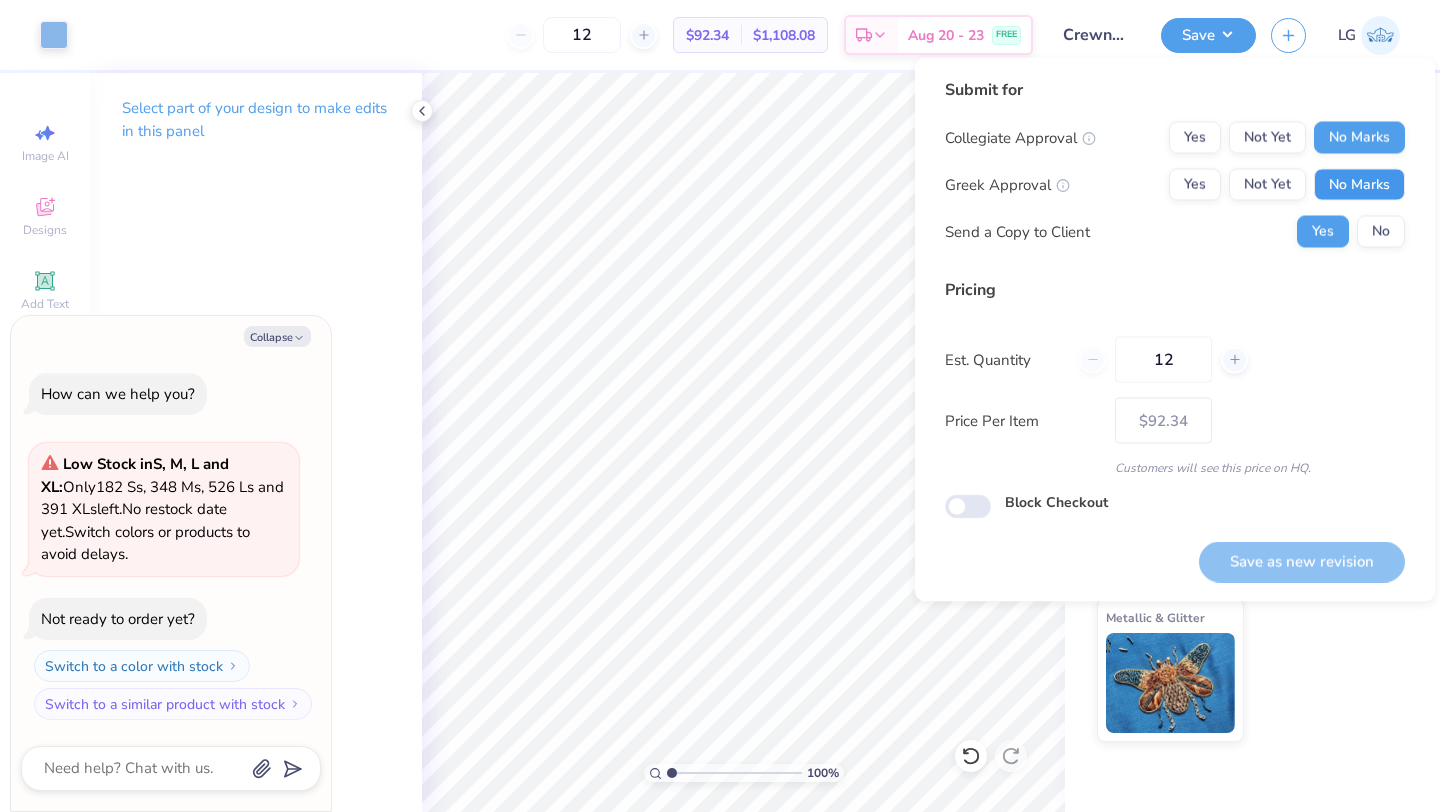 click on "No Marks" at bounding box center (1359, 185) 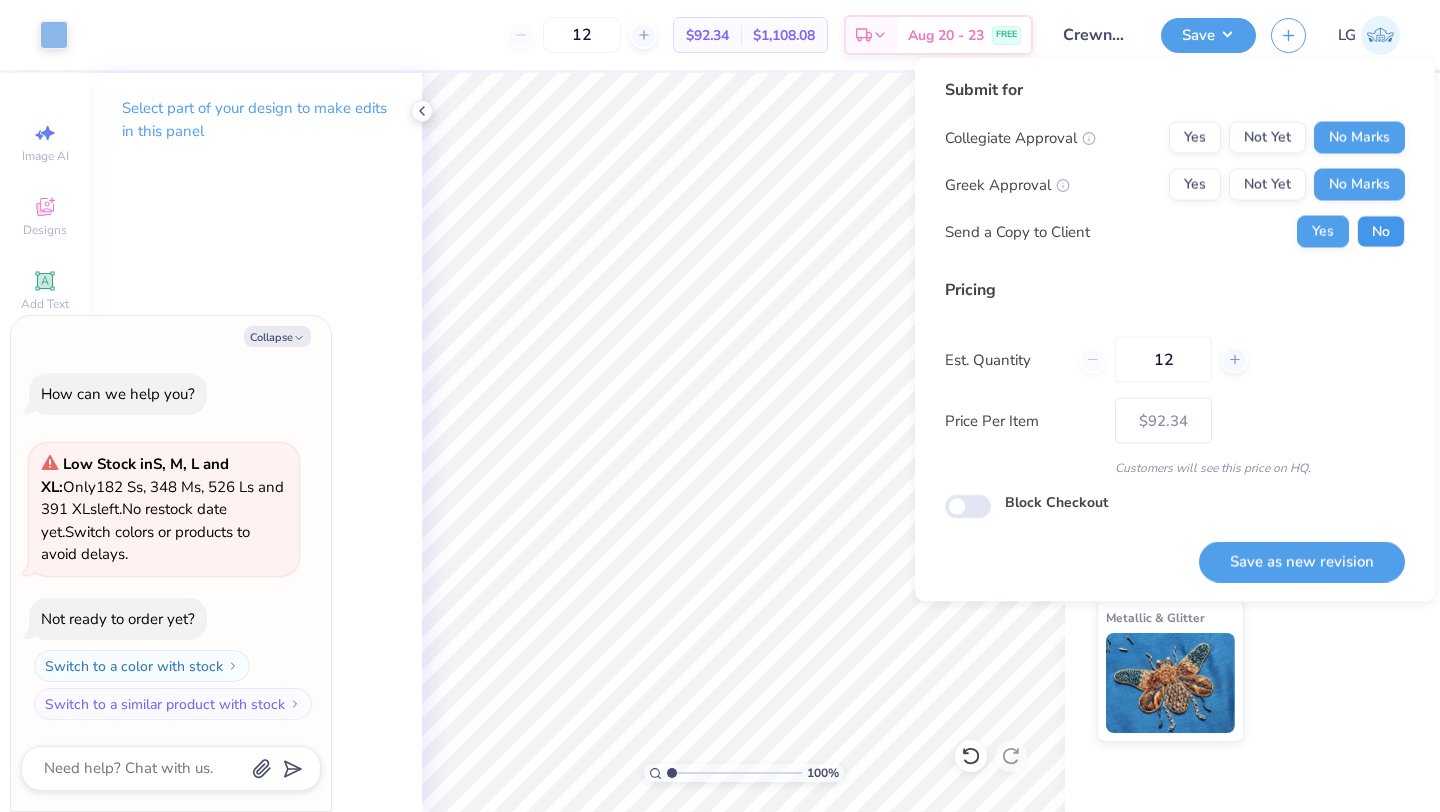 click on "No" at bounding box center [1381, 232] 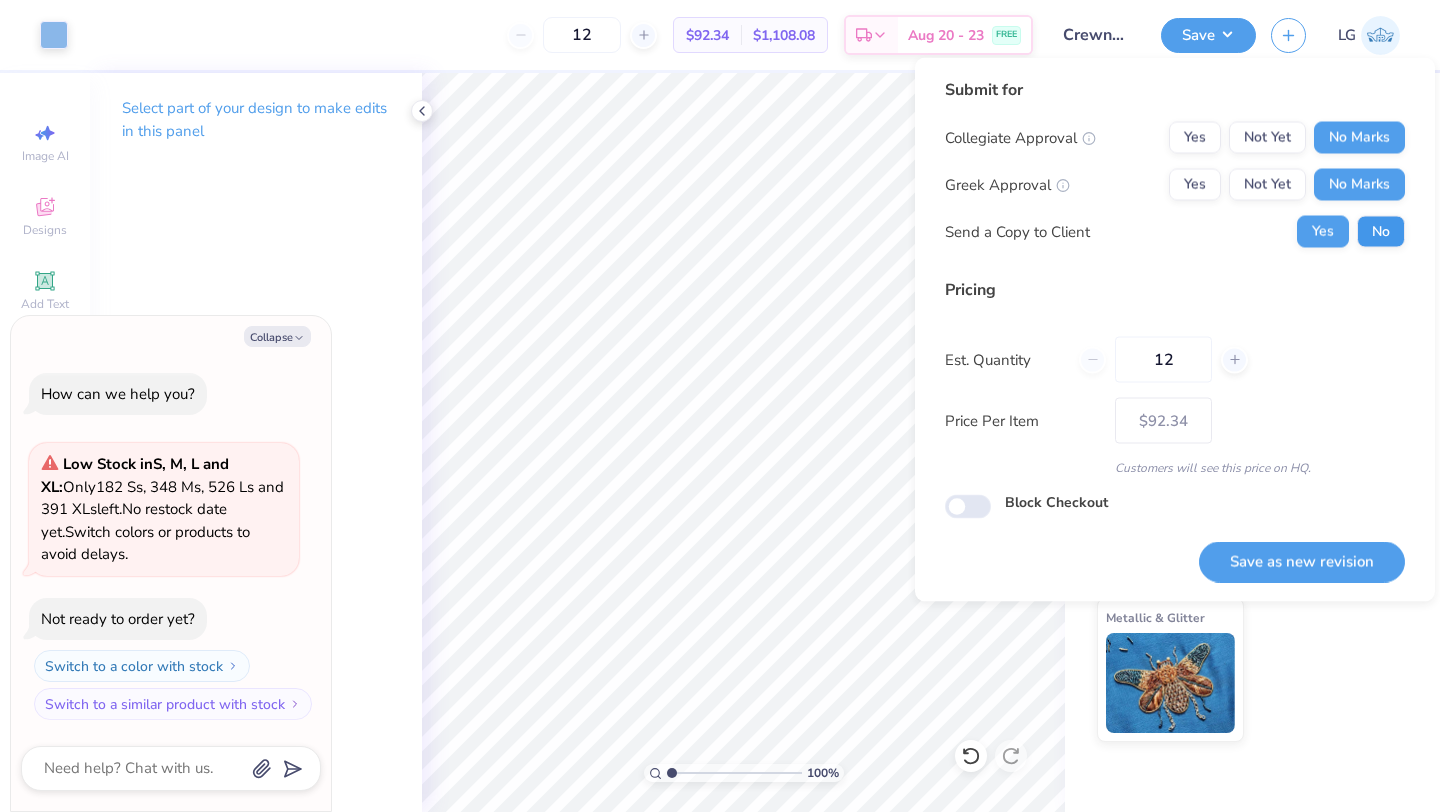 type on "x" 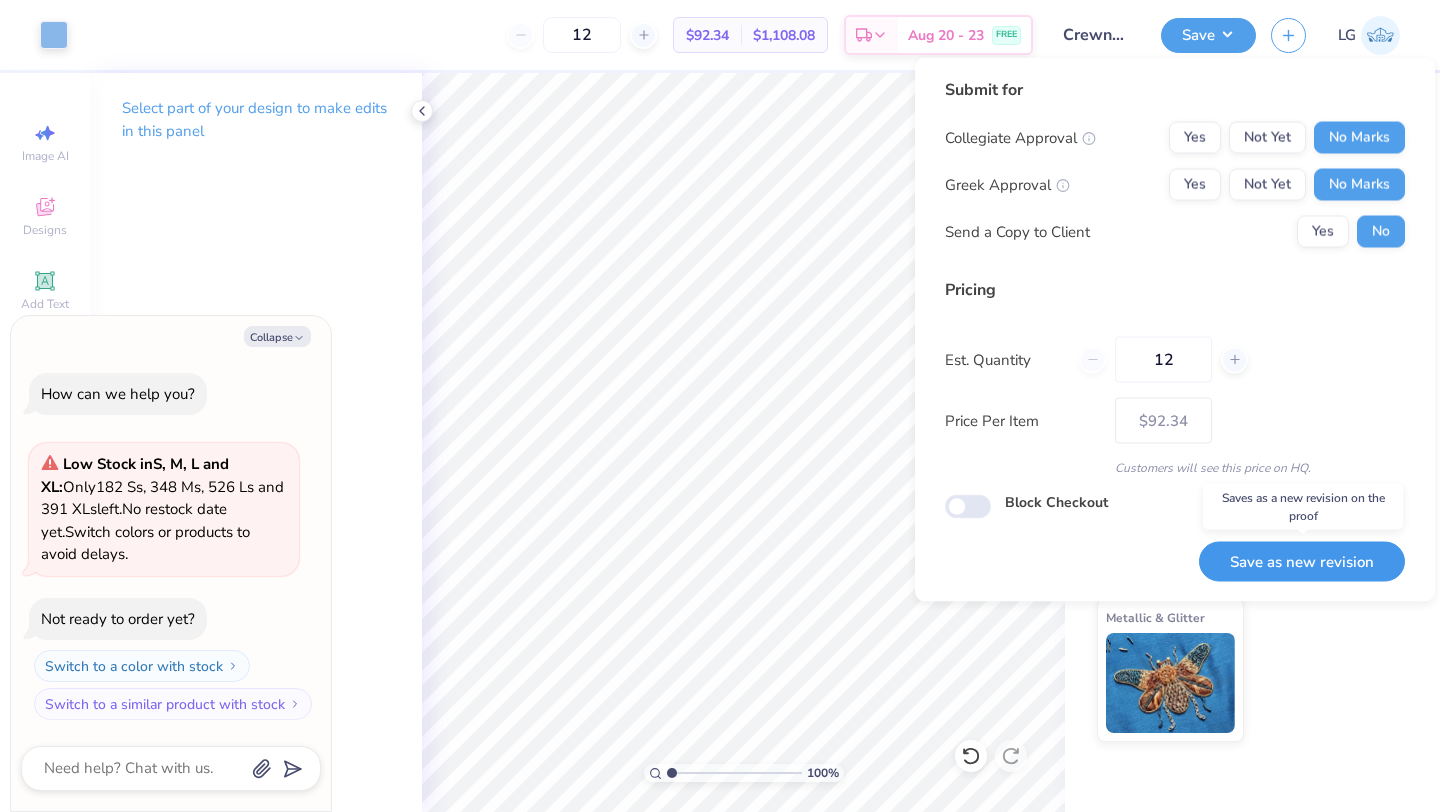 click on "Save as new revision" at bounding box center [1302, 561] 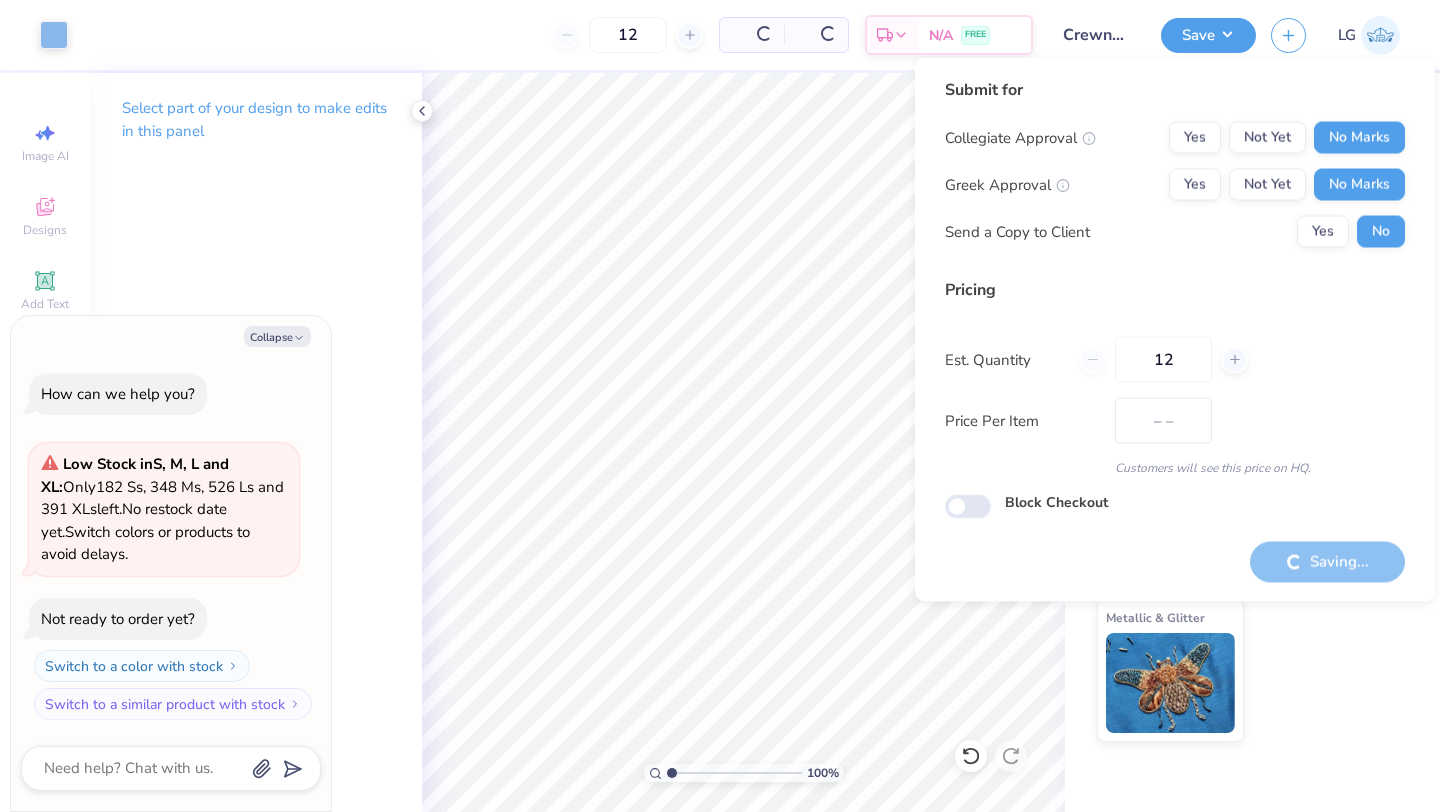 type on "$92.34" 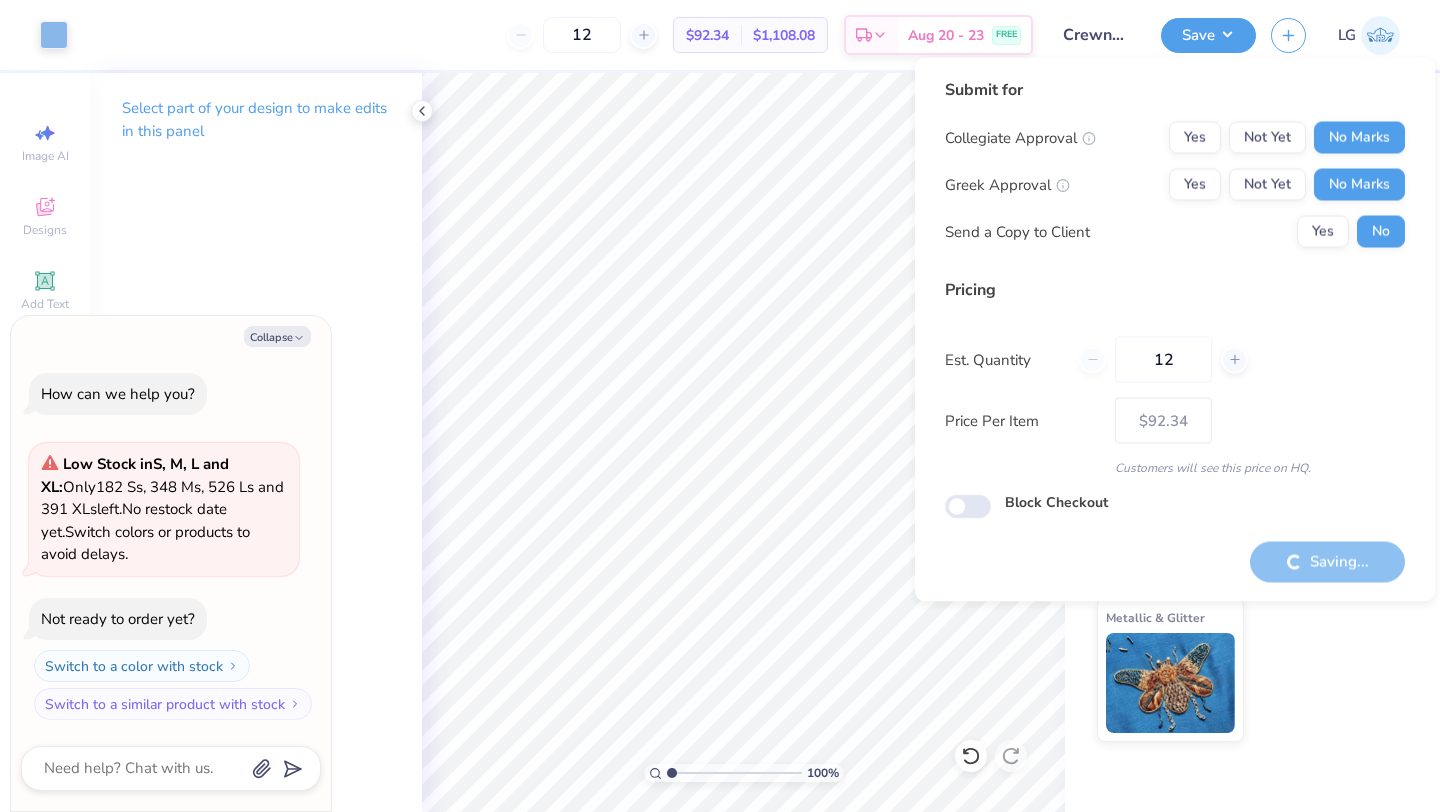 type on "x" 